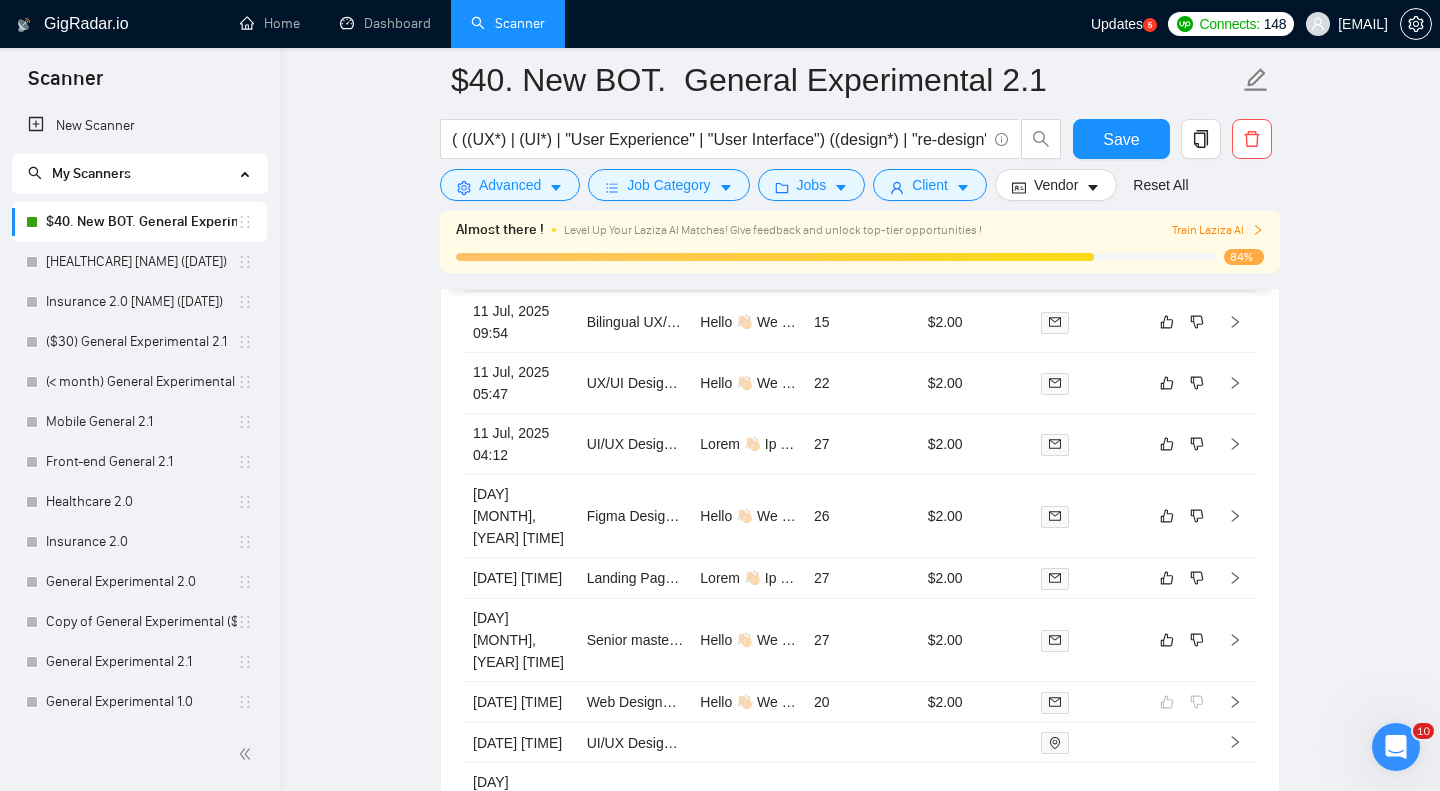 scroll, scrollTop: 4730, scrollLeft: 0, axis: vertical 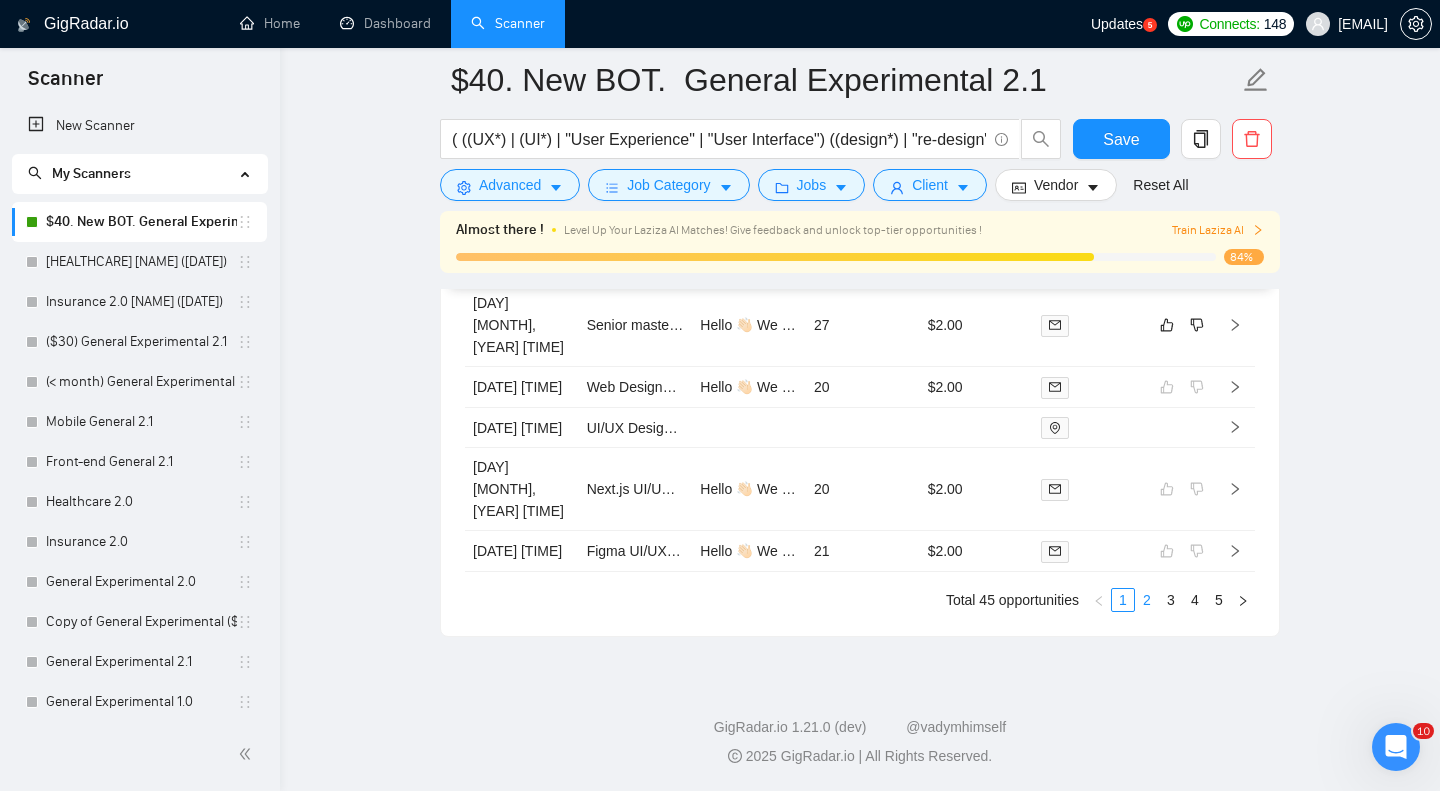 click on "2" at bounding box center (1147, 600) 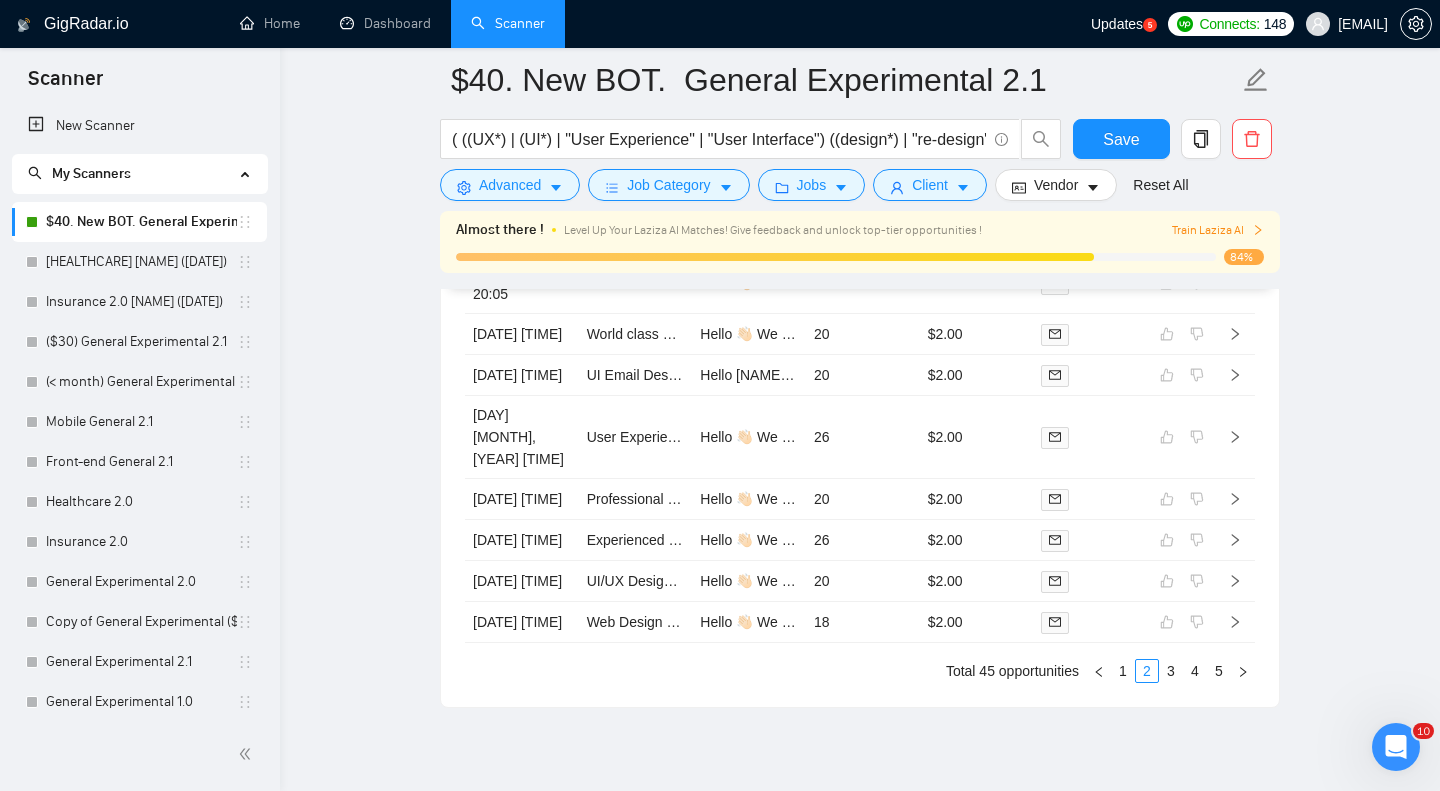 scroll, scrollTop: 5069, scrollLeft: 0, axis: vertical 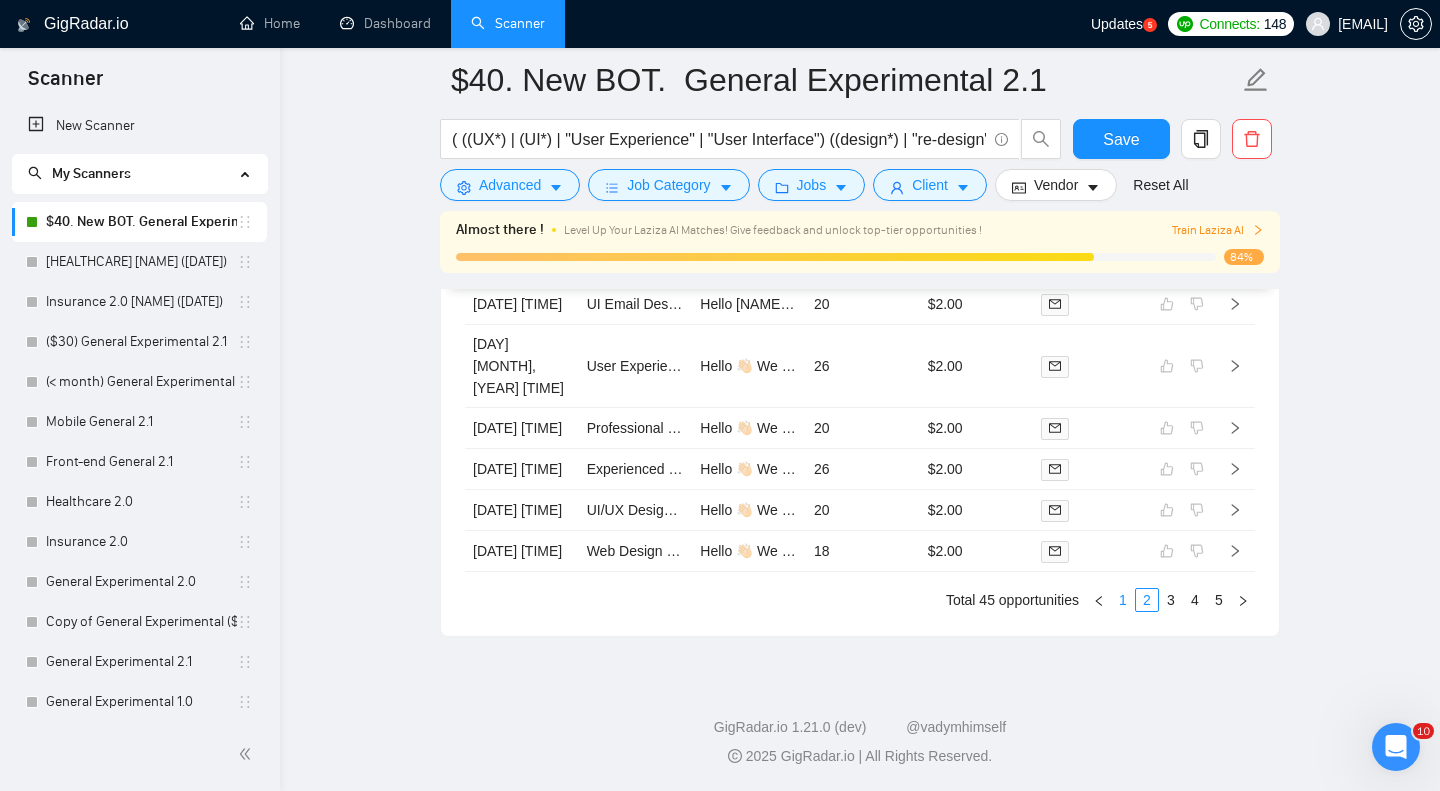 click on "1" at bounding box center (1123, 600) 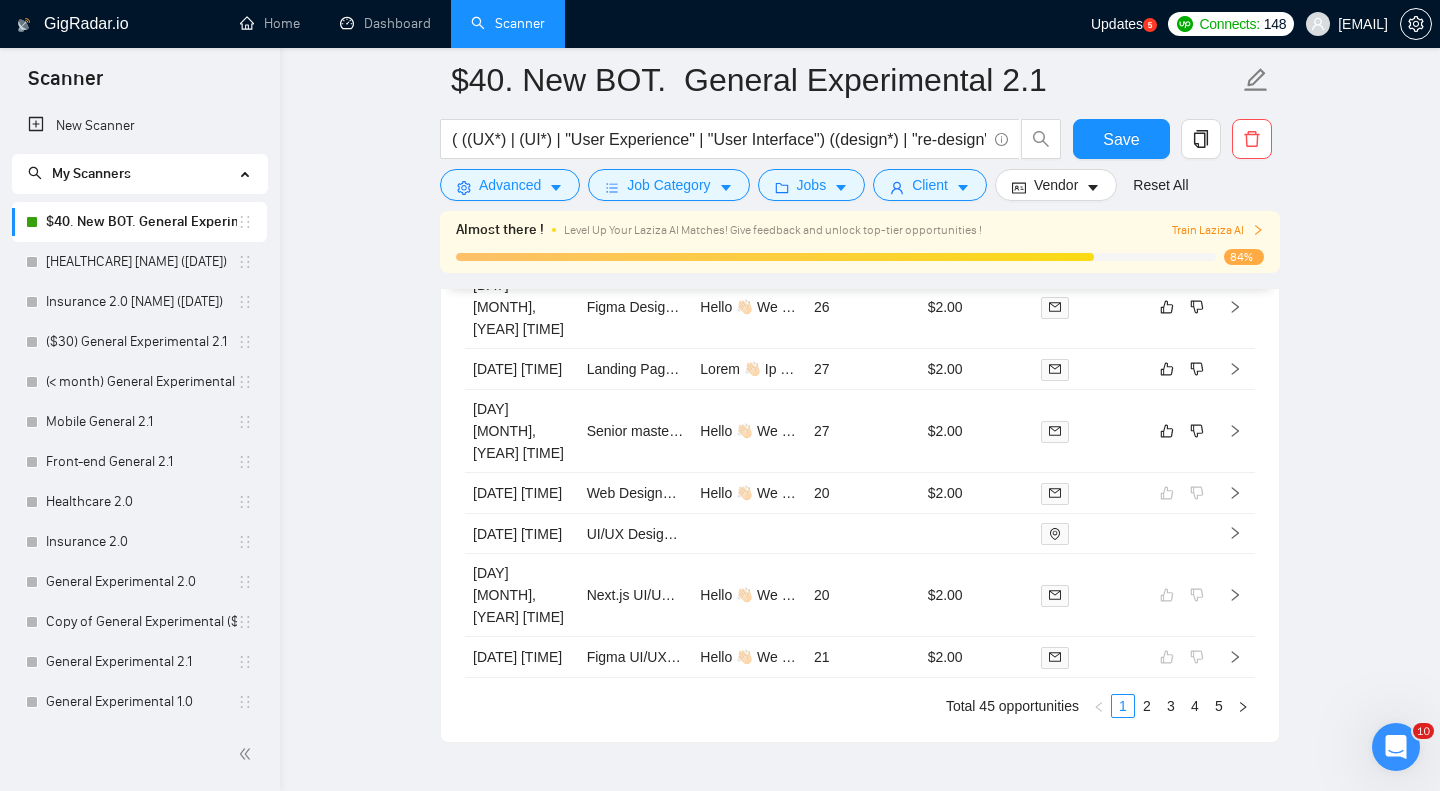 scroll, scrollTop: 4928, scrollLeft: 0, axis: vertical 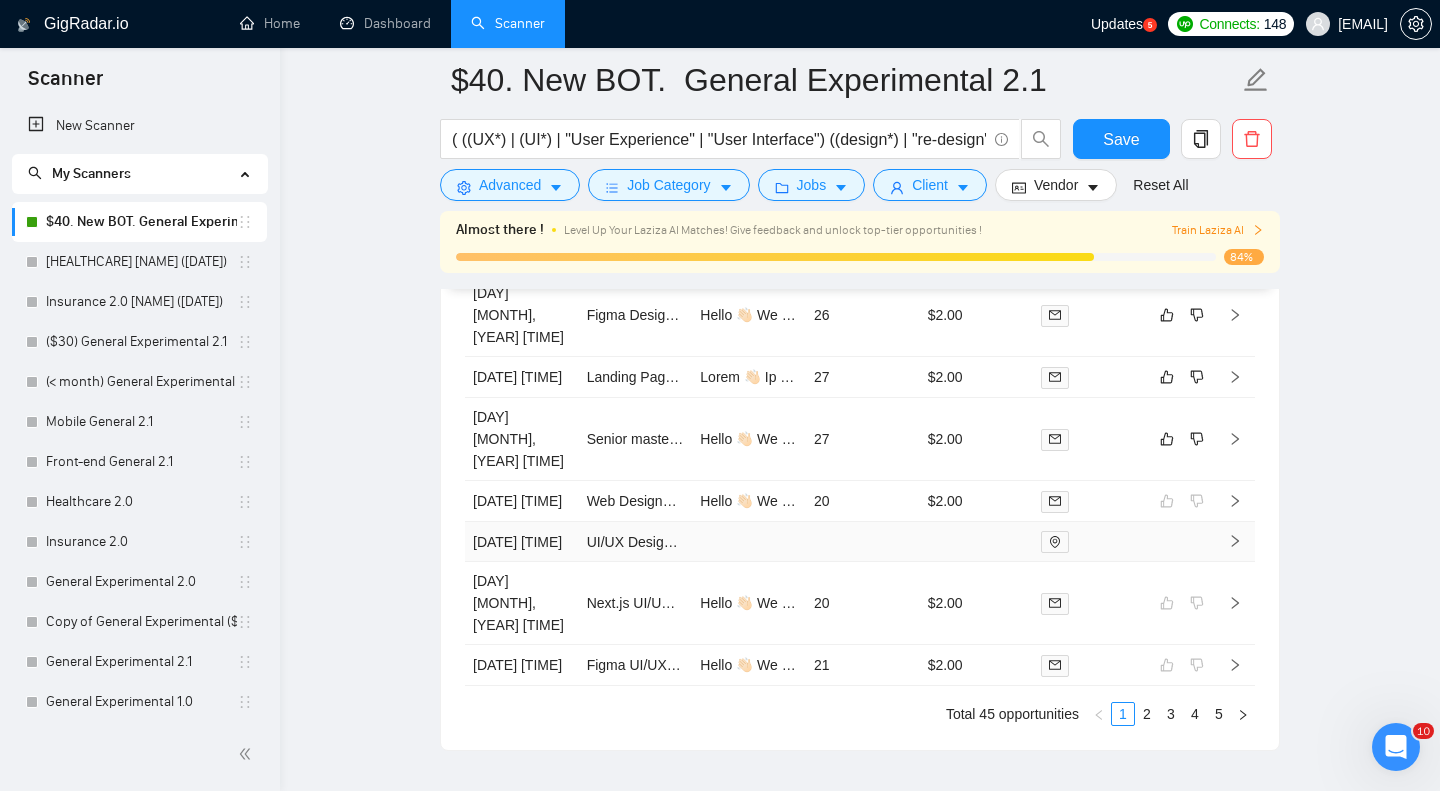 click at bounding box center (749, 542) 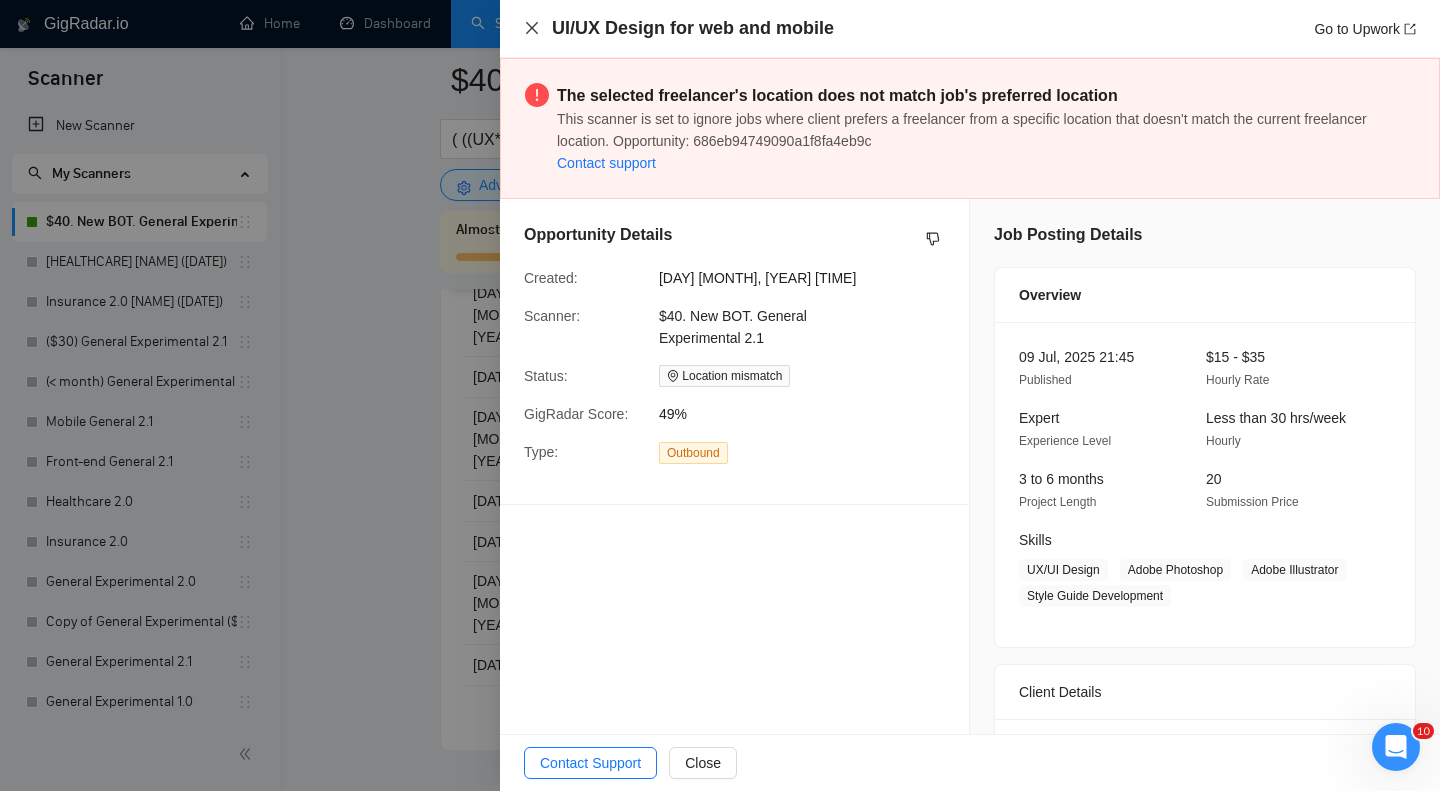 click 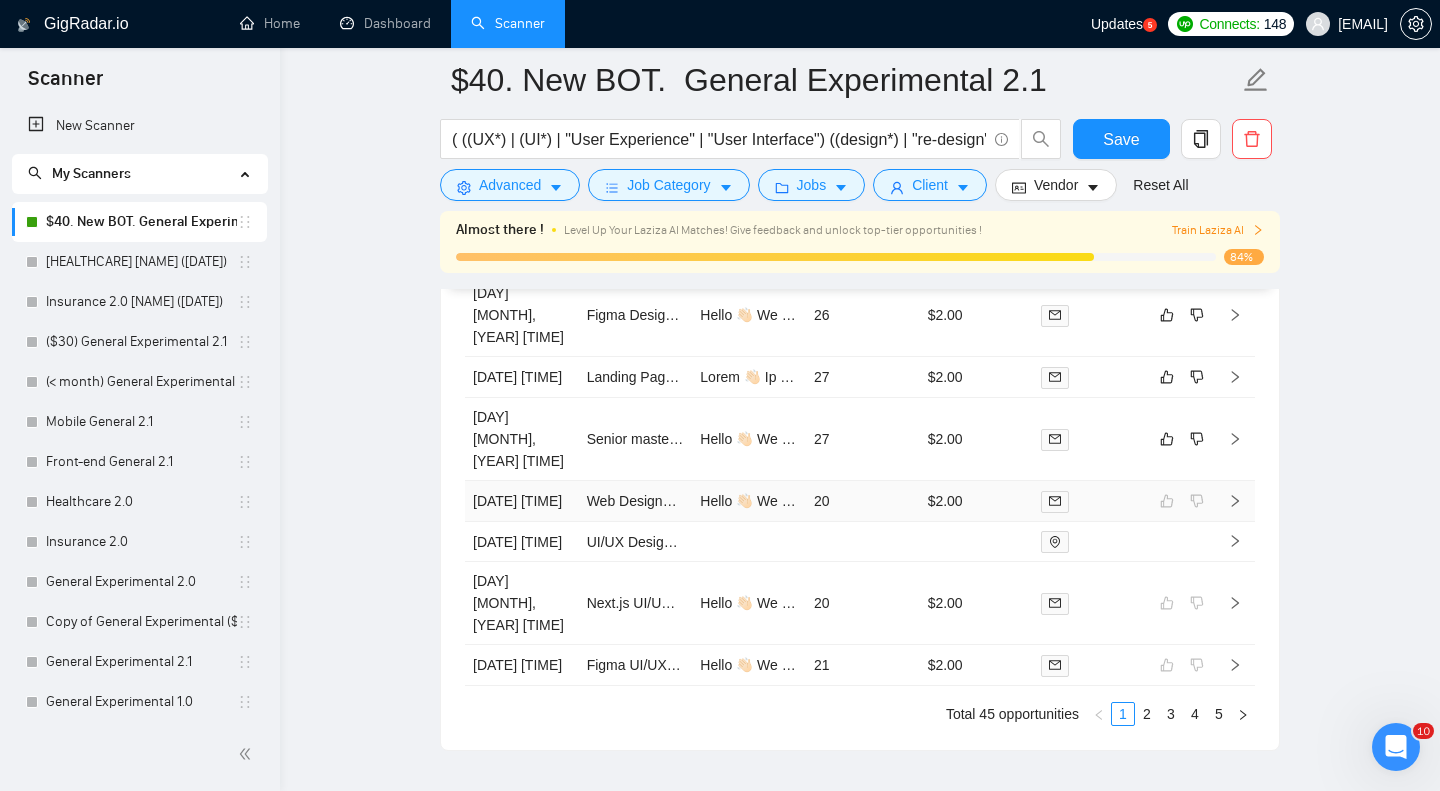 click on "20" at bounding box center [863, 501] 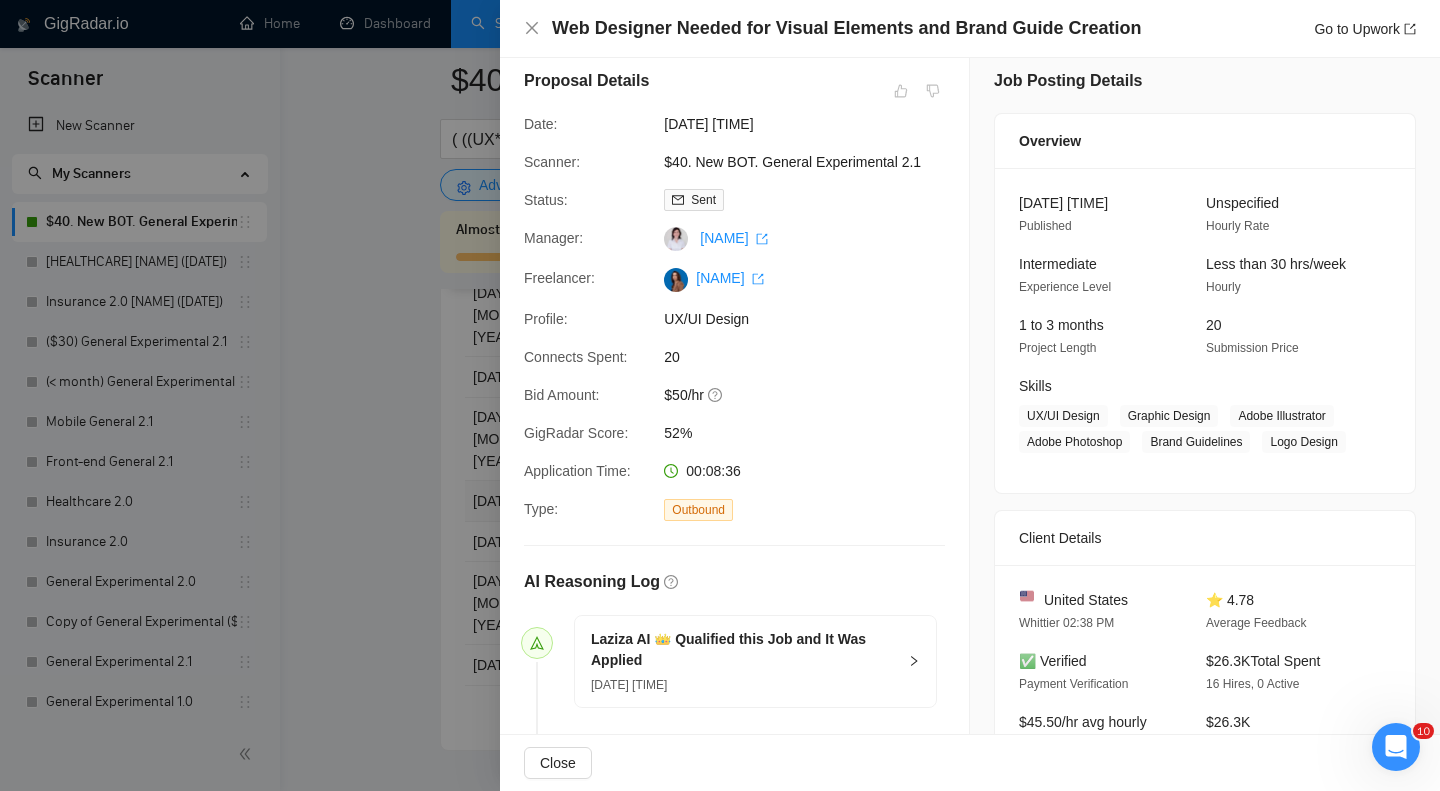 scroll, scrollTop: 0, scrollLeft: 0, axis: both 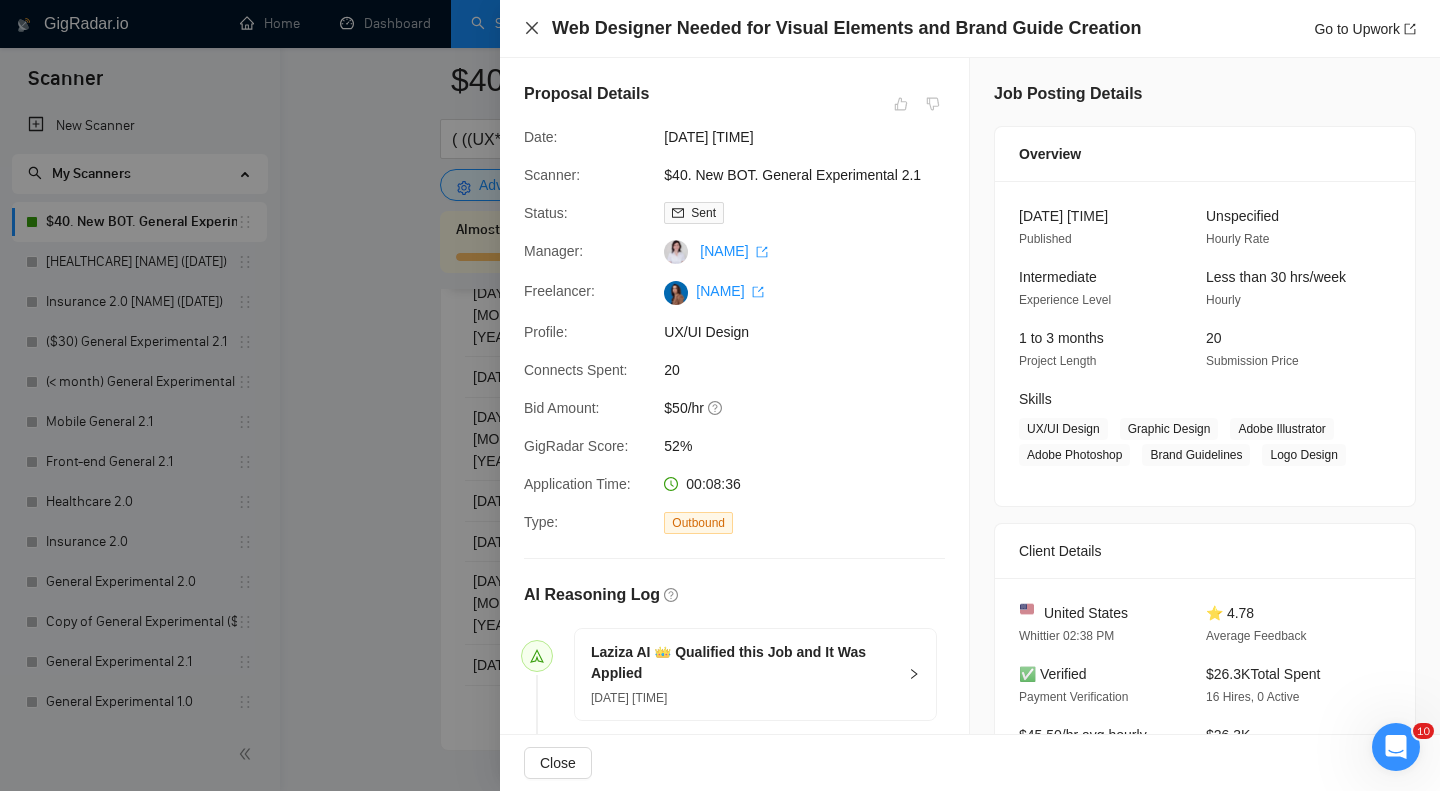 click 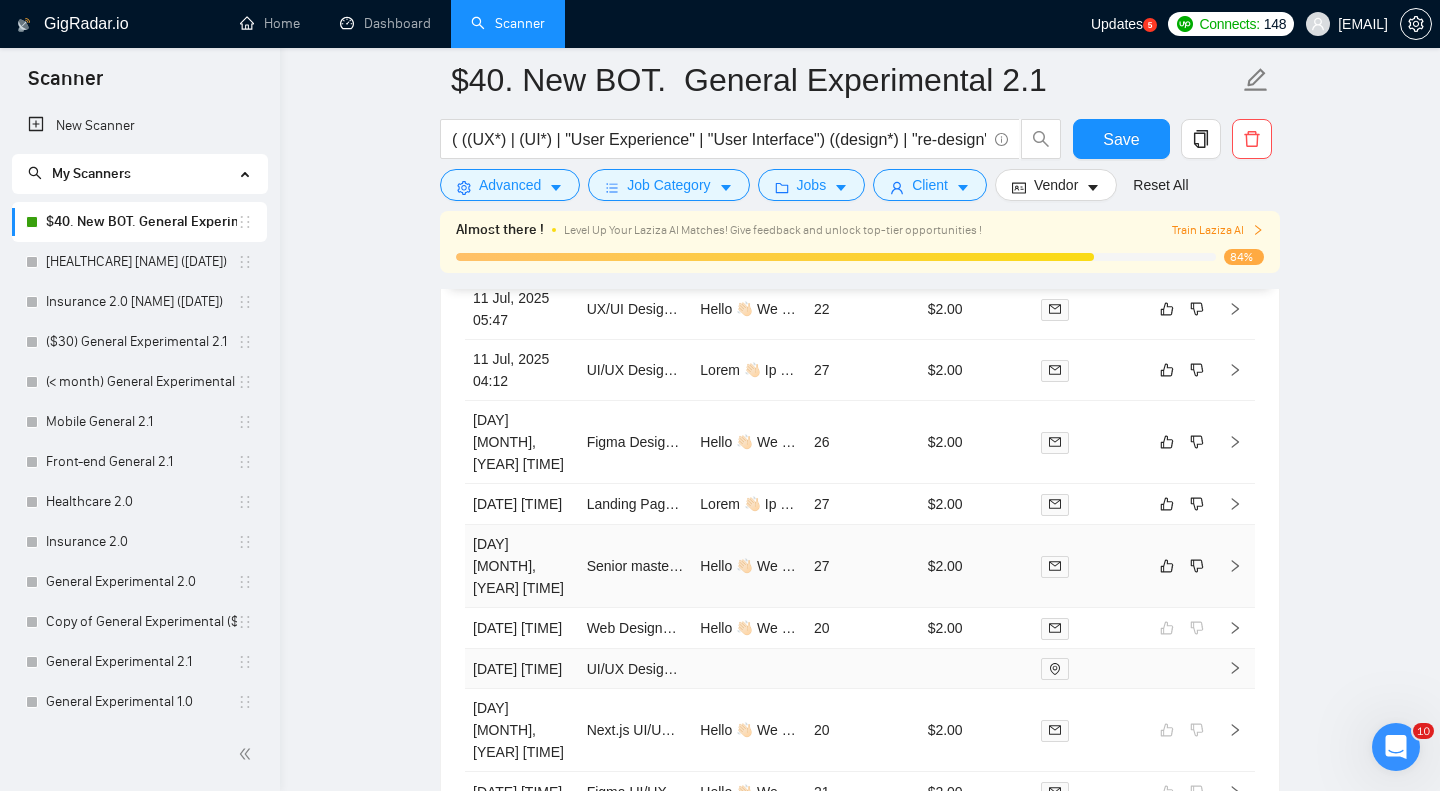scroll, scrollTop: 4797, scrollLeft: 0, axis: vertical 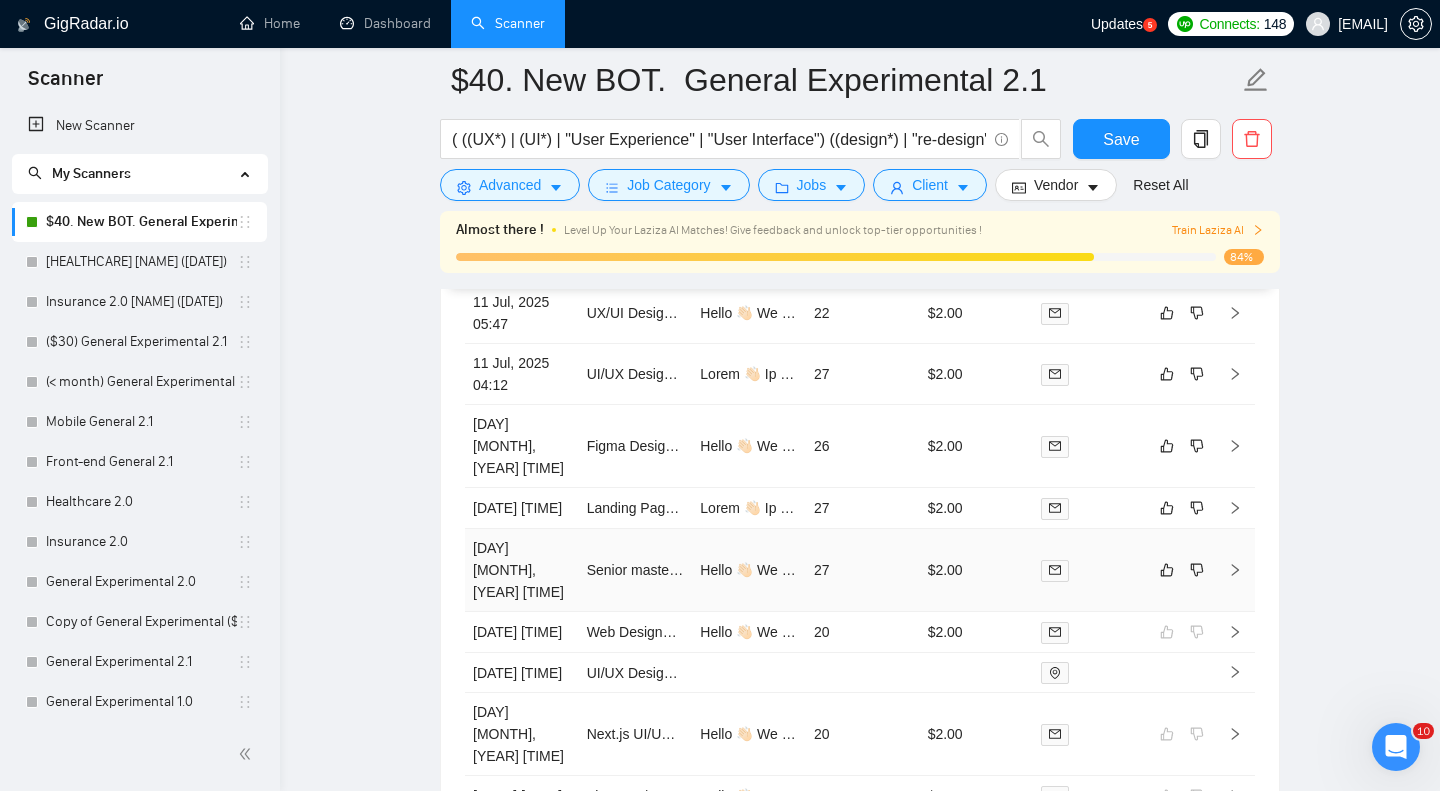 click on "27" at bounding box center (863, 570) 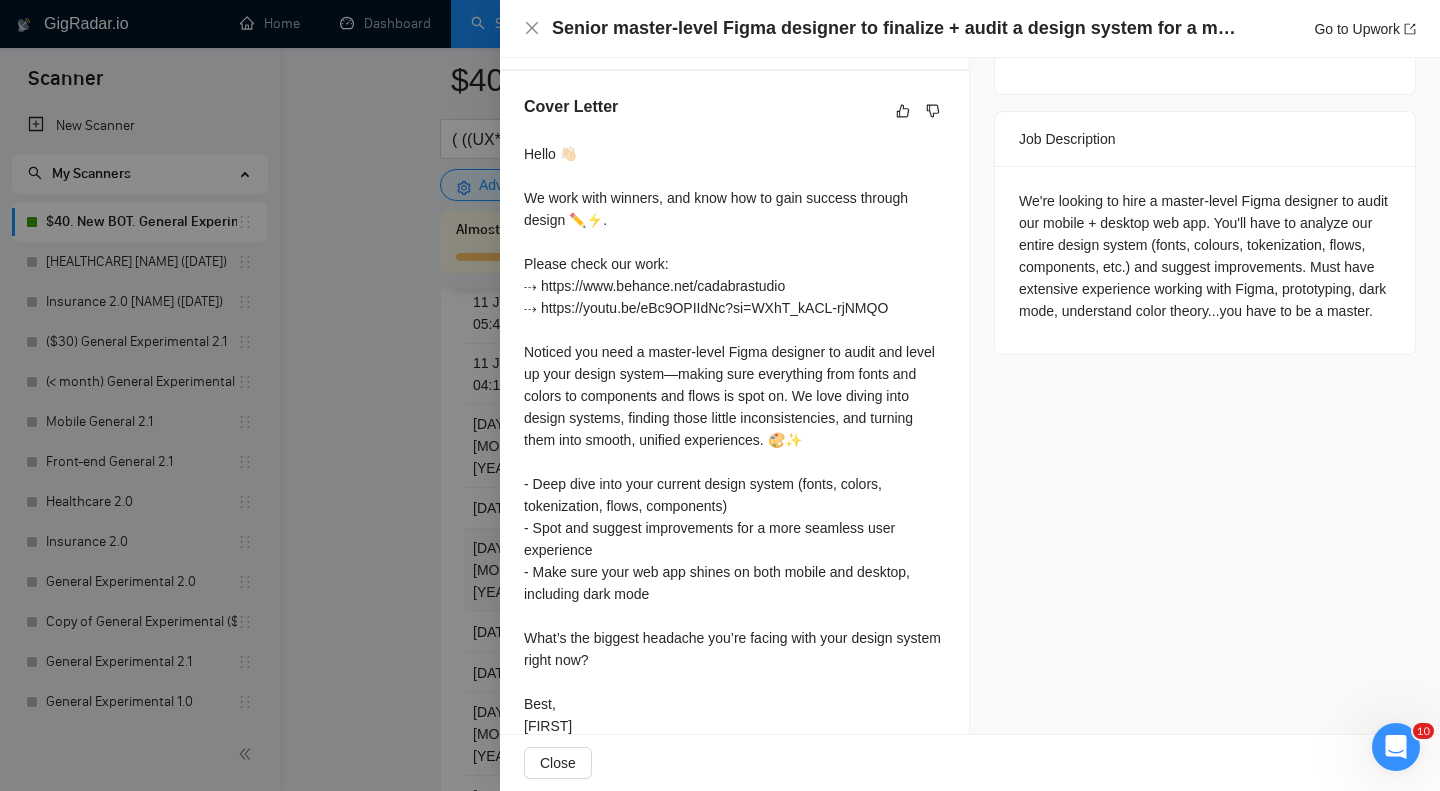 scroll, scrollTop: 724, scrollLeft: 0, axis: vertical 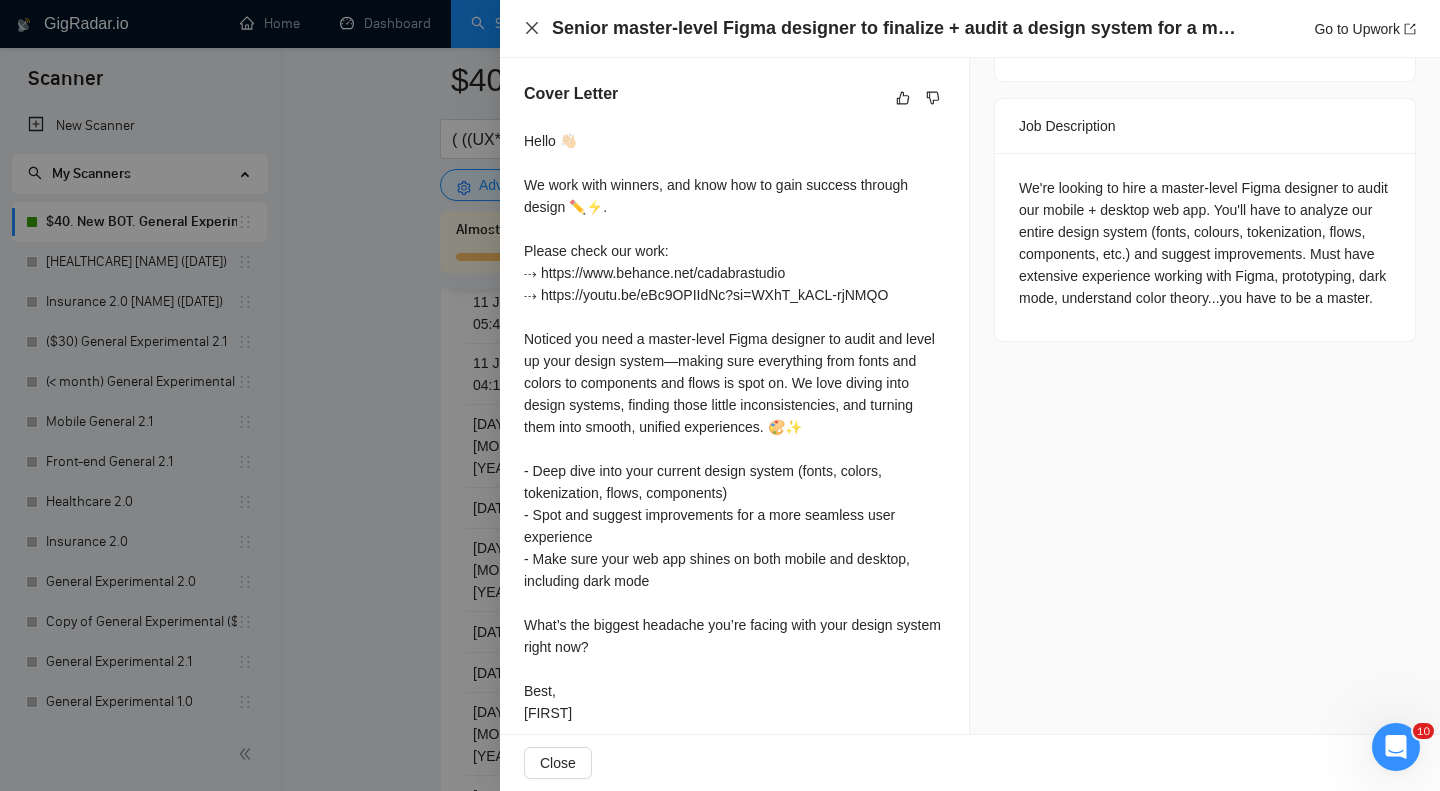 click 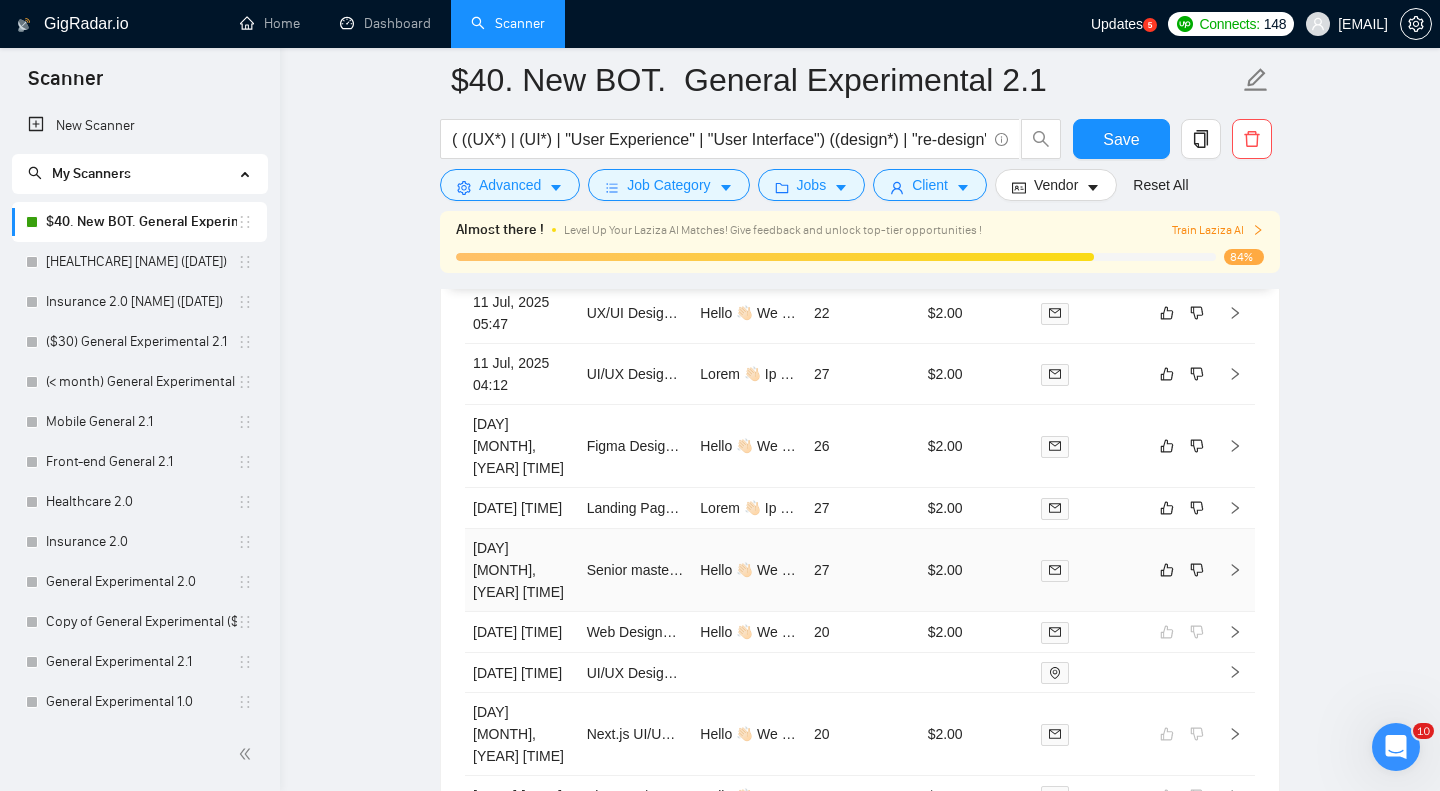click on "27" at bounding box center [863, 570] 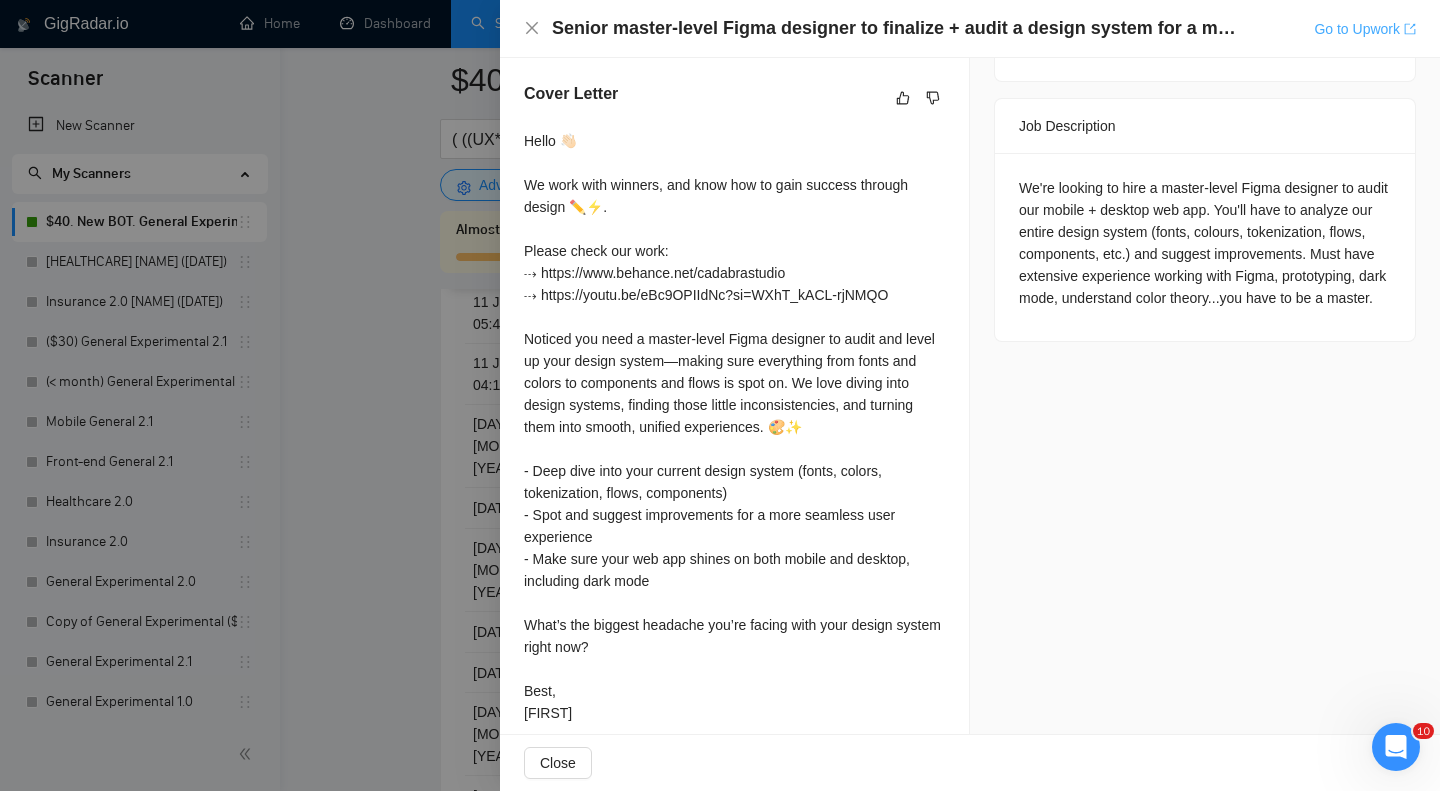 click on "Go to Upwork" at bounding box center [1365, 29] 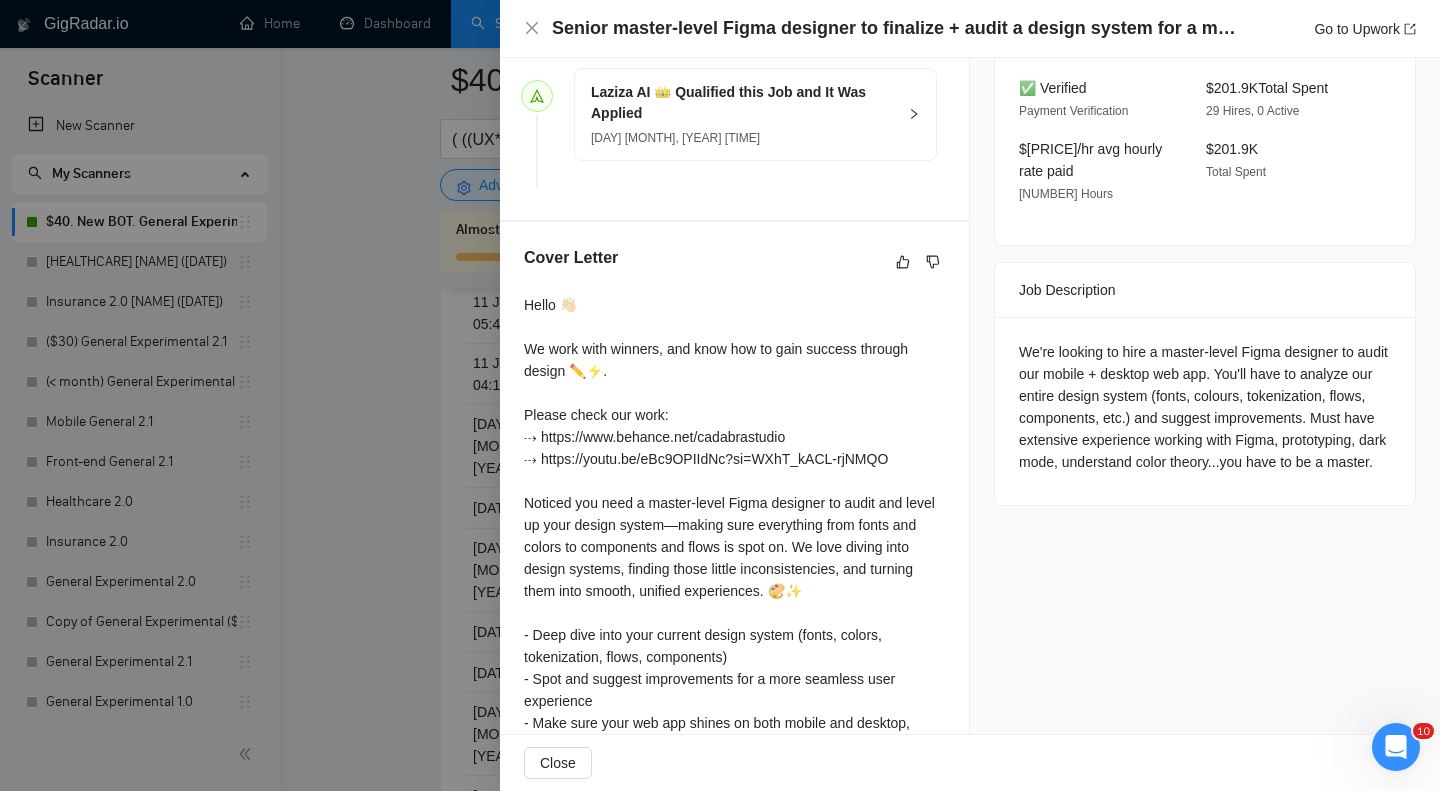 scroll, scrollTop: 747, scrollLeft: 0, axis: vertical 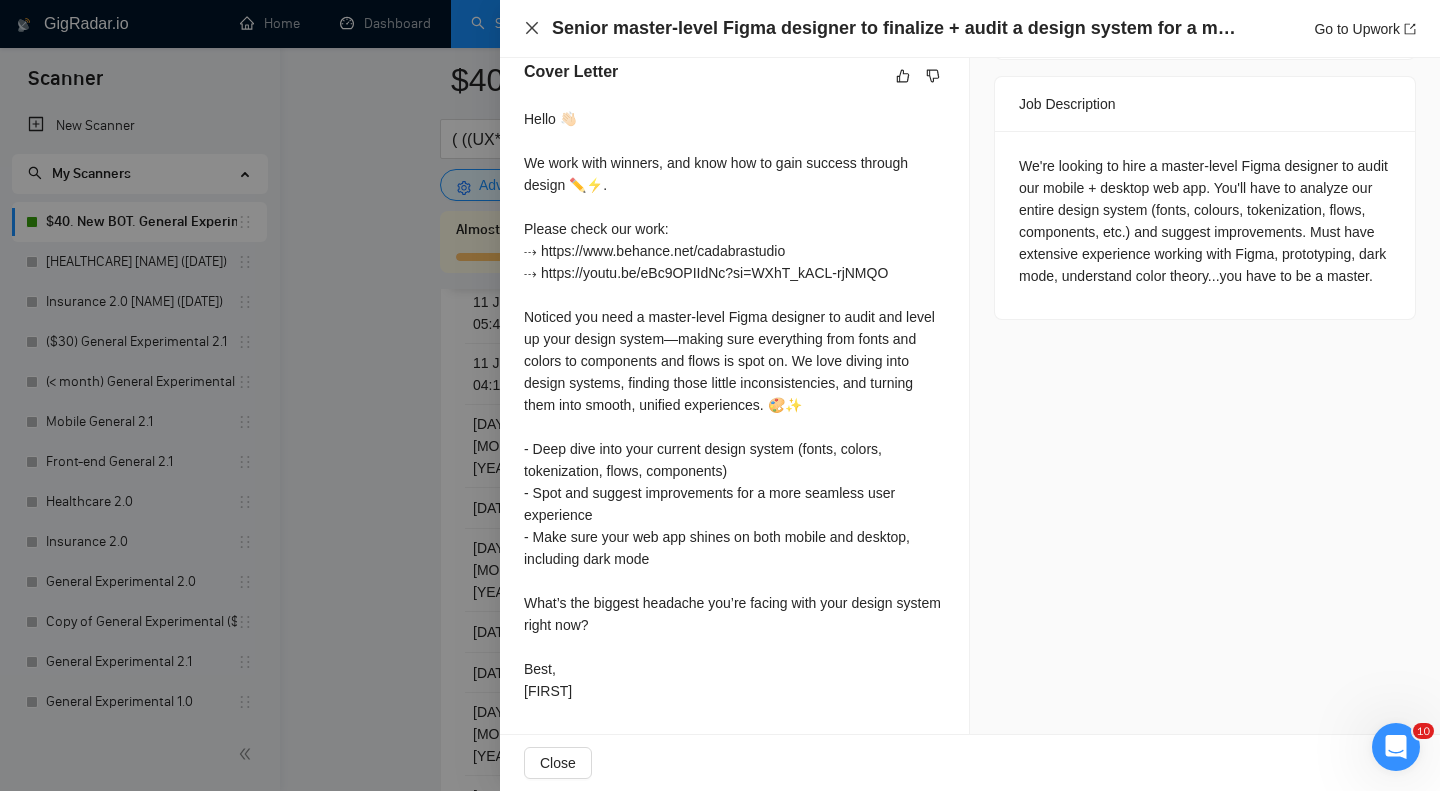 click 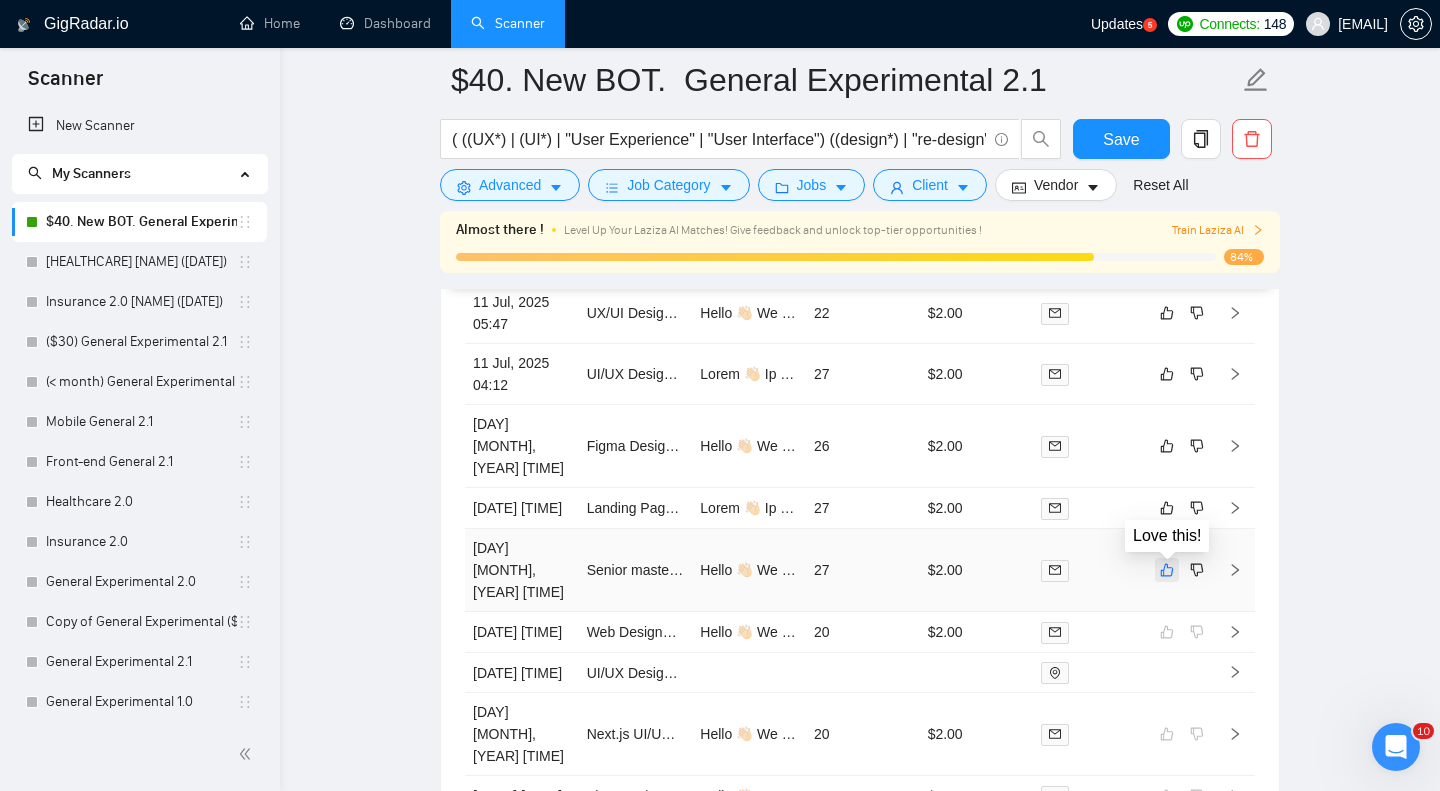 click 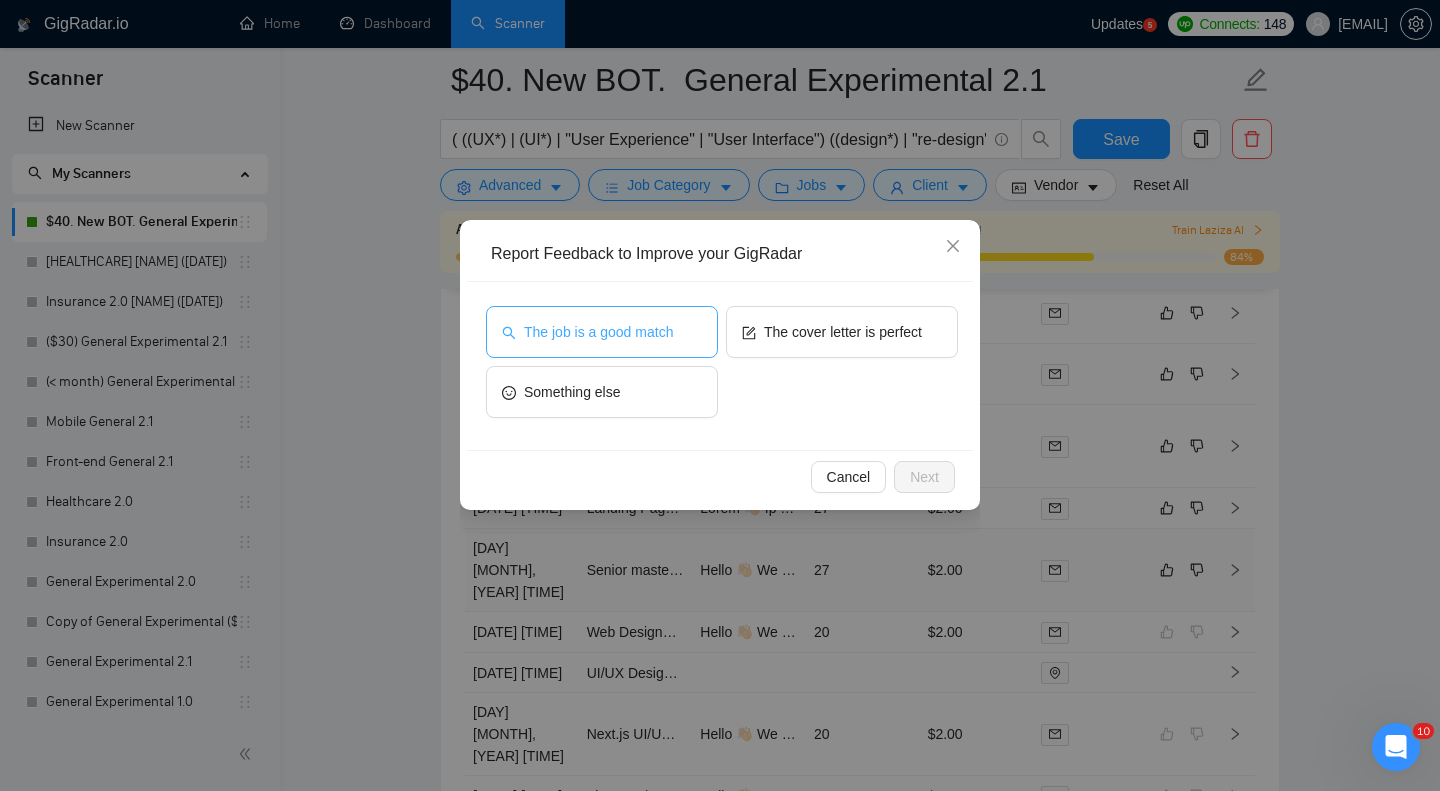 click on "The job is a good match" at bounding box center [598, 332] 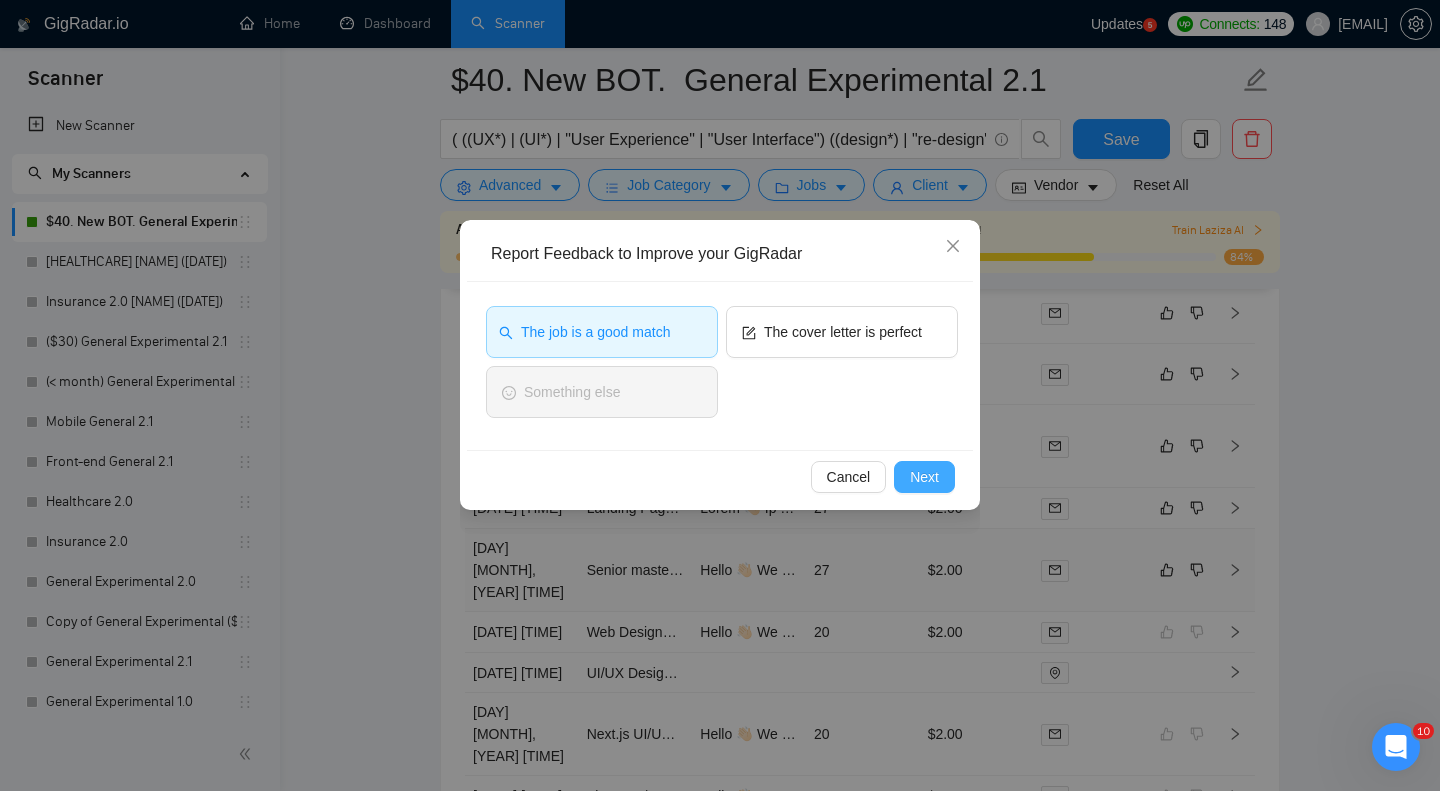 click on "Next" at bounding box center (924, 477) 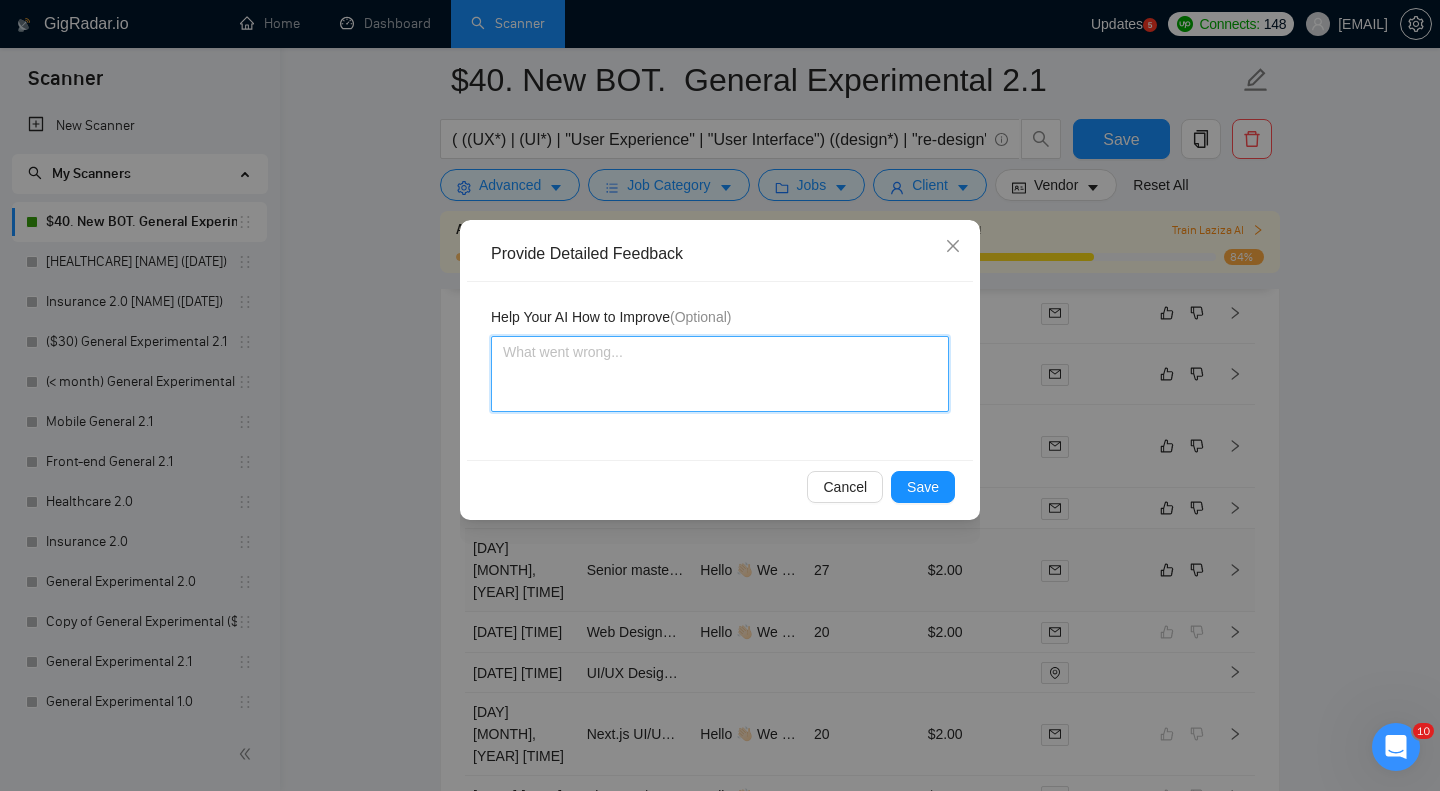 click at bounding box center (720, 374) 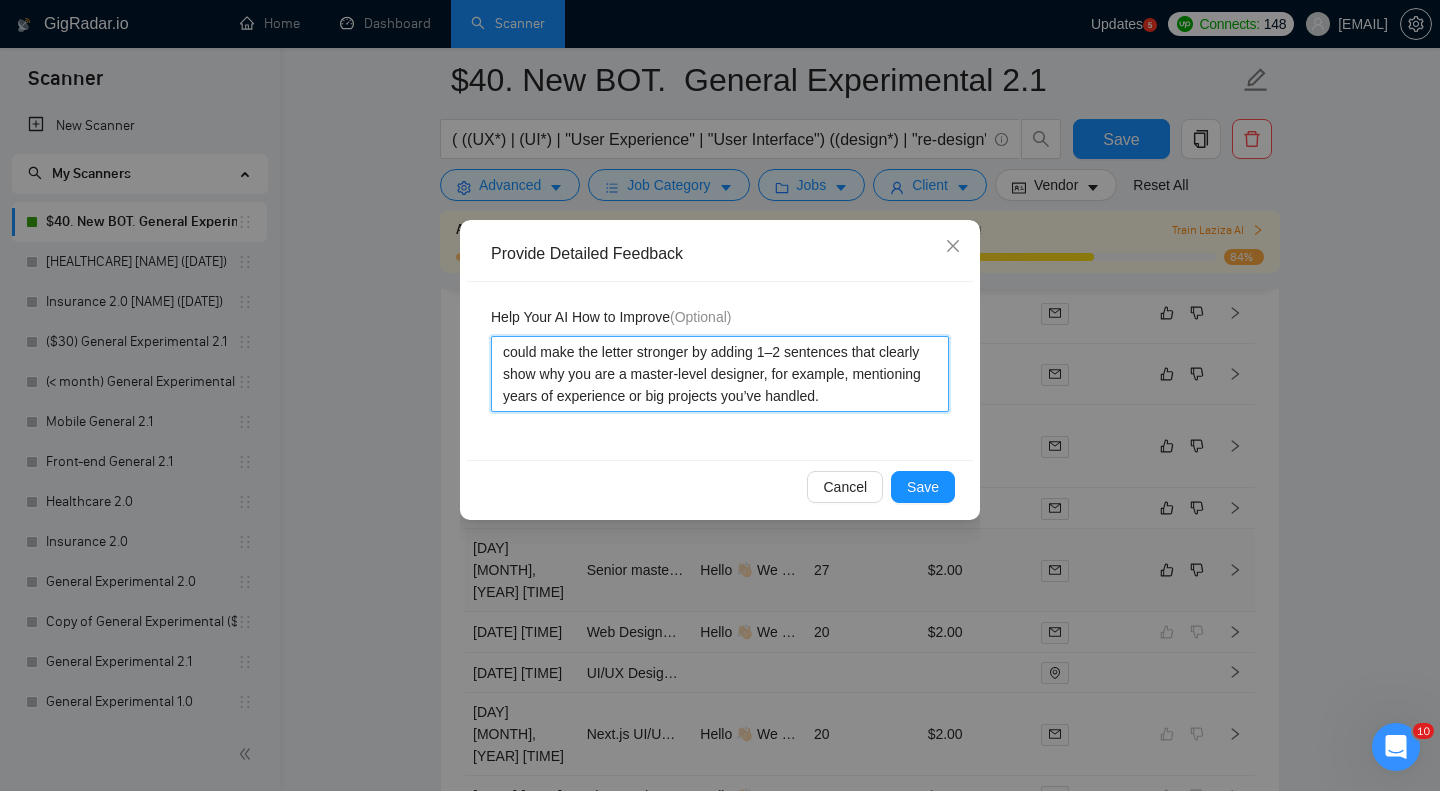 click on "could make the letter stronger by adding 1–2 sentences that clearly show why you are a master-level designer, for example, mentioning years of experience or big projects you’ve handled." at bounding box center [720, 374] 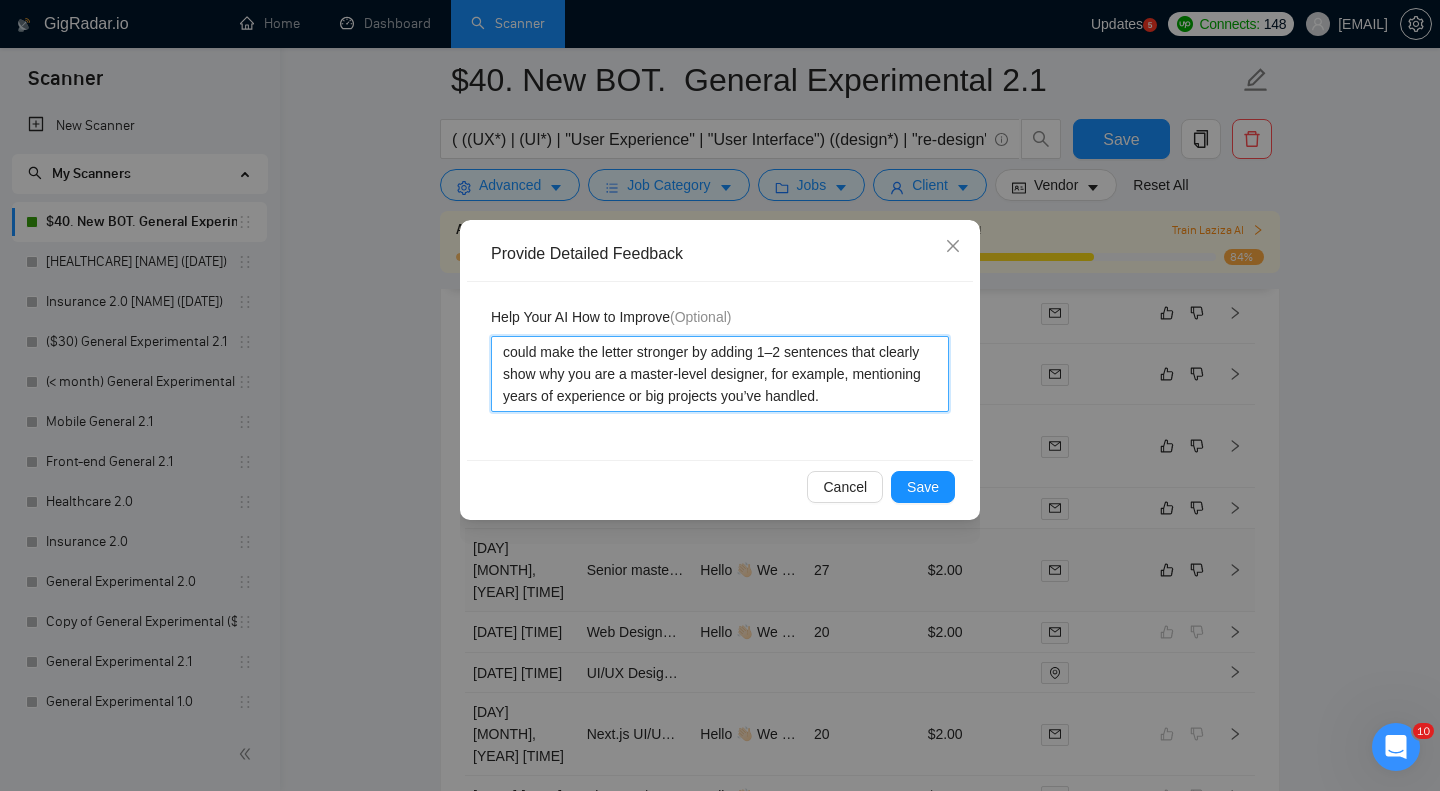 type 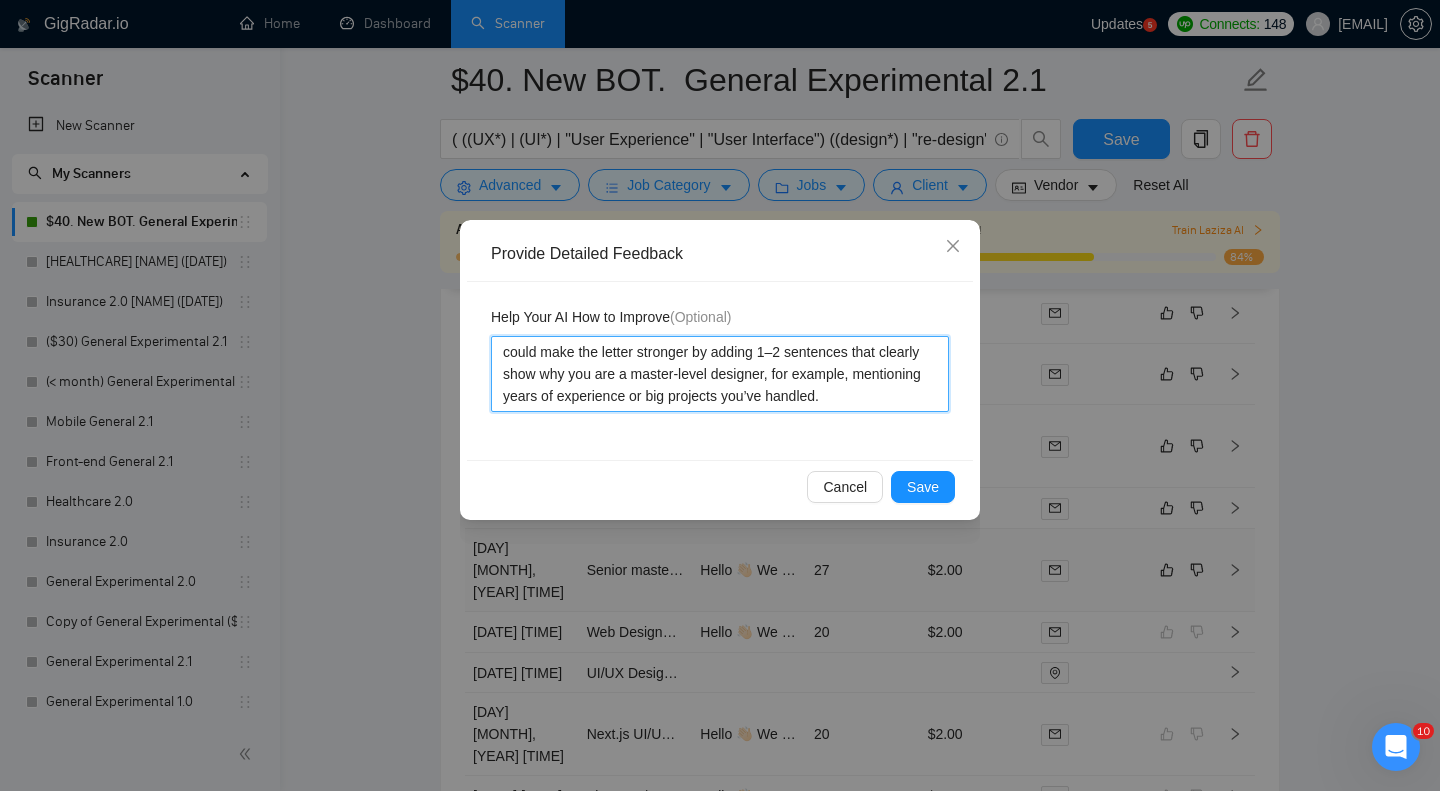 type on "Tcould make the letter stronger by adding 1–2 sentences that clearly show why you are a master-level designer, for example, mentioning years of experience or big projects you’ve handled." 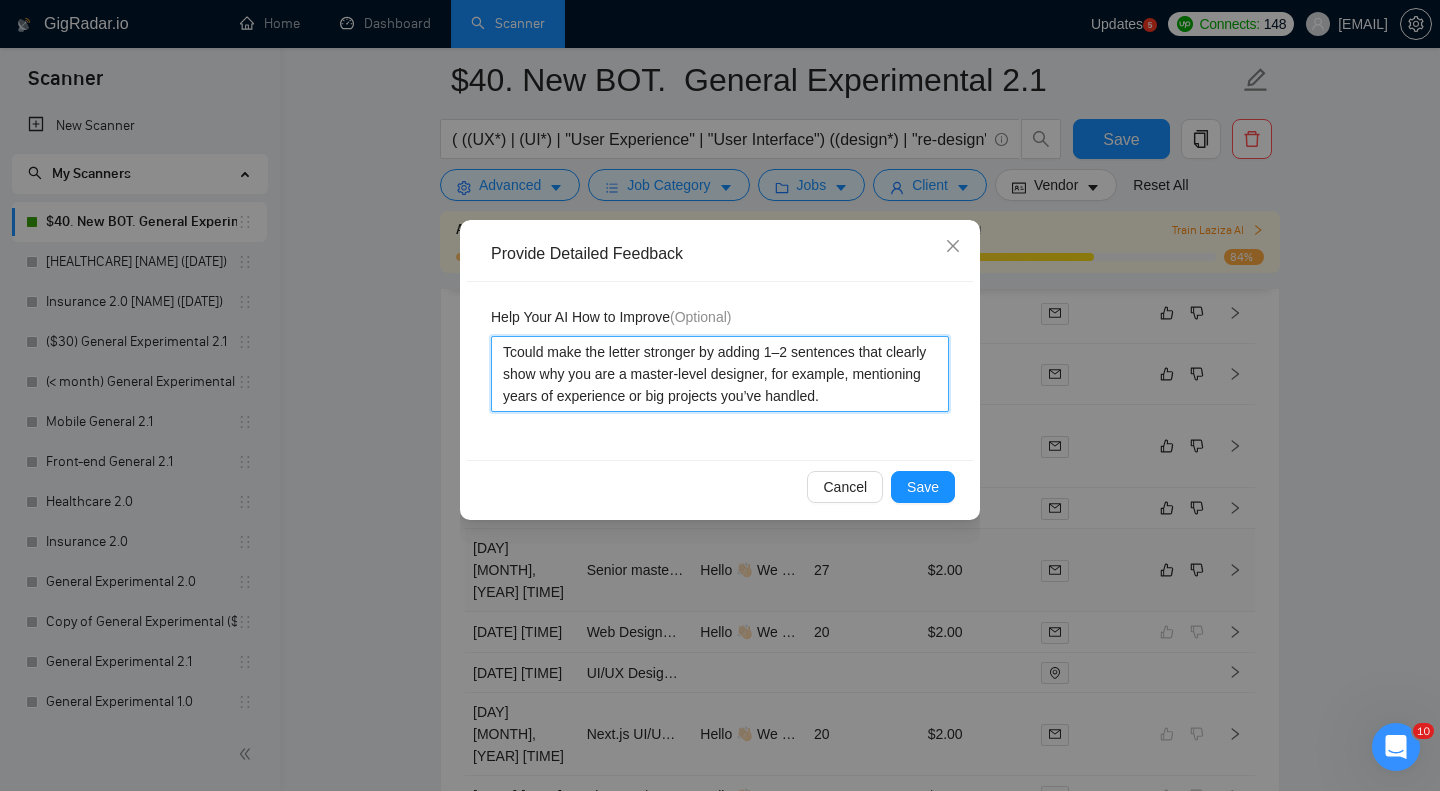 type 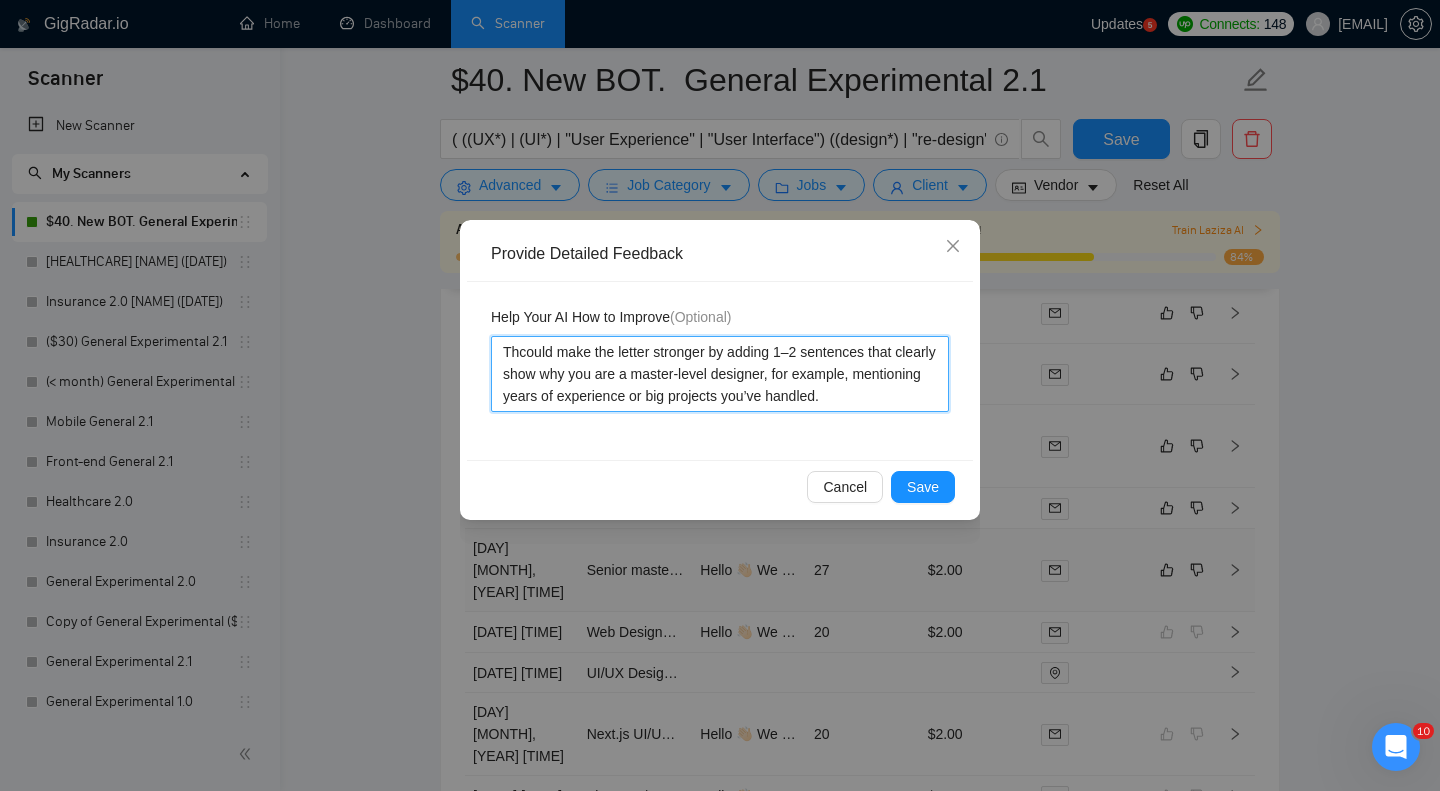 type 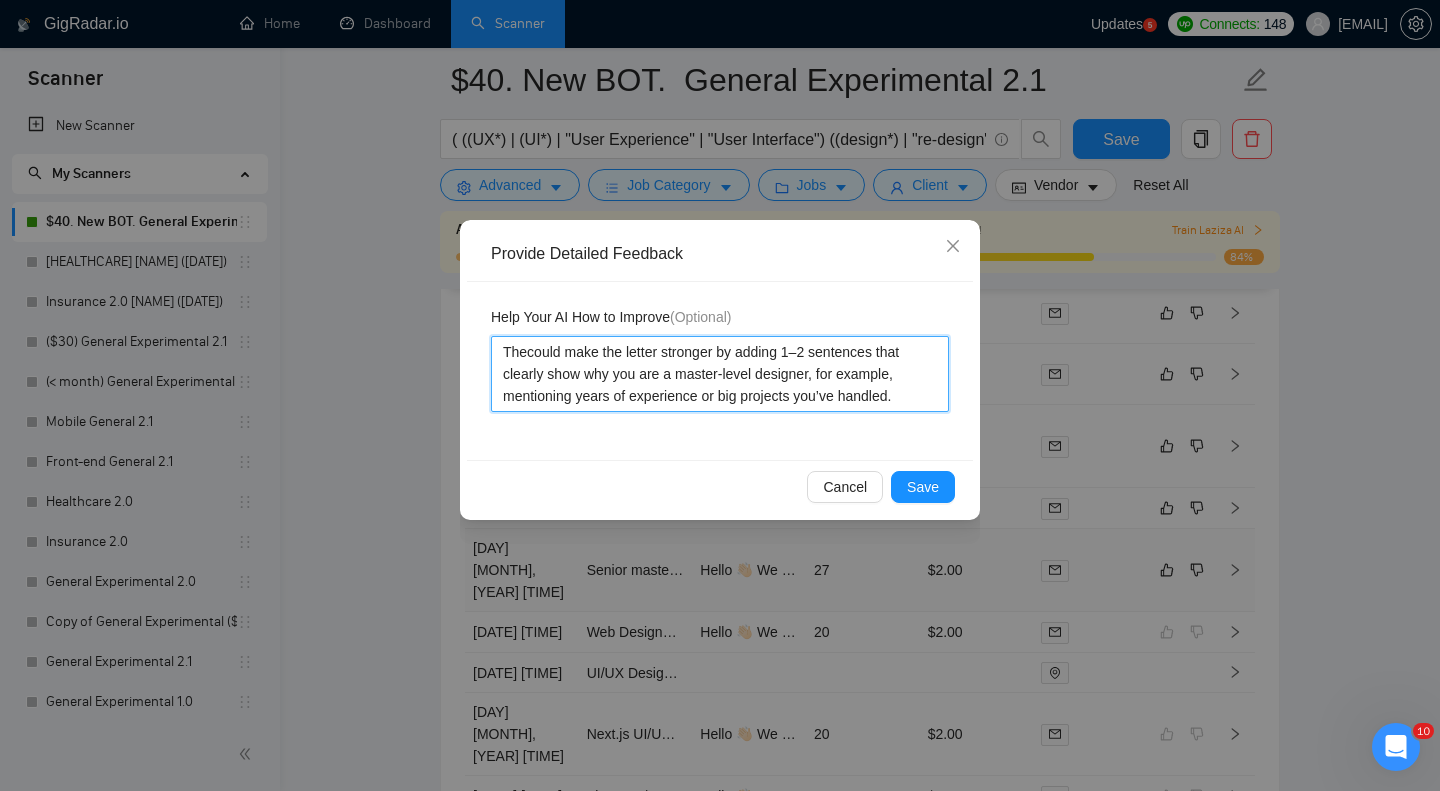 type 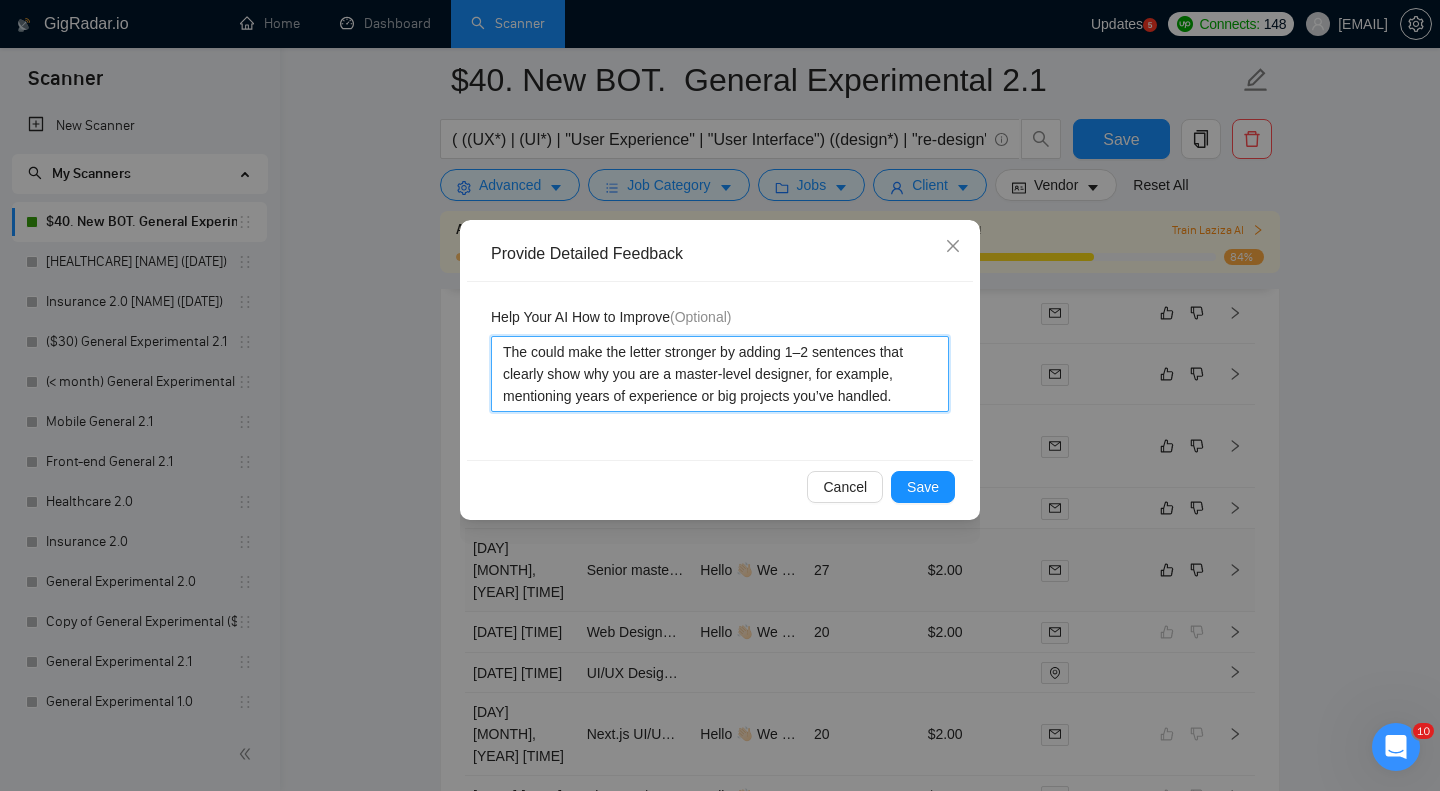 type 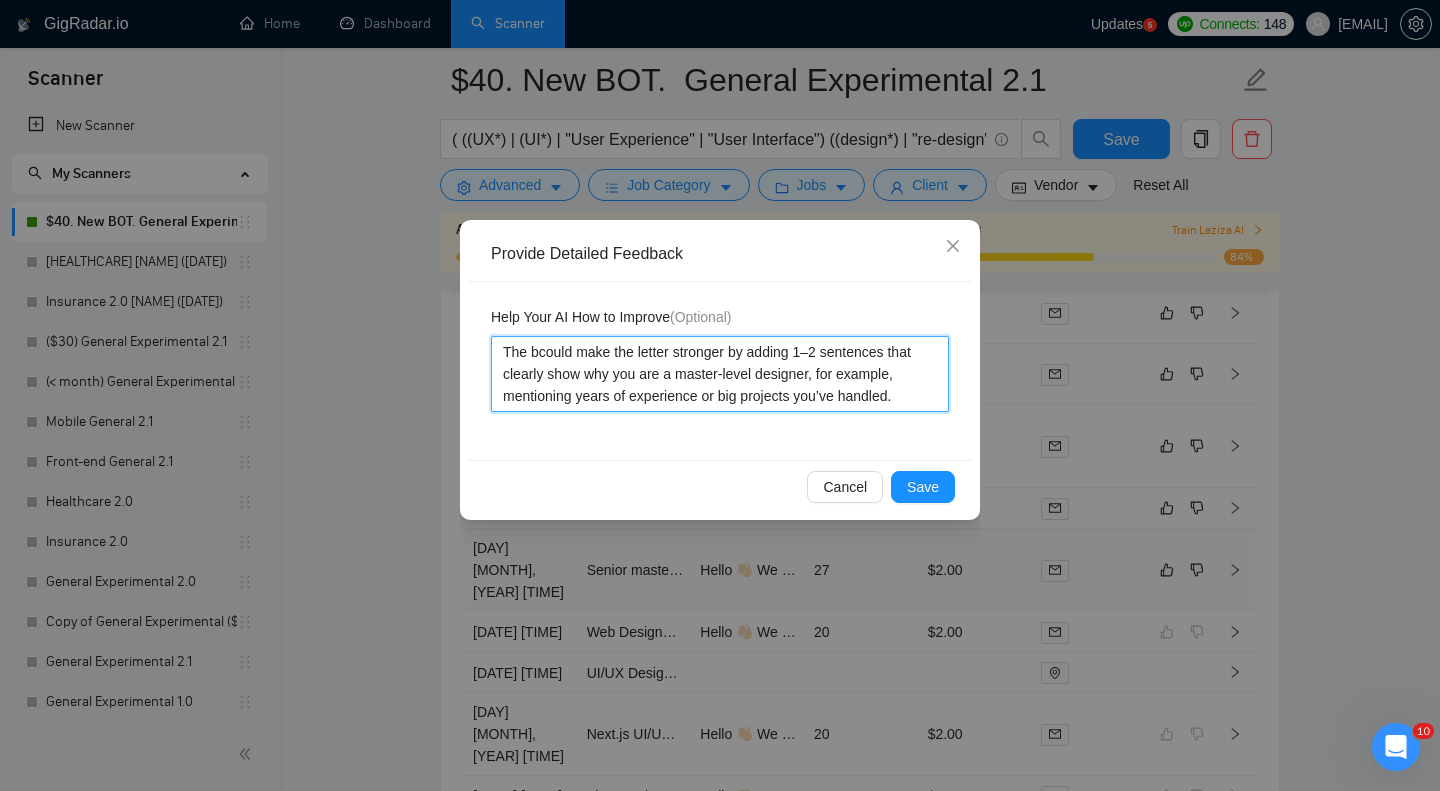 type 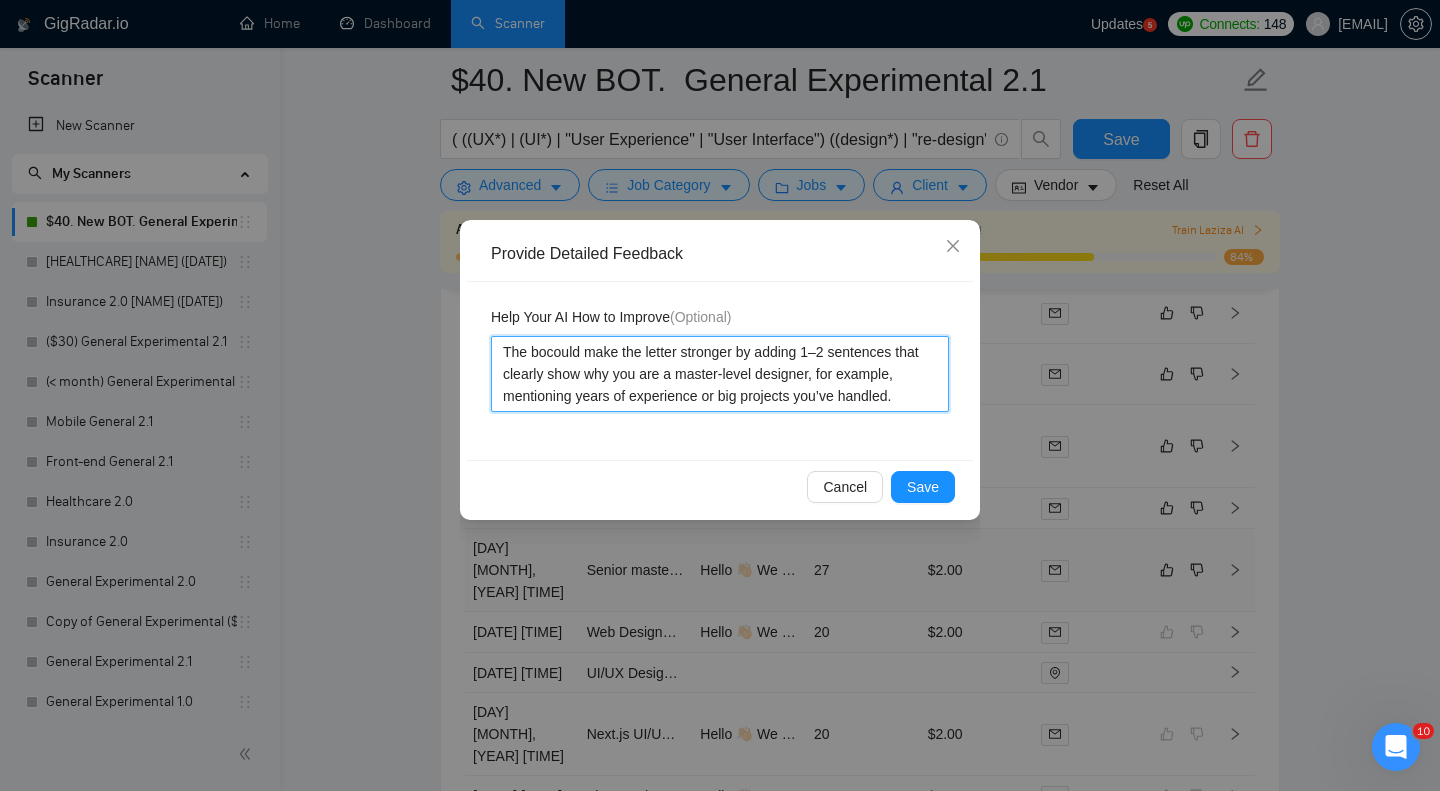 type 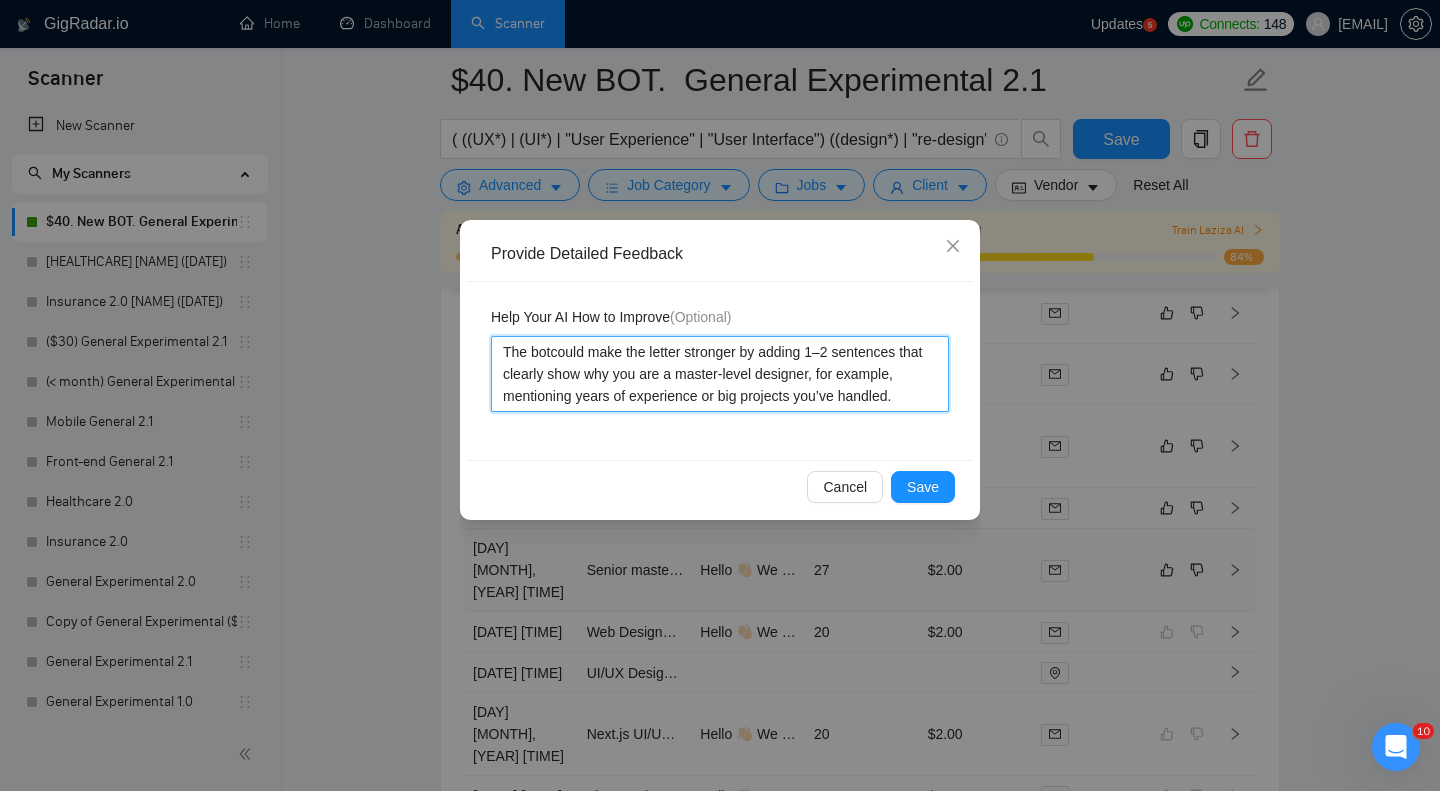 type 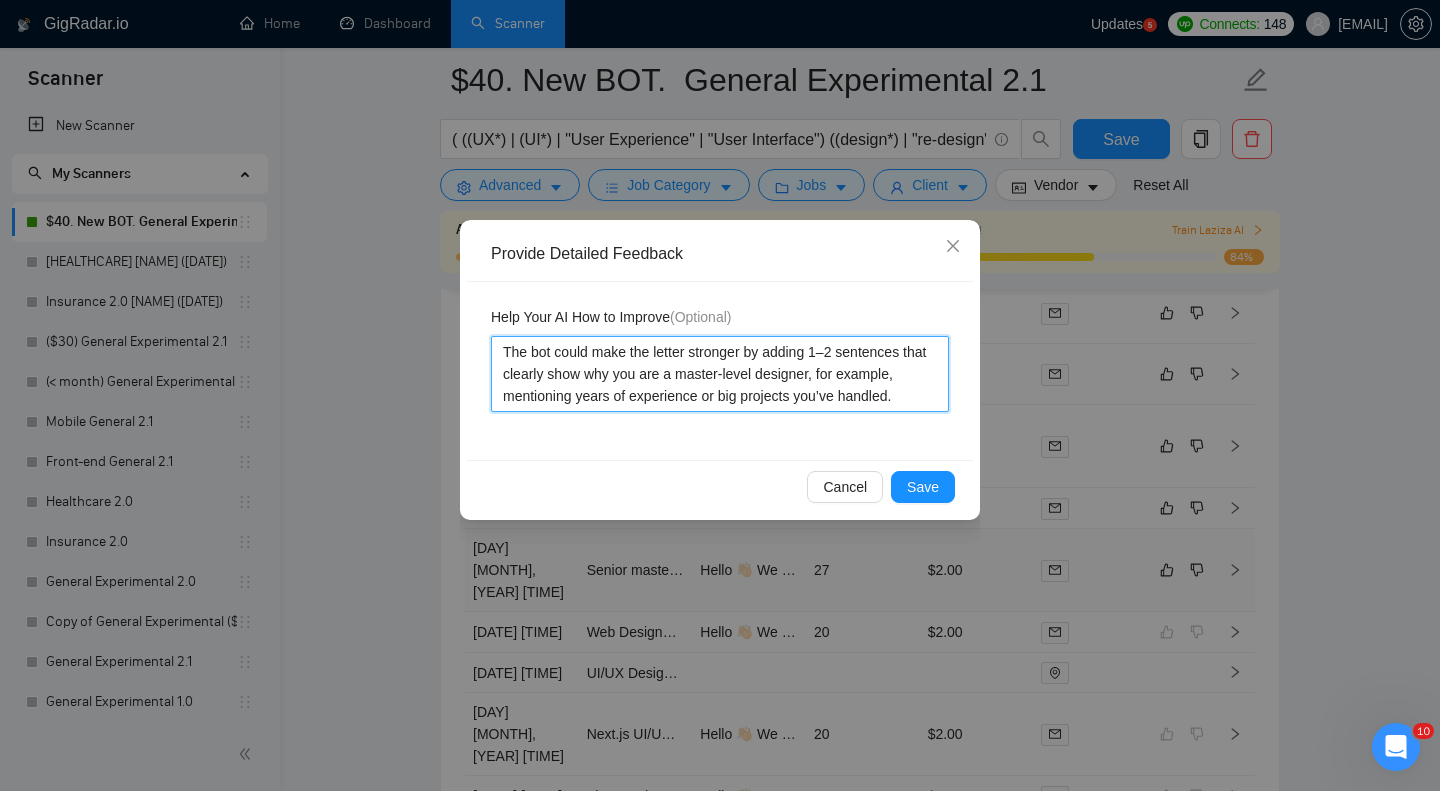 click on "The bot could make the letter stronger by adding 1–2 sentences that clearly show why you are a master-level designer, for example, mentioning years of experience or big projects you’ve handled." at bounding box center (720, 374) 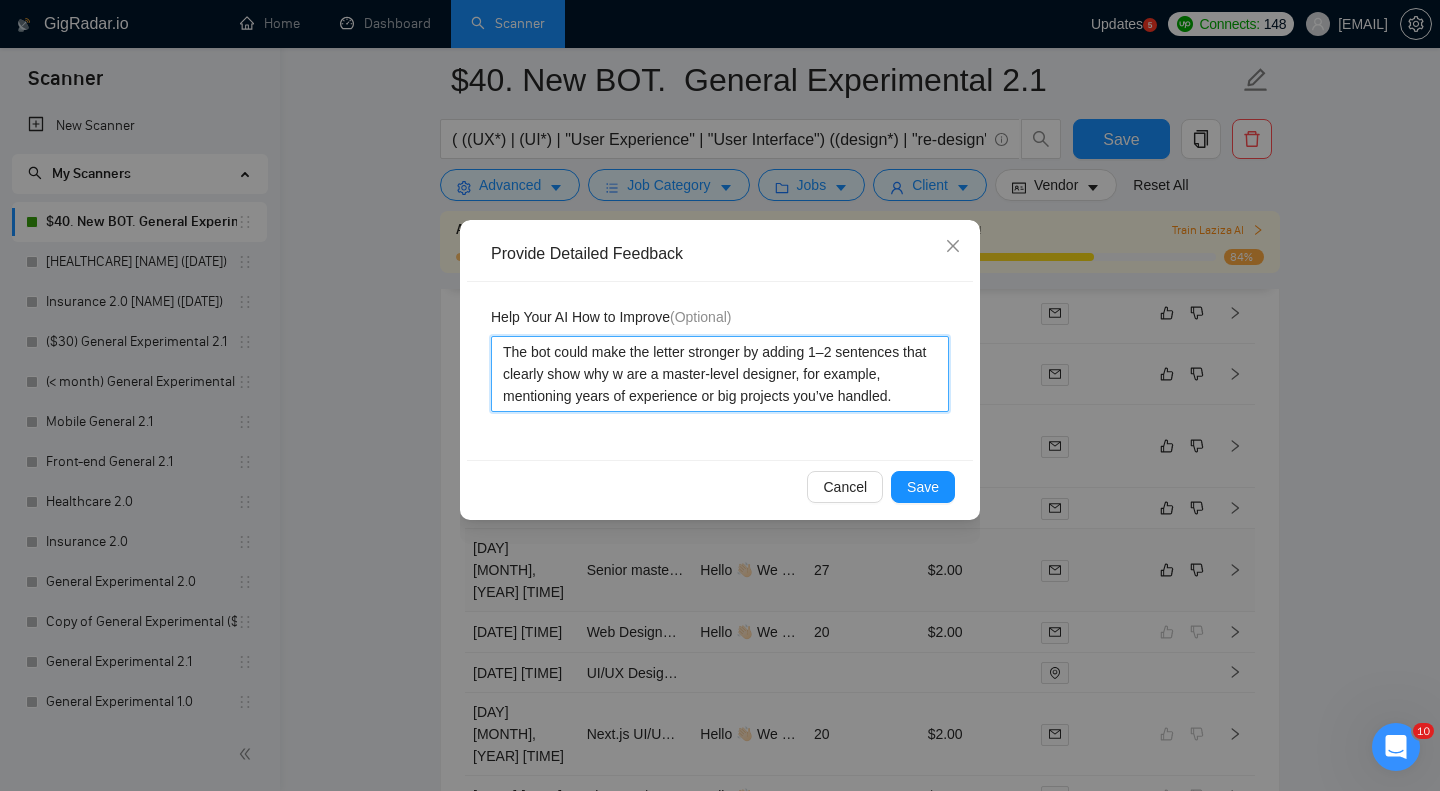 type 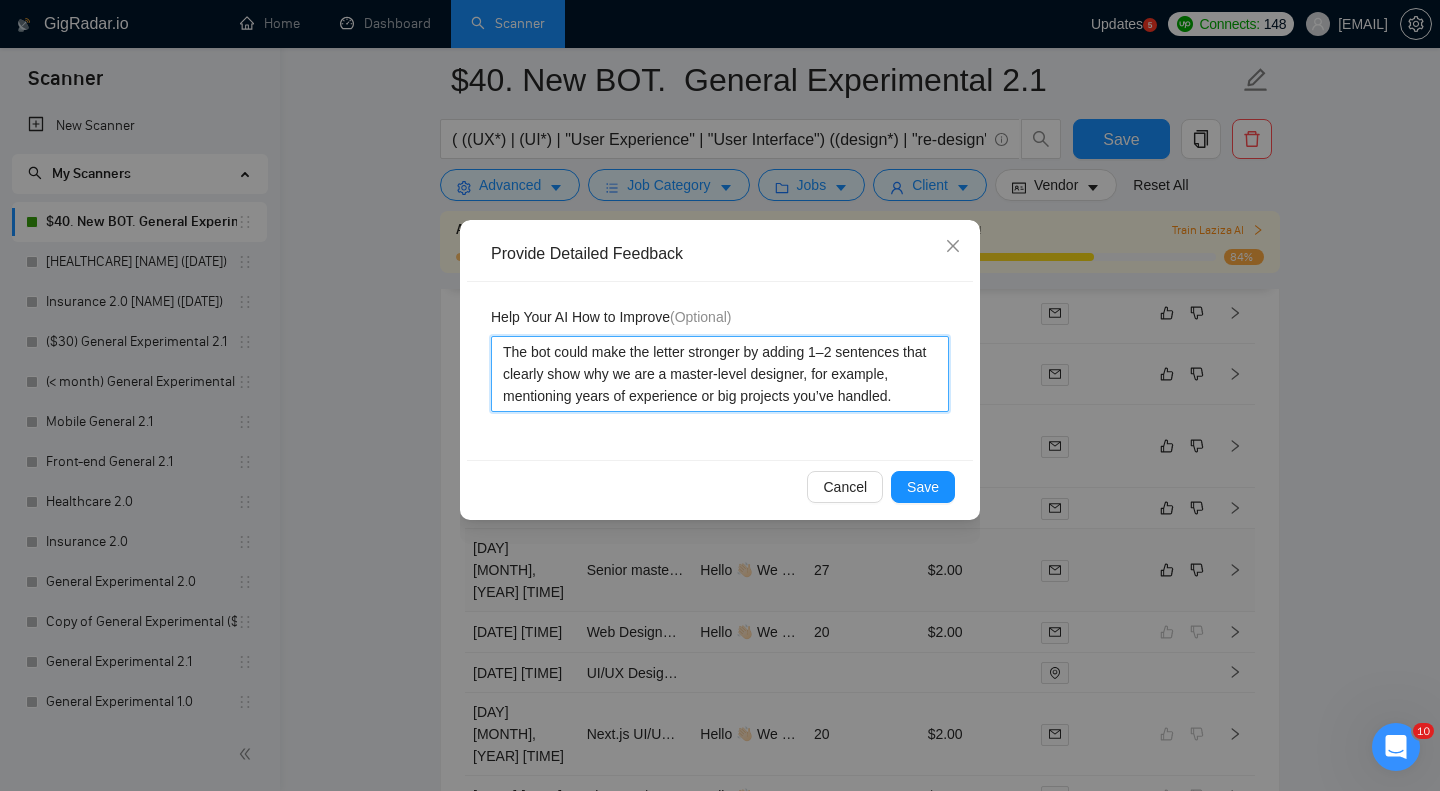 click on "The bot could make the letter stronger by adding 1–2 sentences that clearly show why we are a master-level designer, for example, mentioning years of experience or big projects you’ve handled." at bounding box center (720, 374) 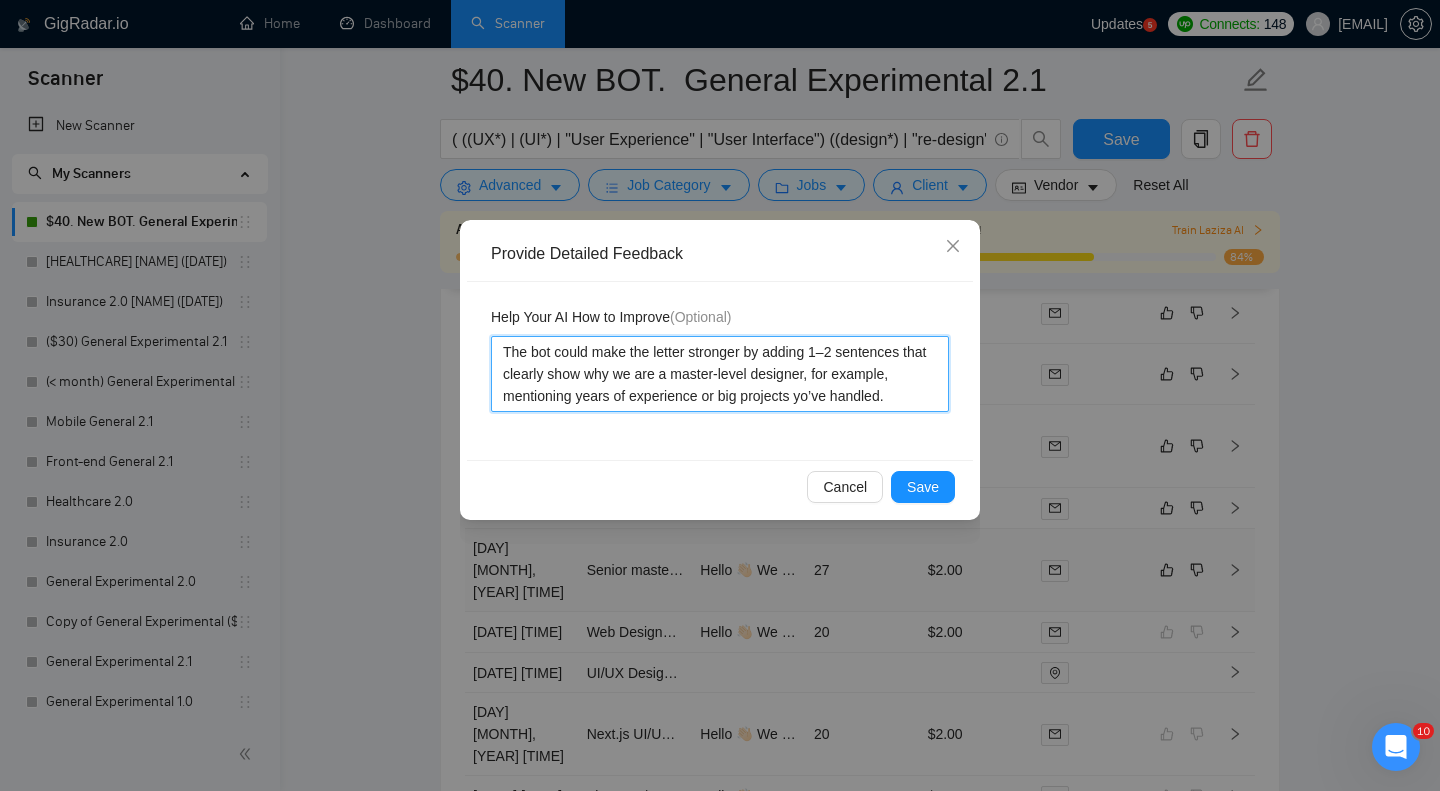 type 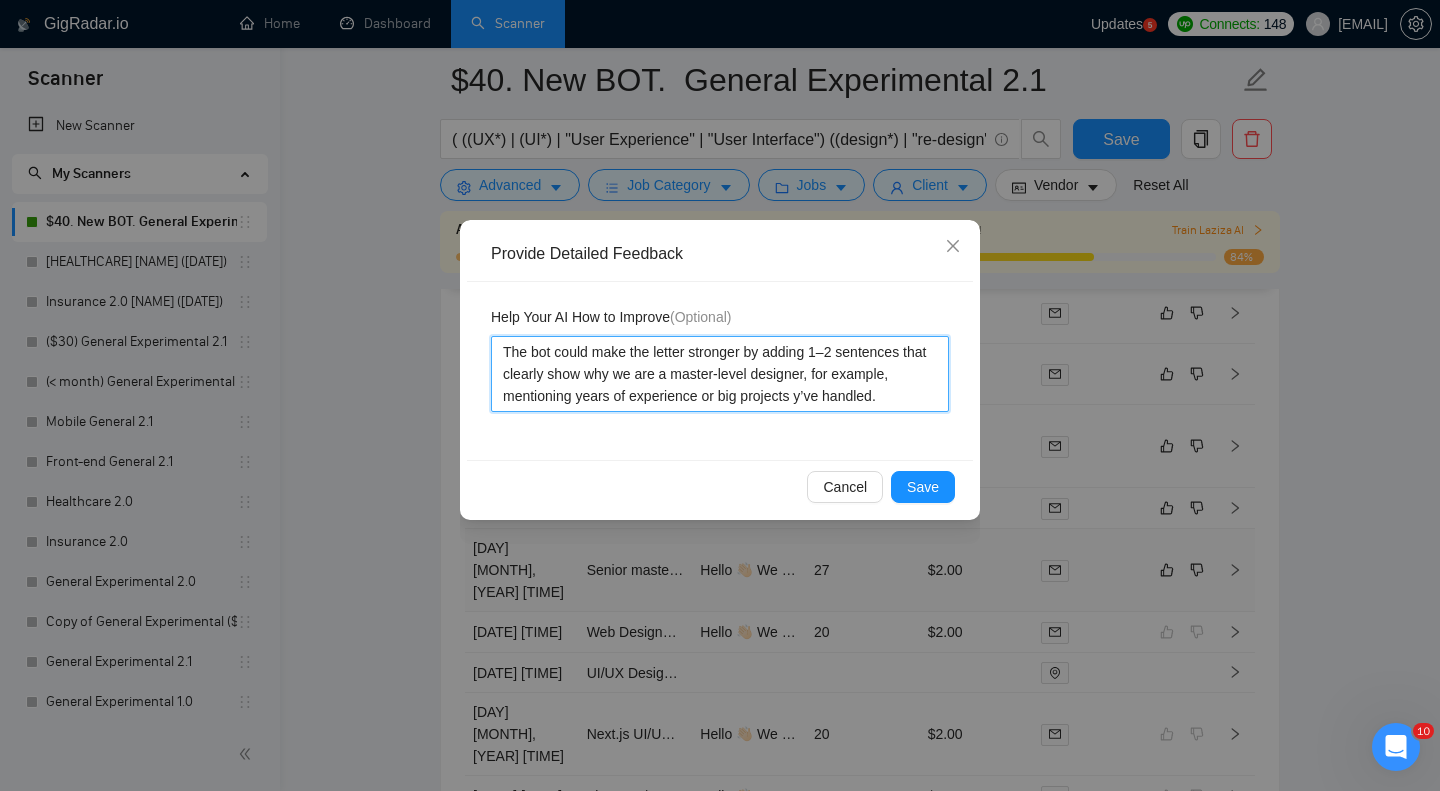 type 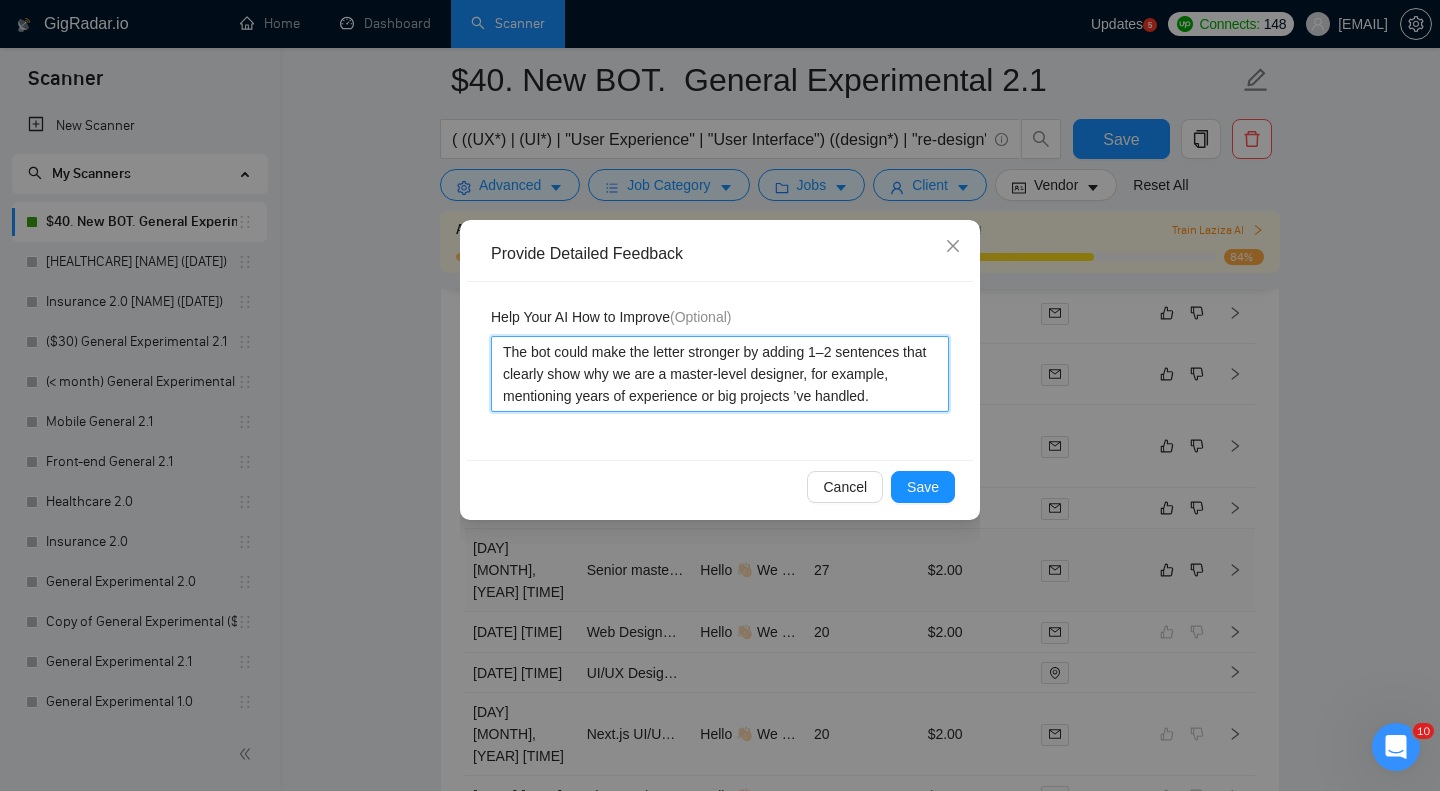type 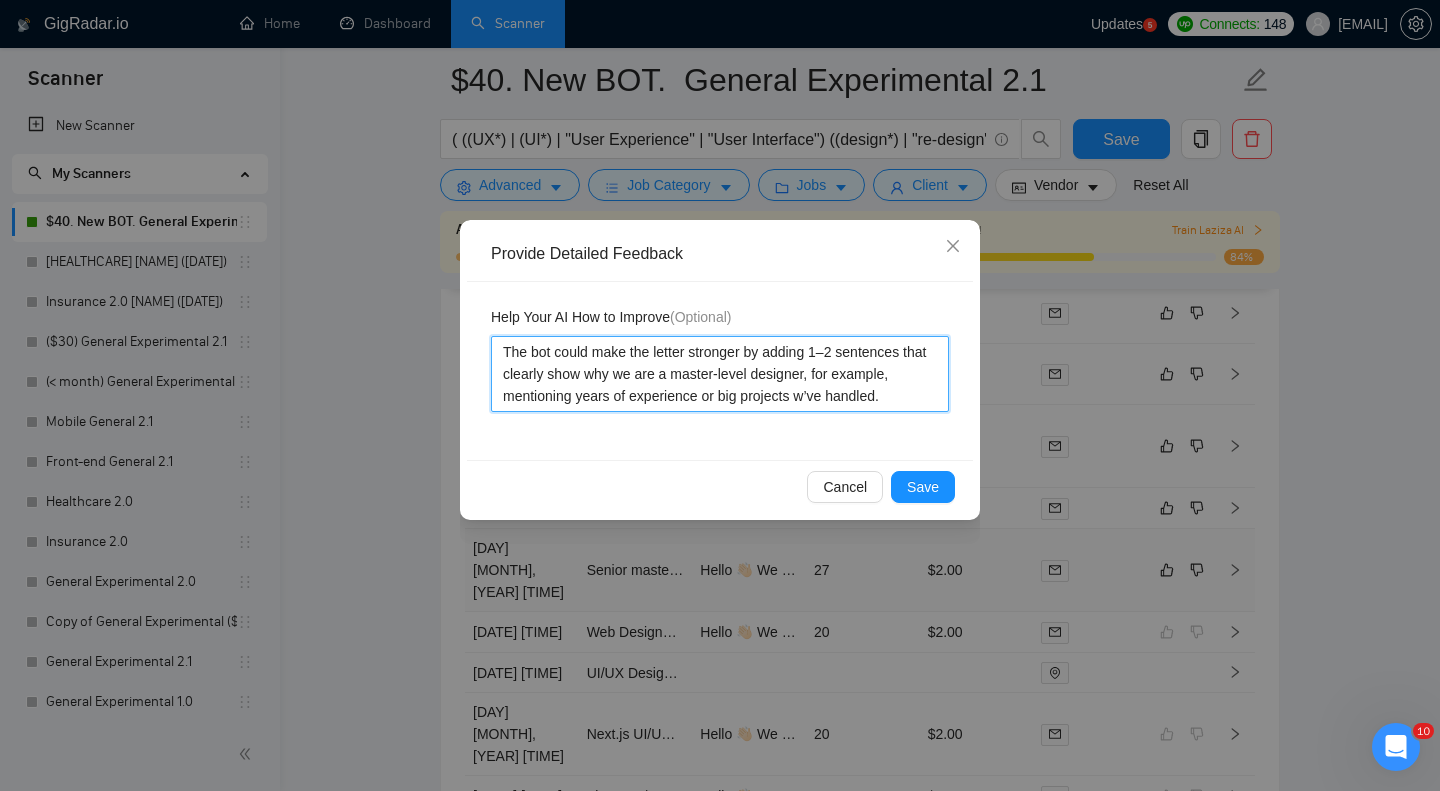 type 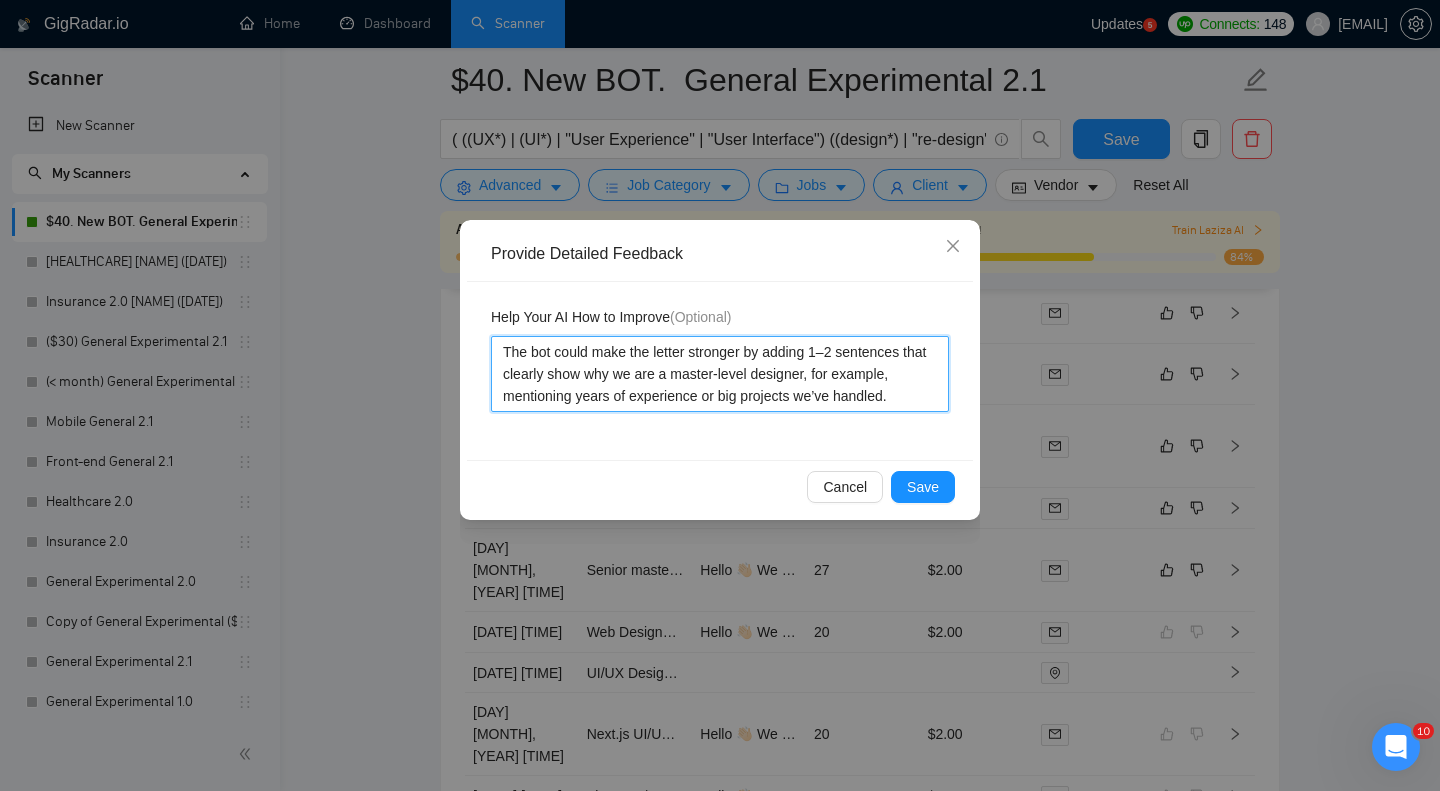 type on "The bot could make the letter stronger by adding 1–2 sentences that clearly show why we are a master-level designer, for example, mentioning years of experience or big projects we’ve handled." 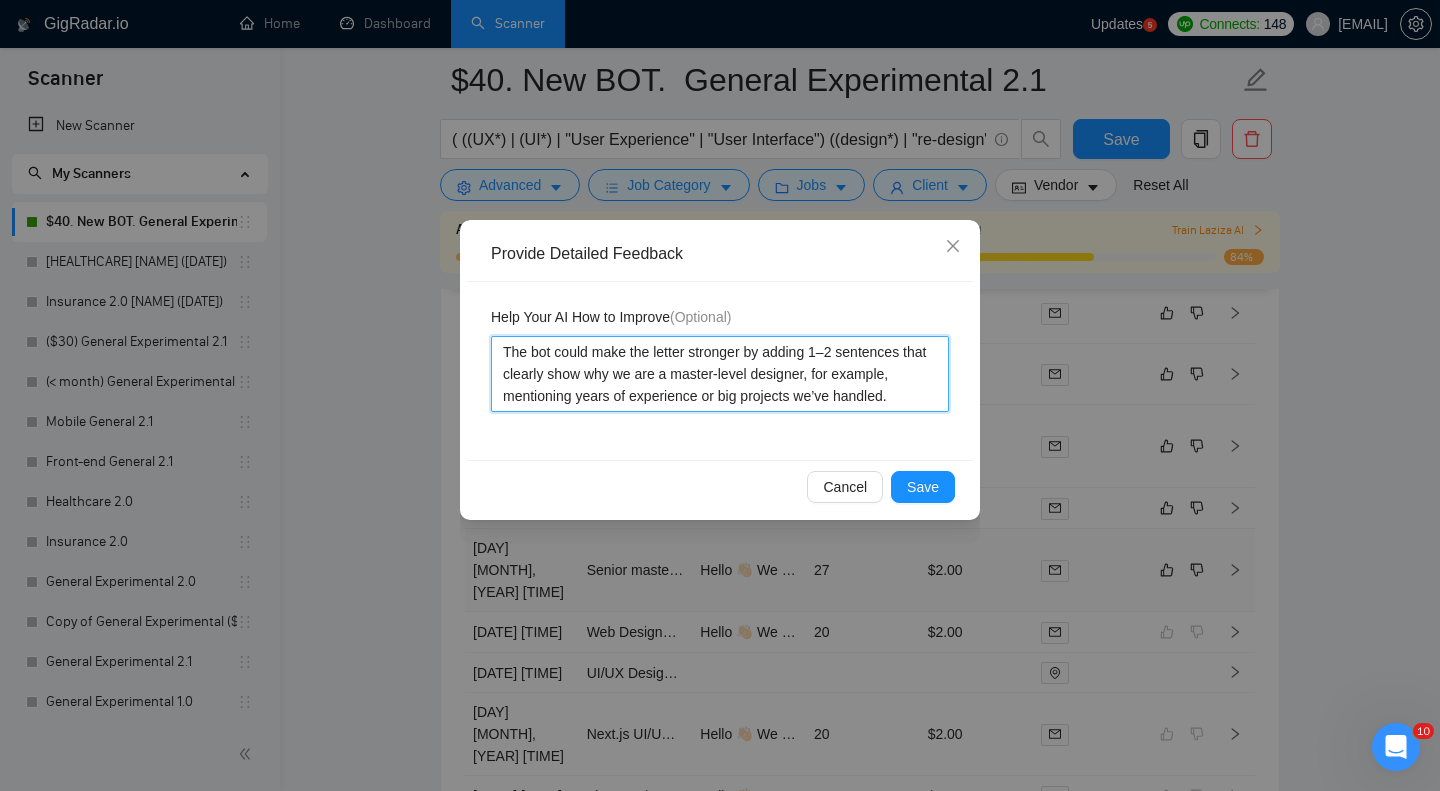 click on "The bot could make the letter stronger by adding 1–2 sentences that clearly show why we are a master-level designer, for example, mentioning years of experience or big projects we’ve handled." at bounding box center [720, 374] 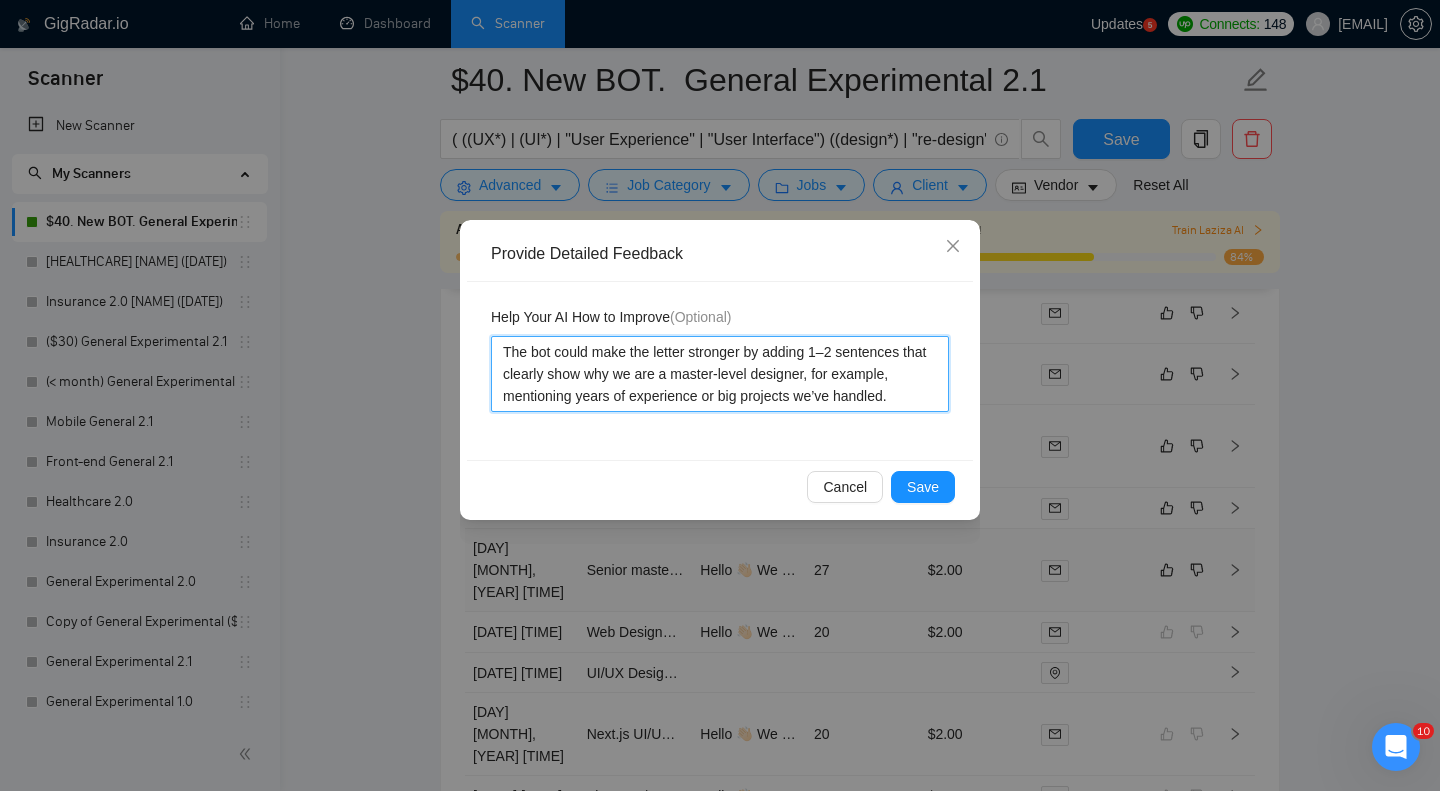 type 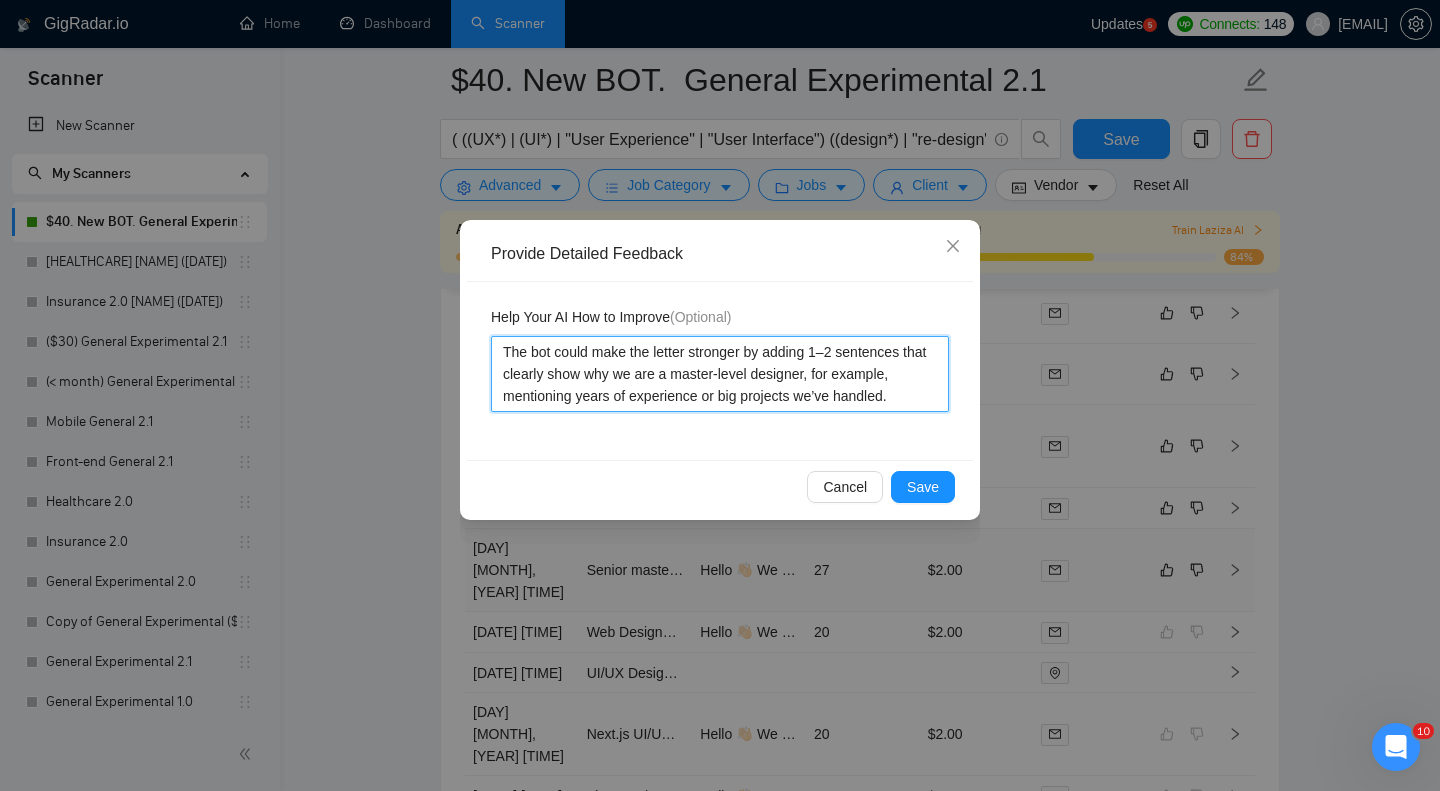 type on "The bot rcould make the letter stronger by adding 1–2 sentences that clearly show why we are a master-level designer, for example, mentioning years of experience or big projects we’ve handled." 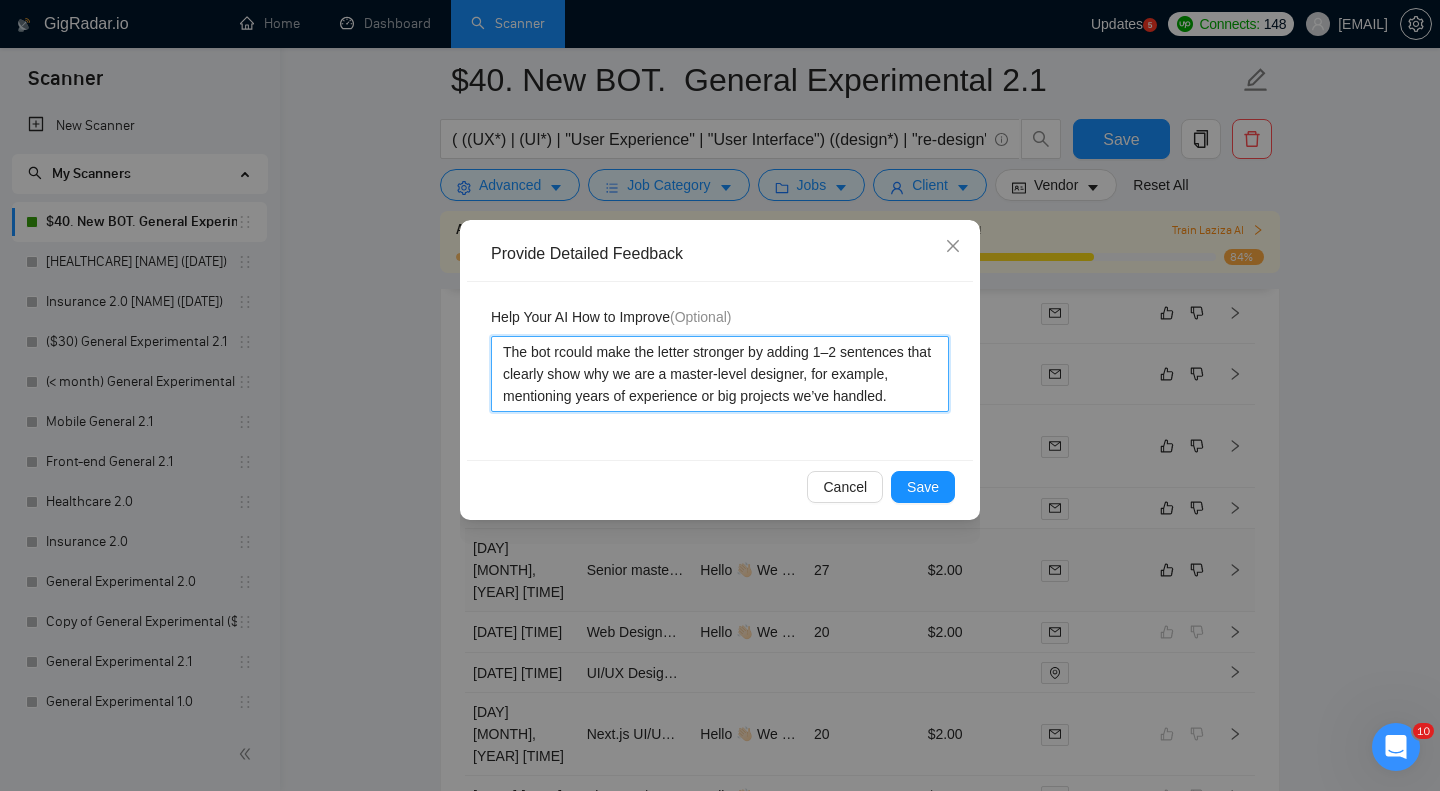type 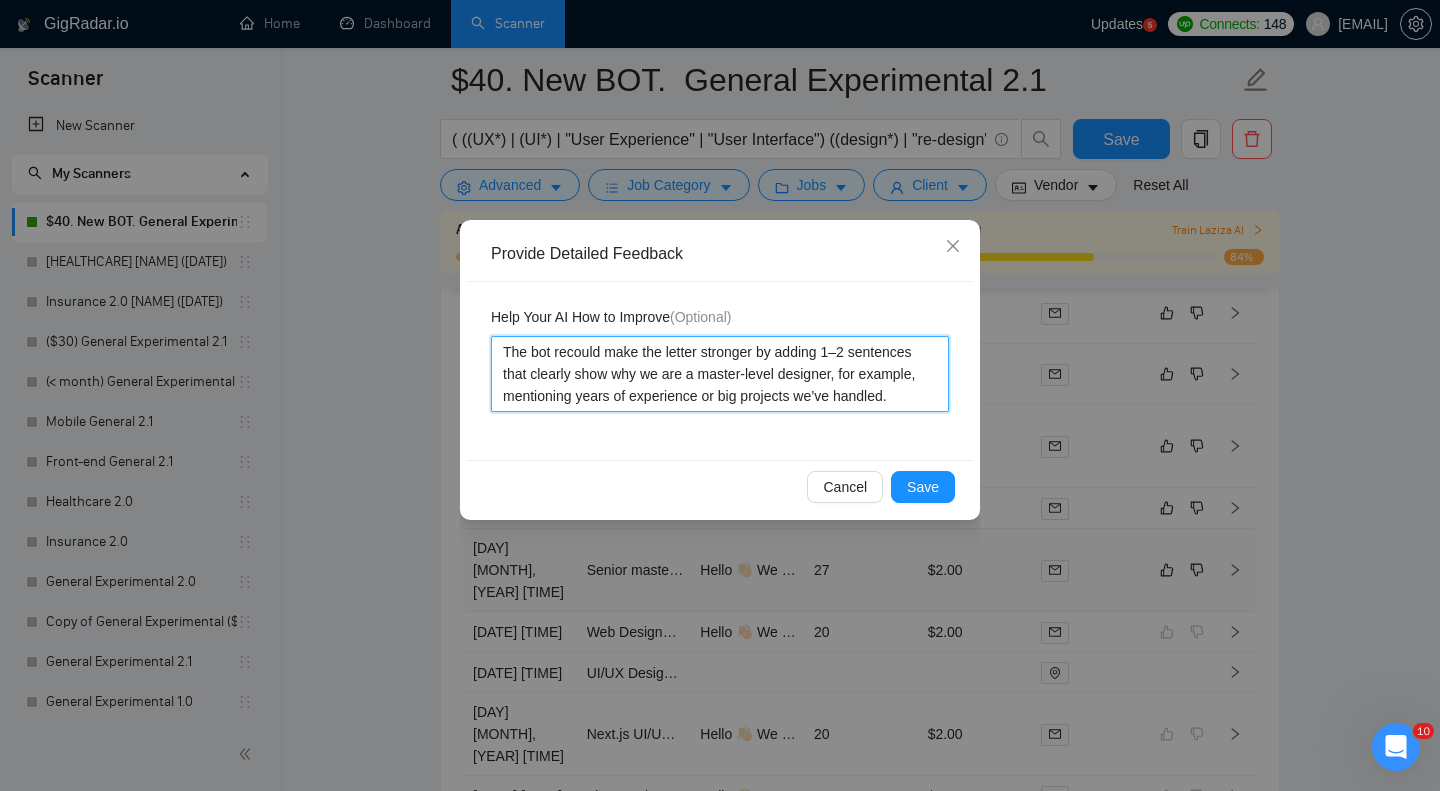 type 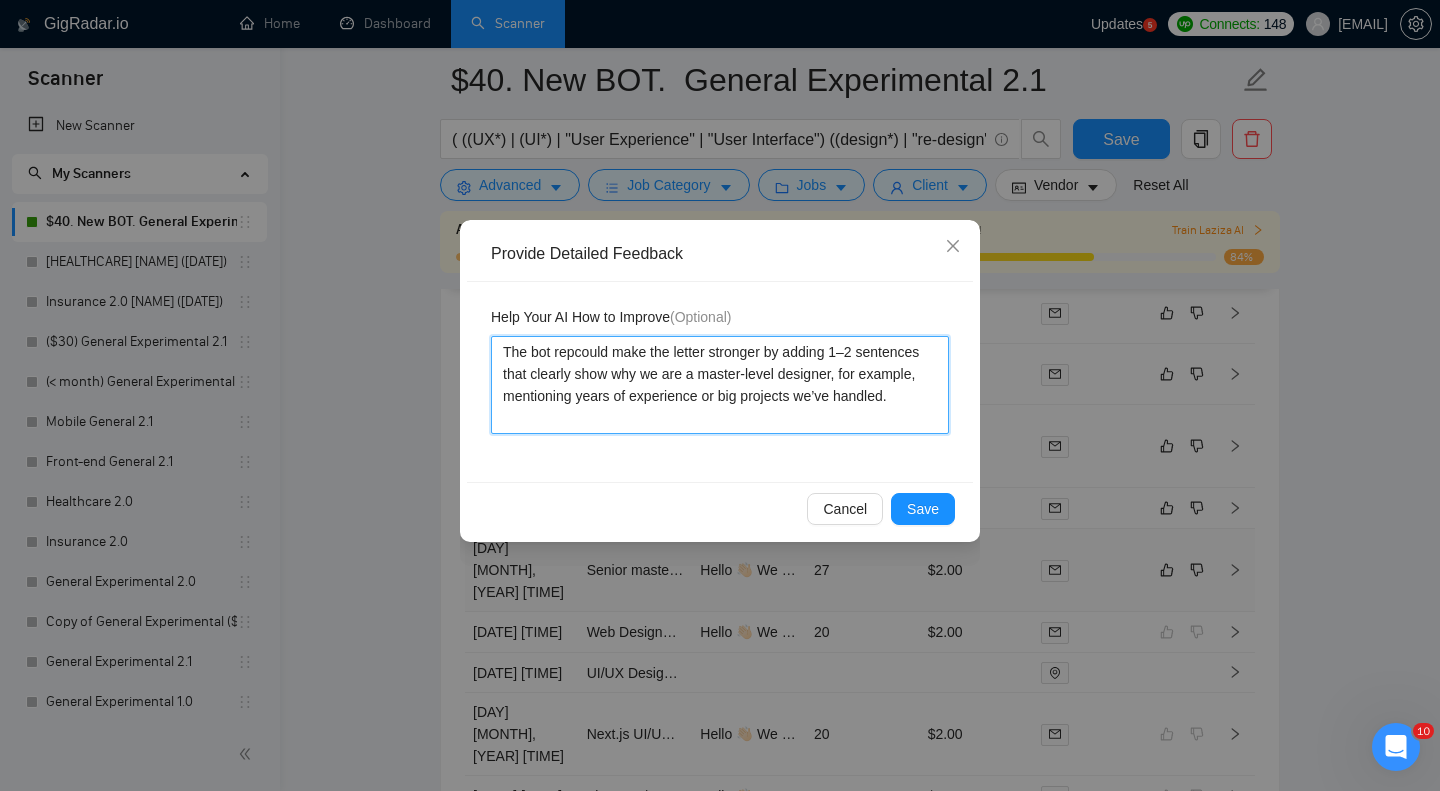 type 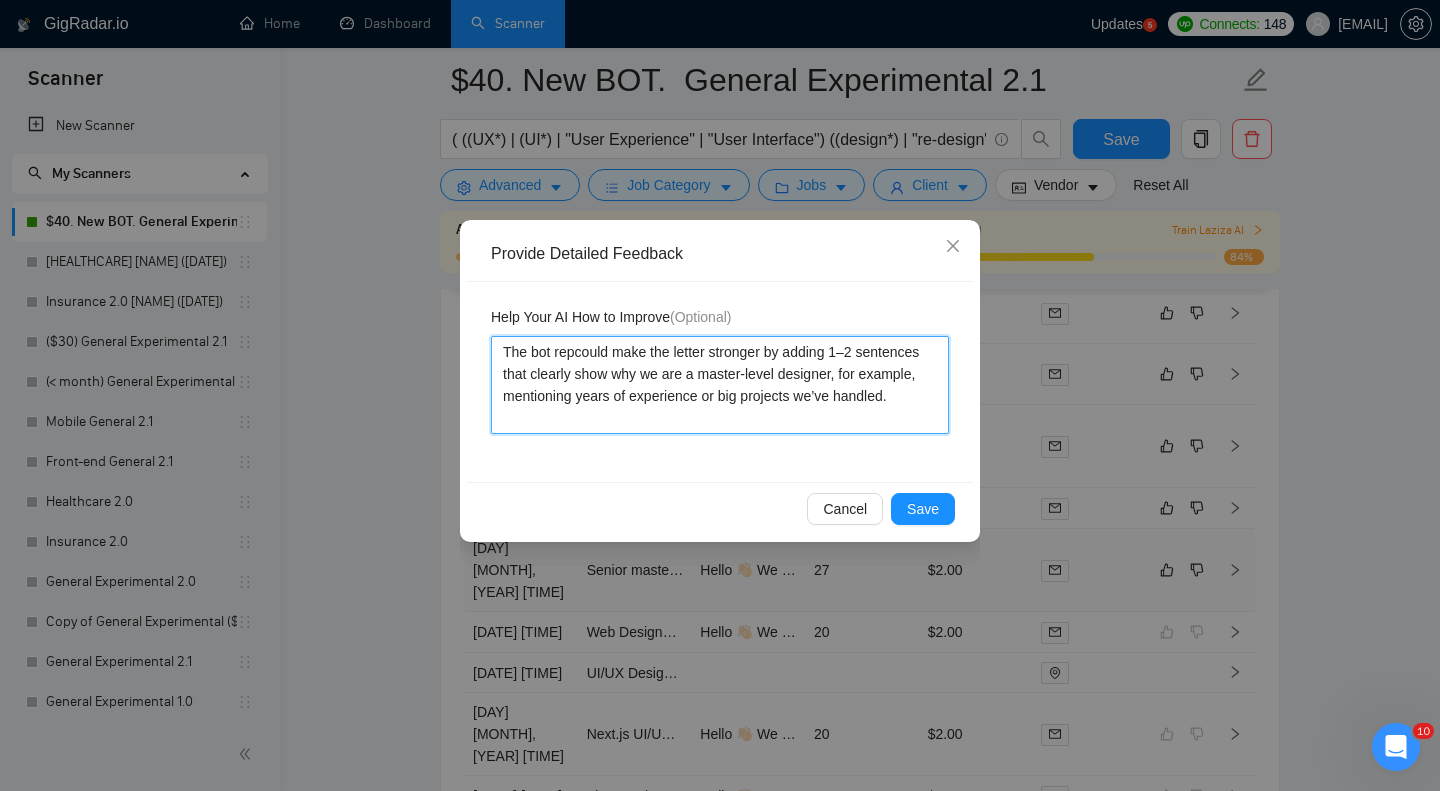 type on "The bot repecould make the letter stronger by adding 1–2 sentences that clearly show why we are a master-level designer, for example, mentioning years of experience or big projects we’ve handled." 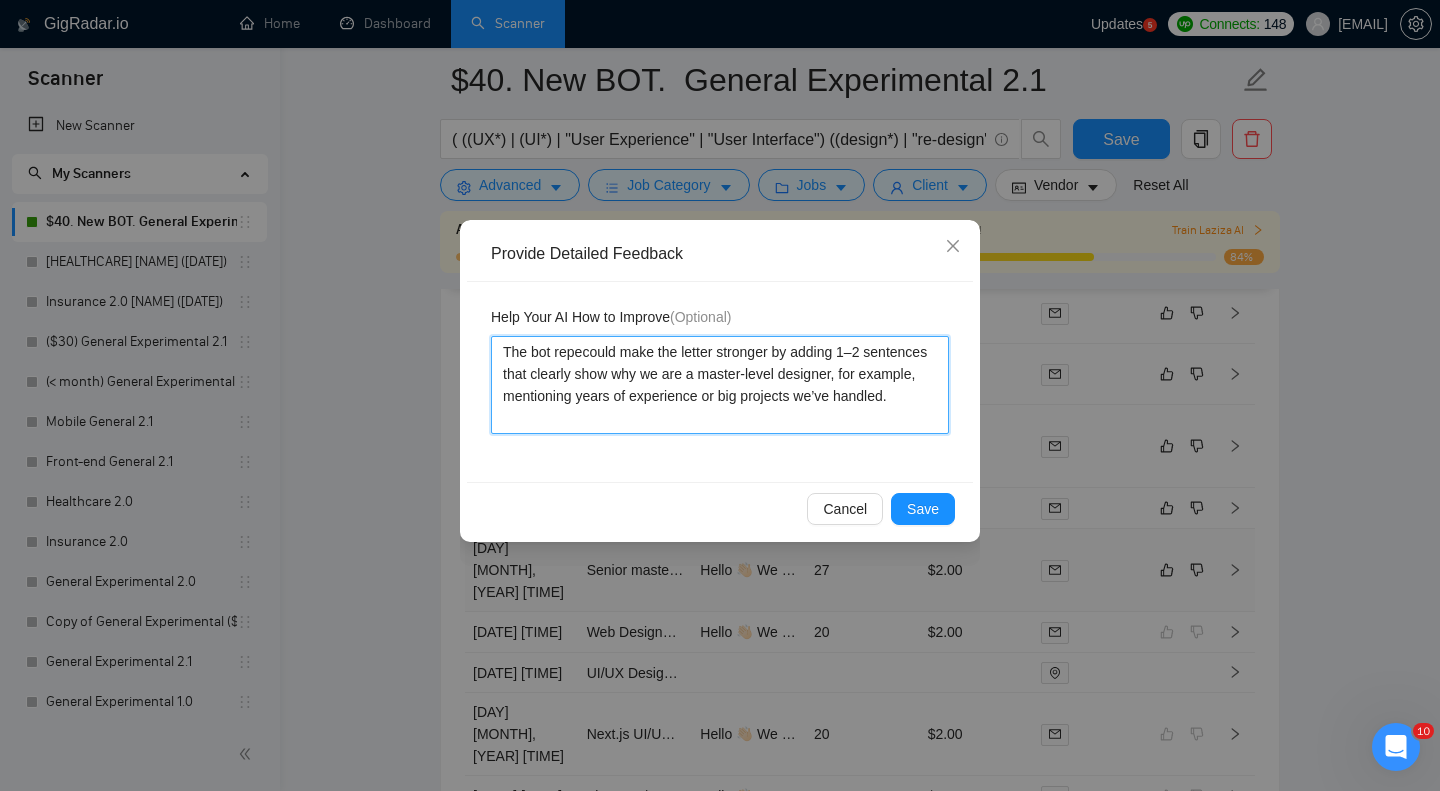 type 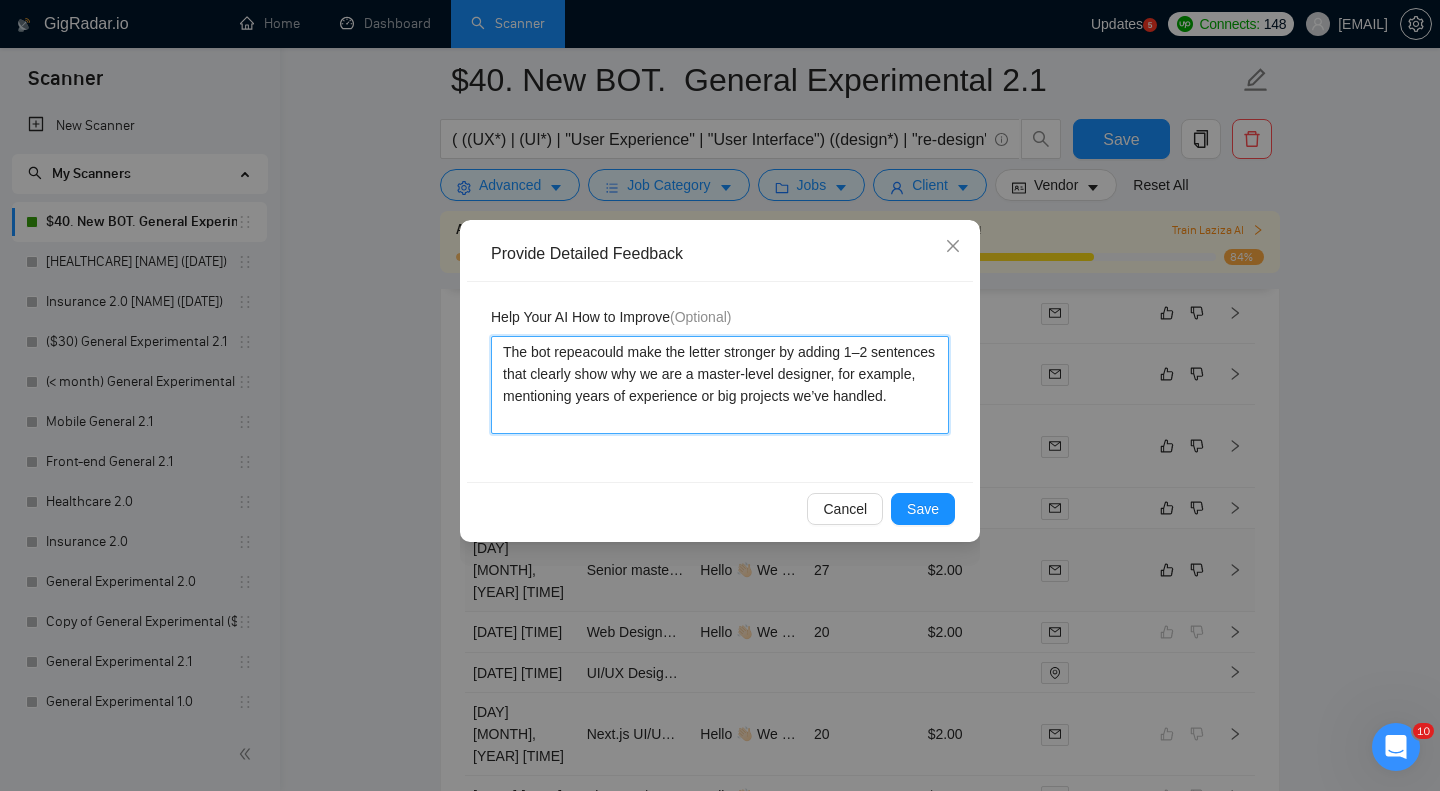type on "The bot repeatcould make the letter stronger by adding 1–2 sentences that clearly show why we are a master-level designer, for example, mentioning years of experience or big projects we’ve handled." 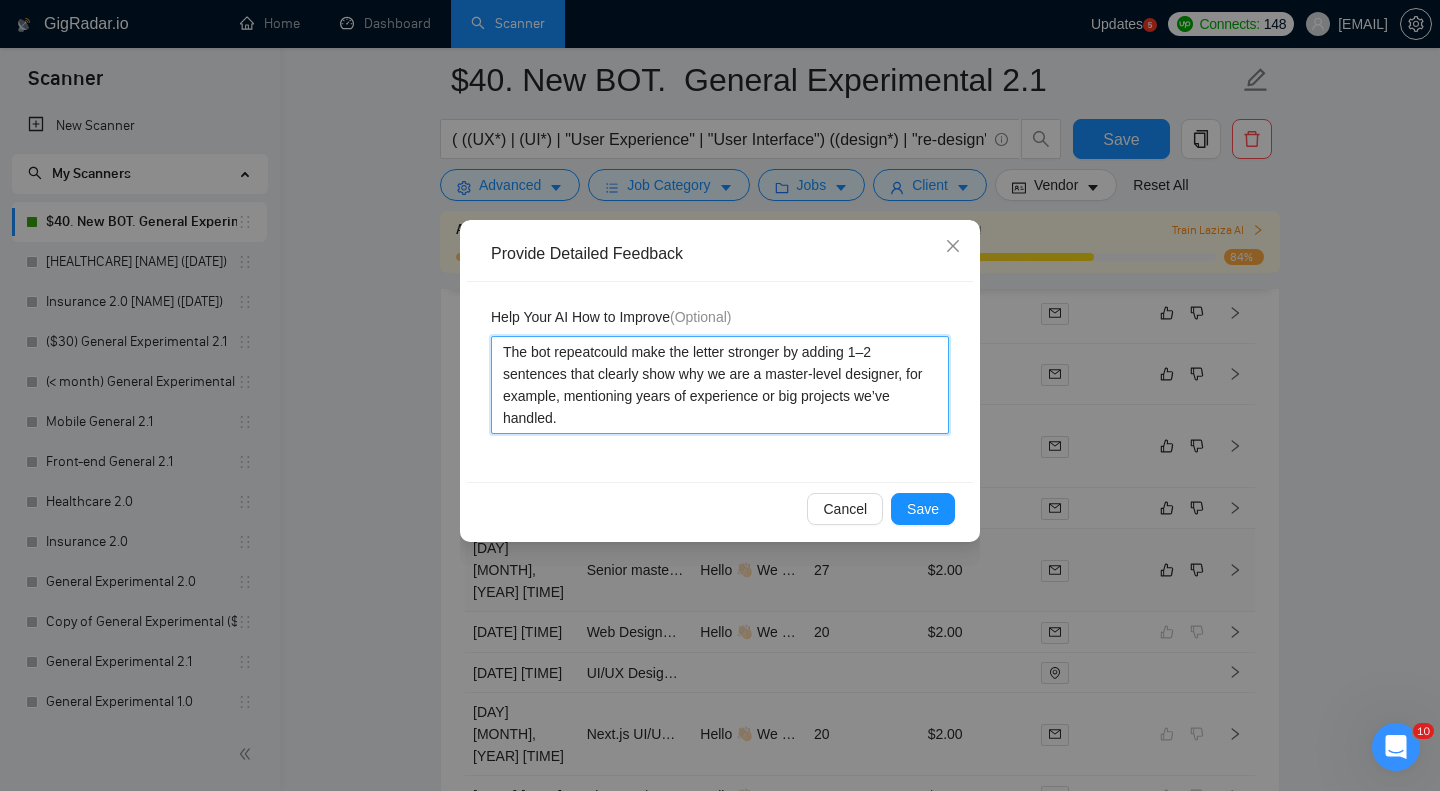type 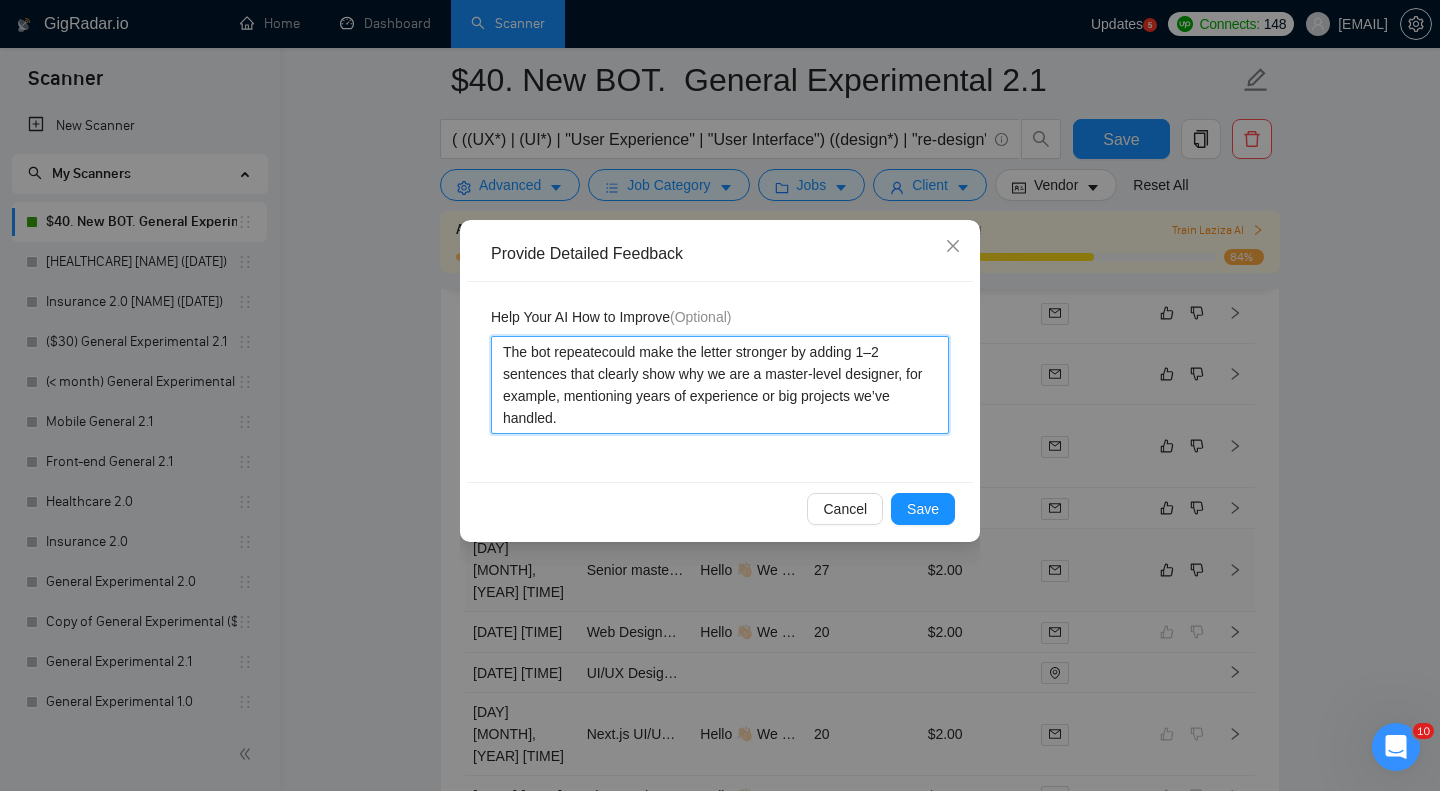 type 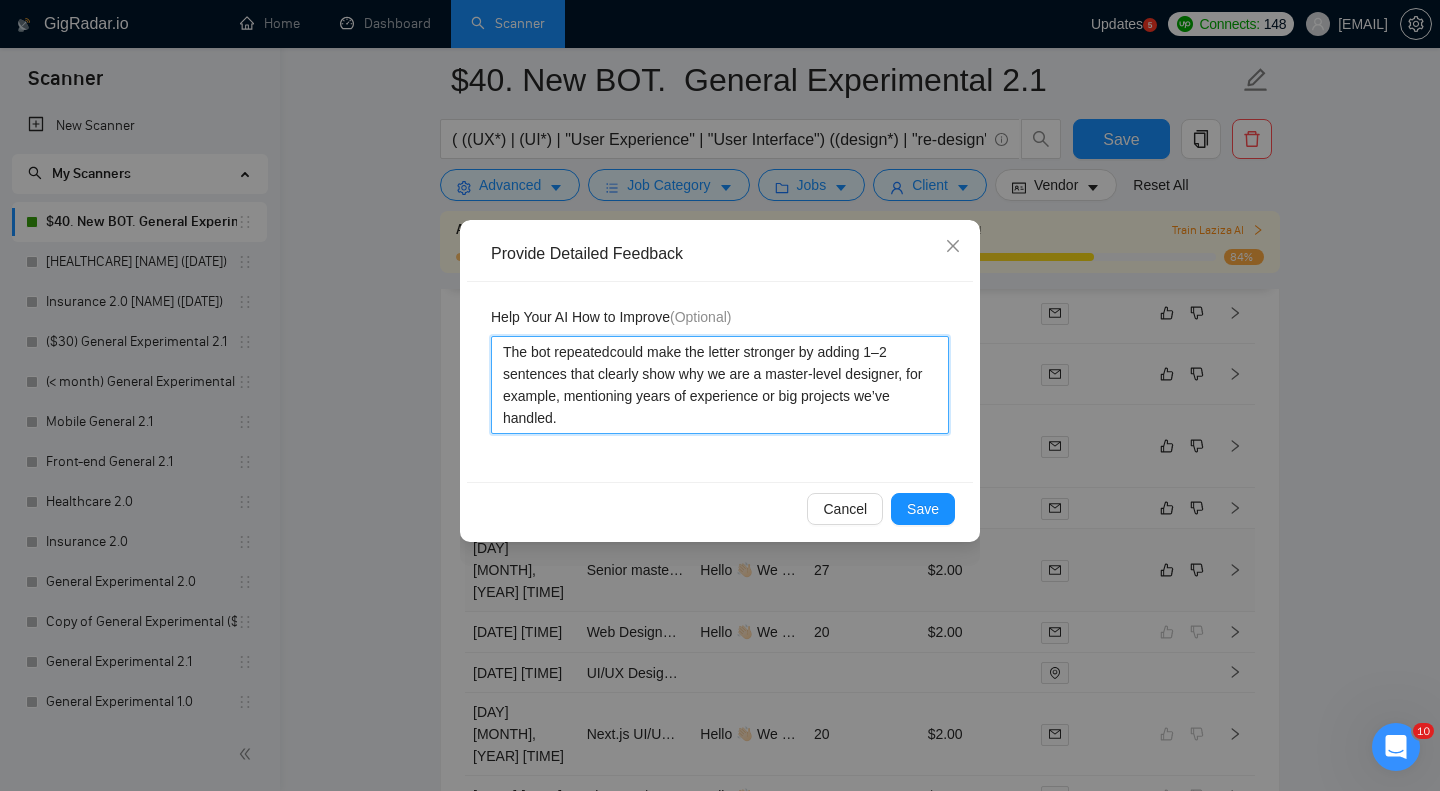 type 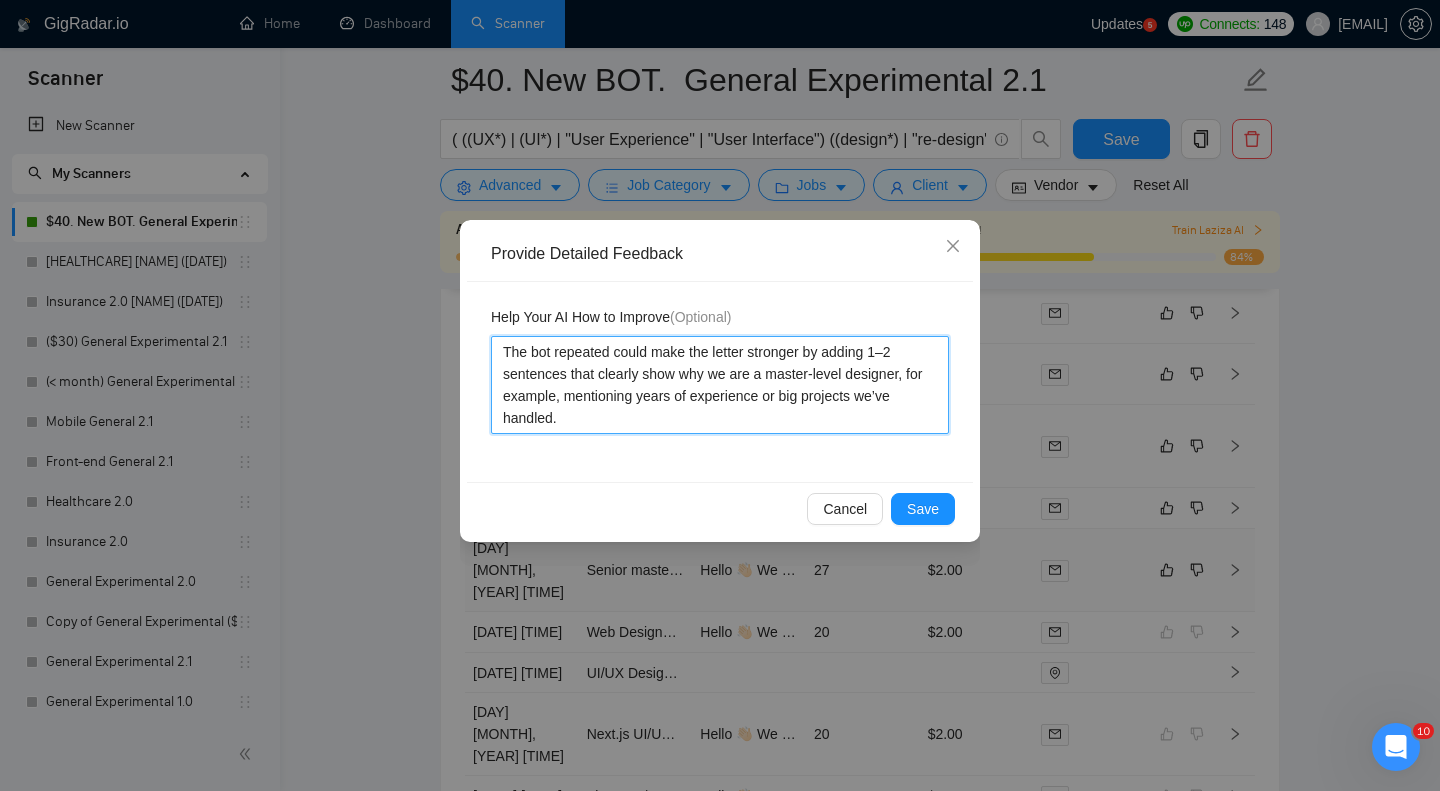 type 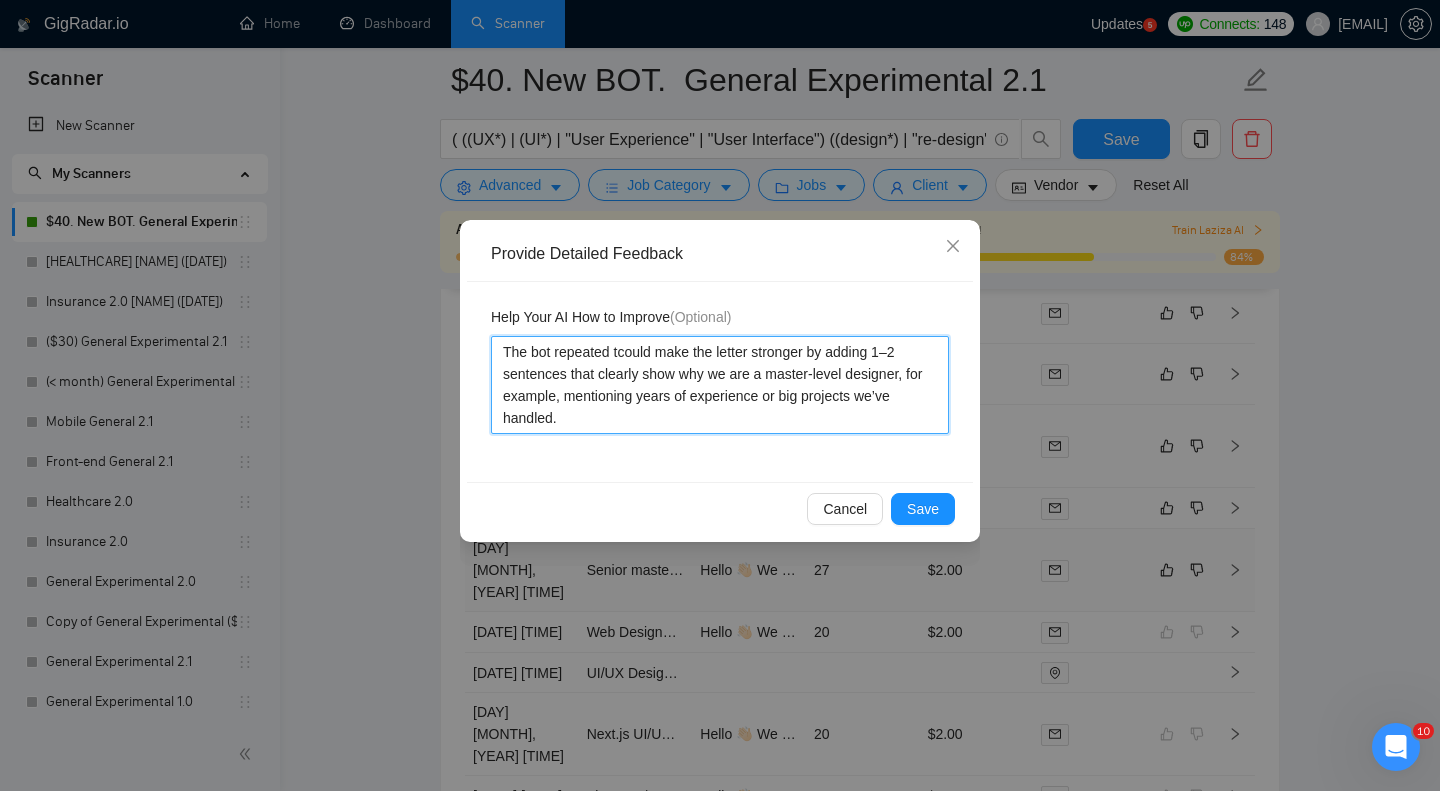 type 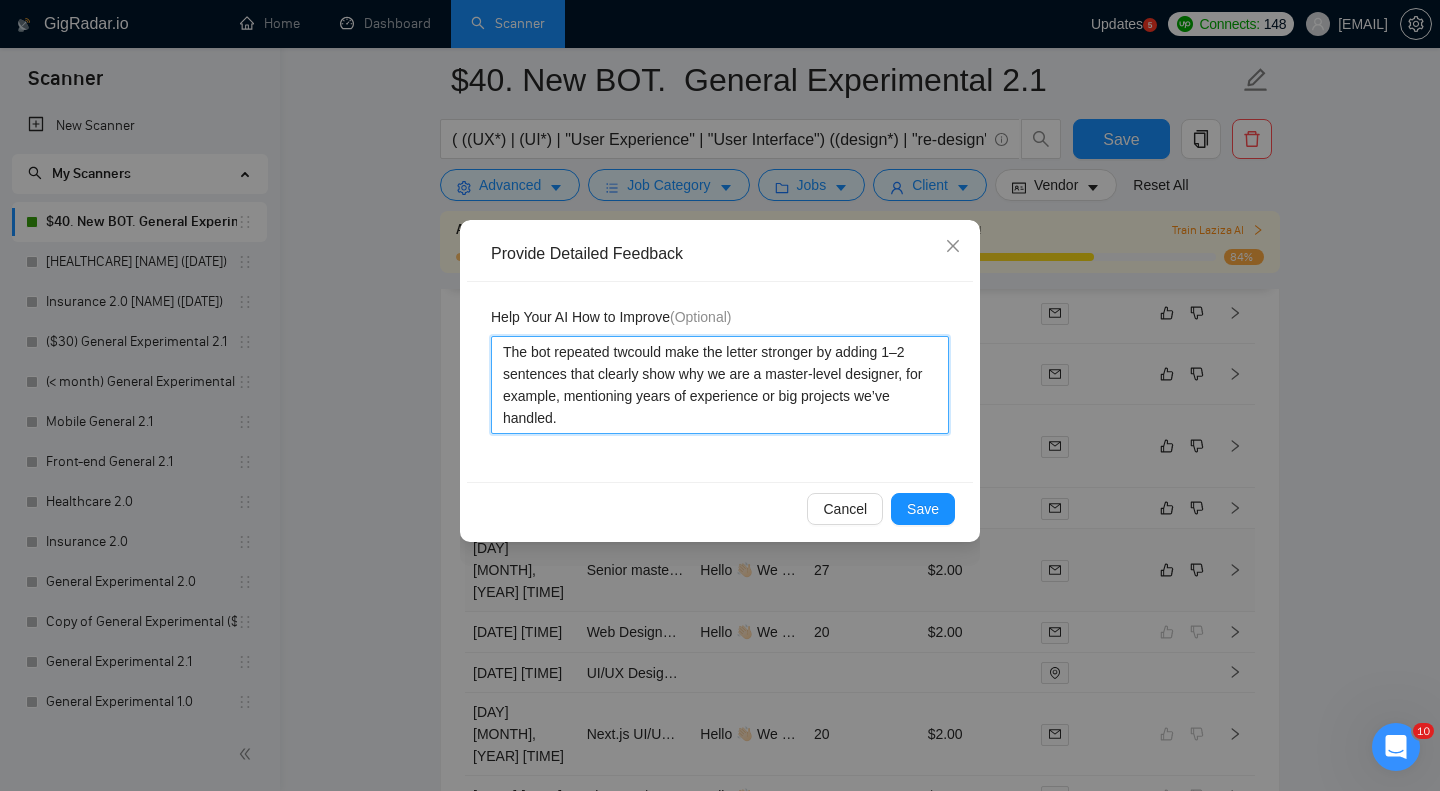 type 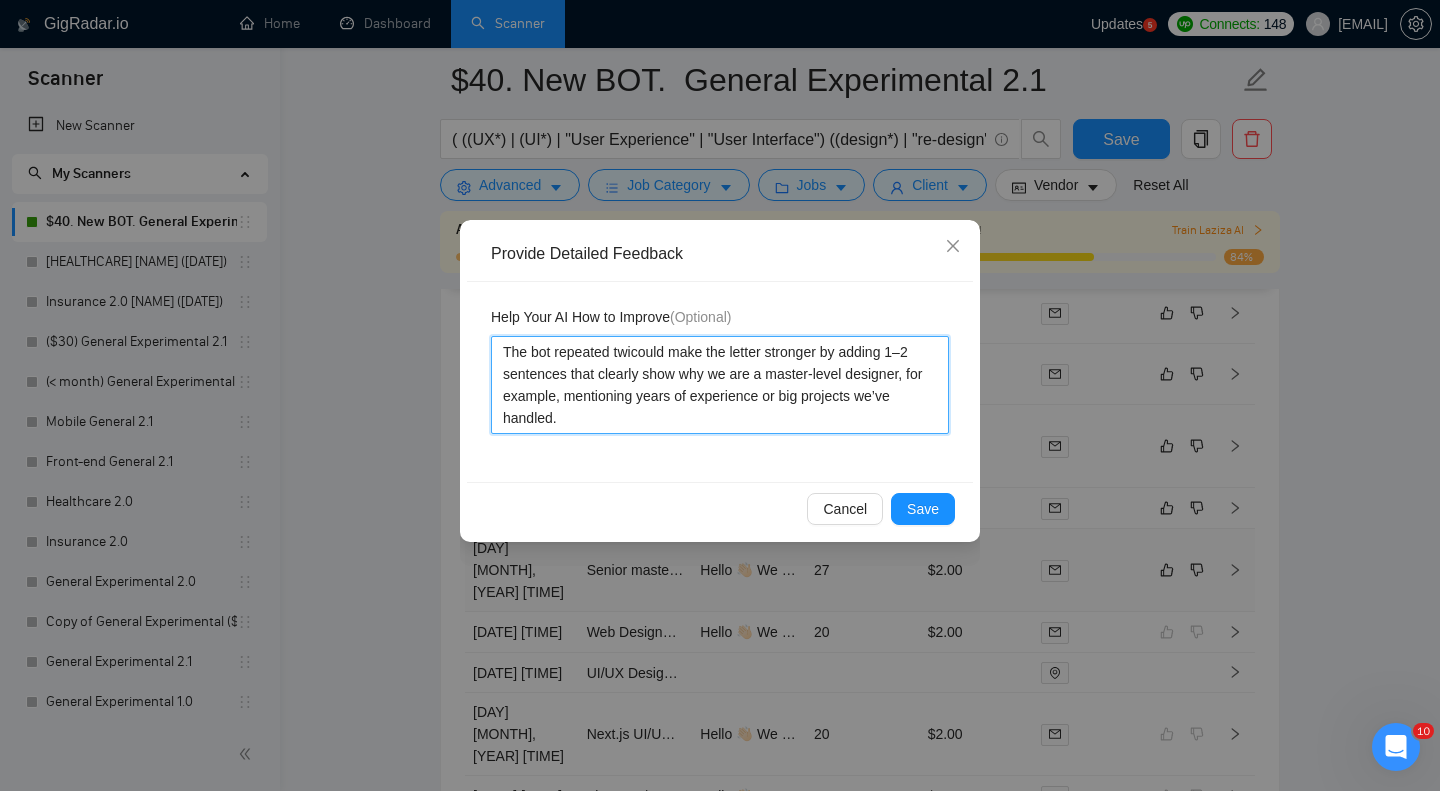 type 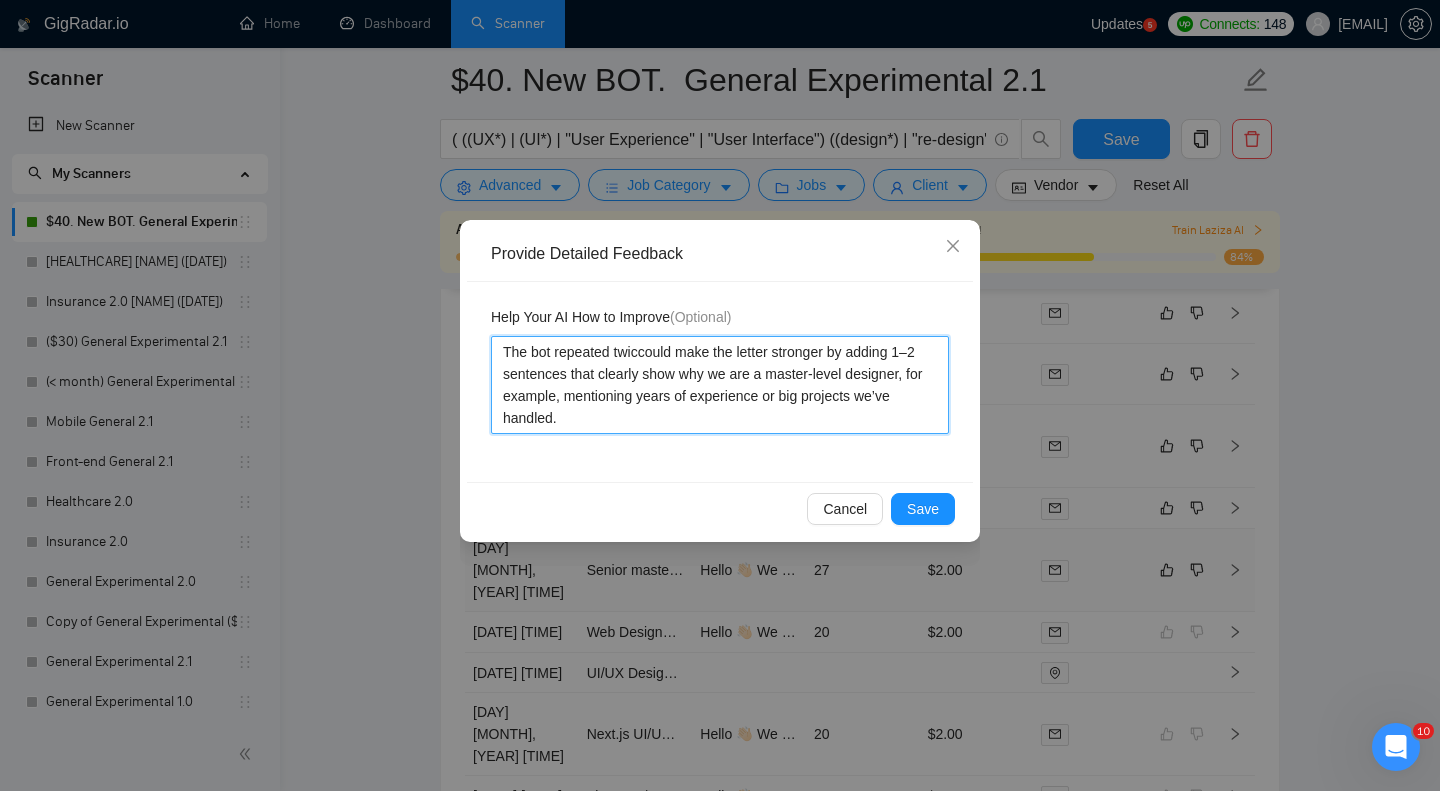 type 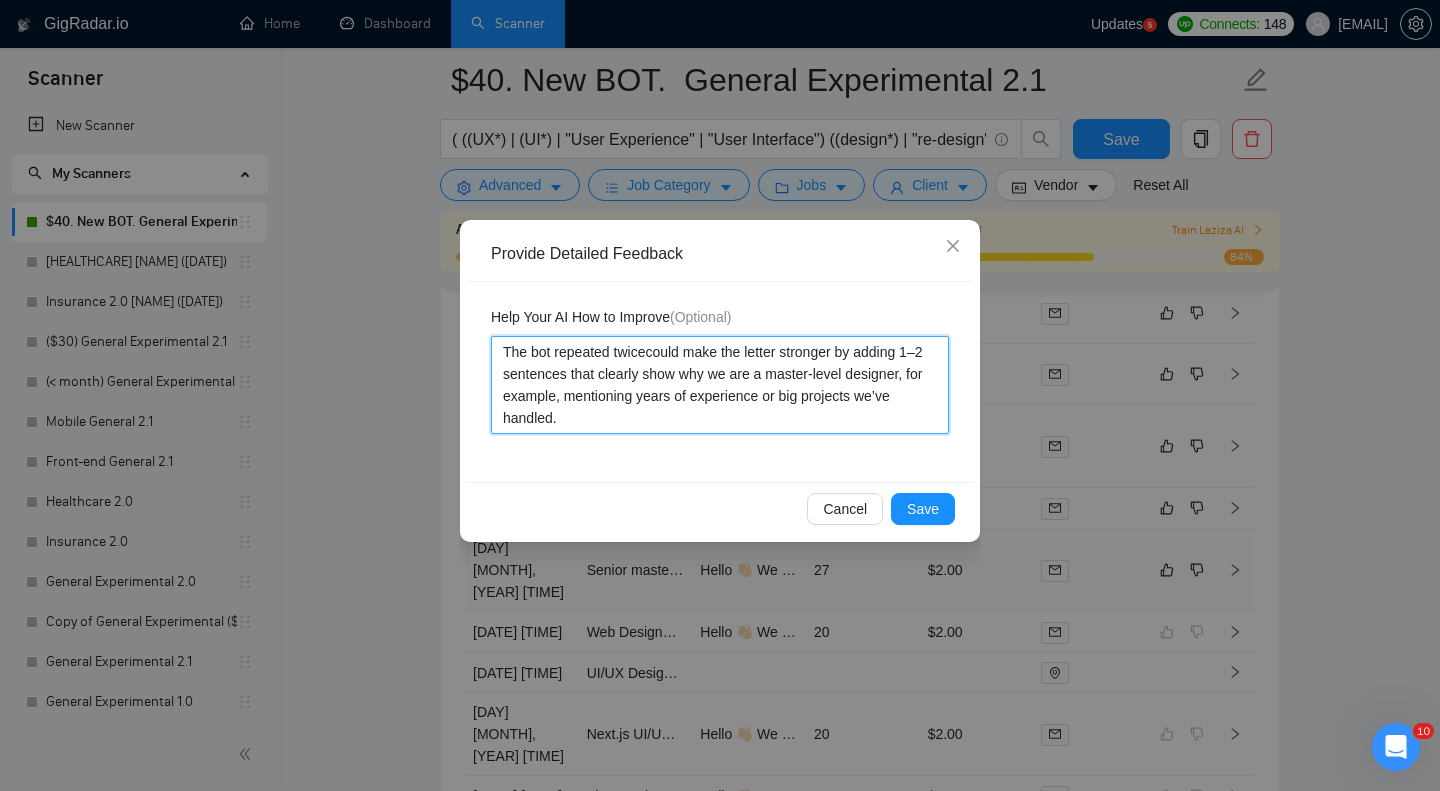 type 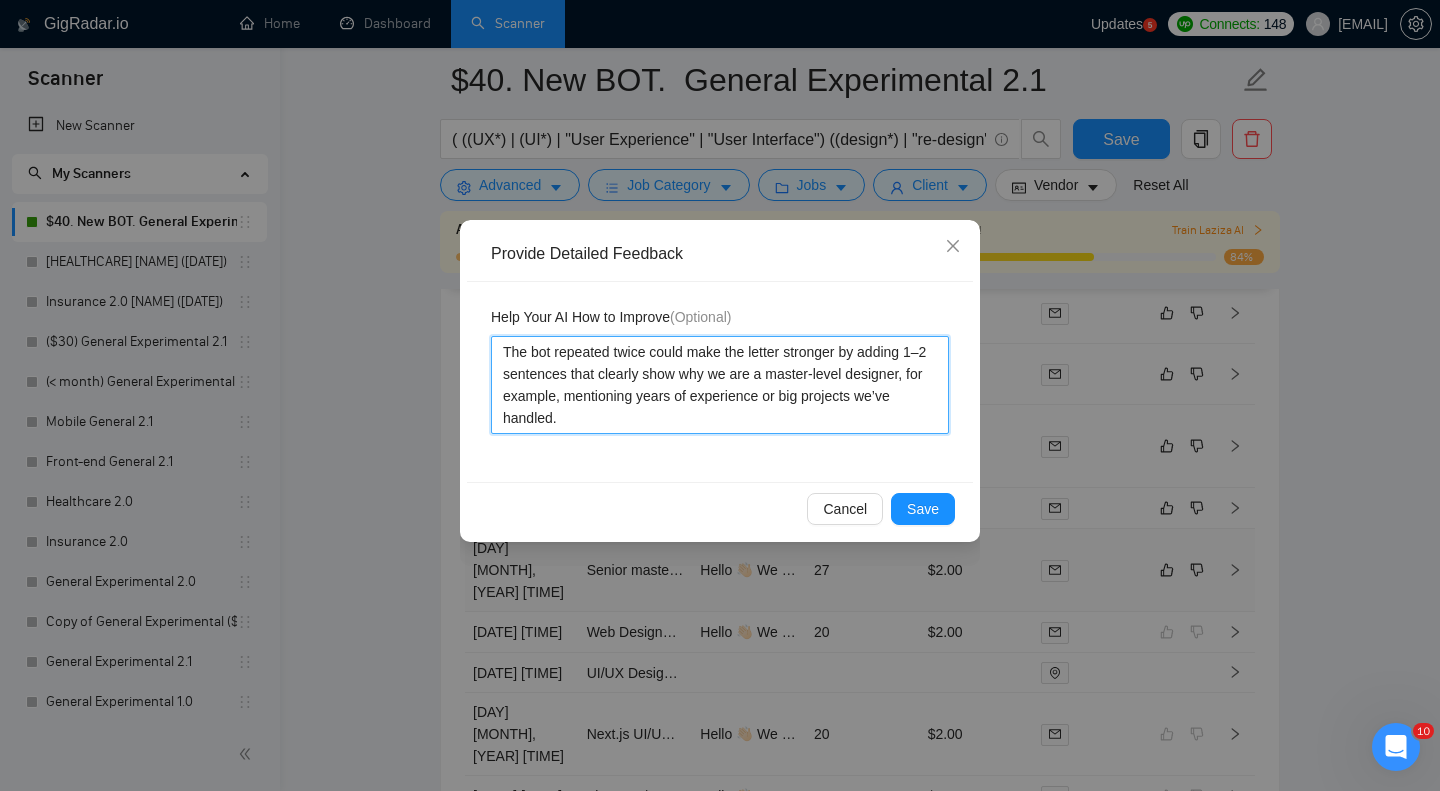type 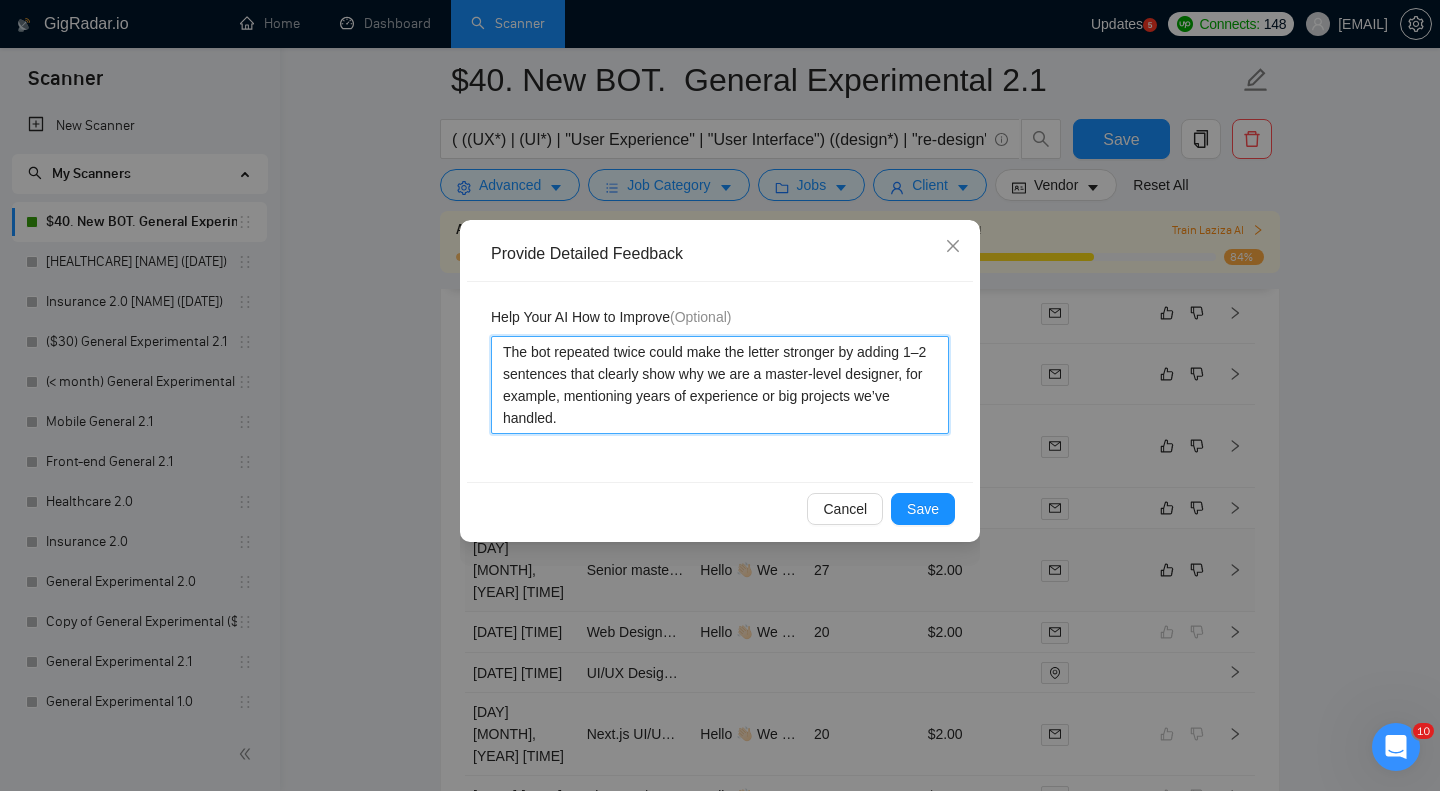 type on "The bot repeated twice @could make the letter stronger by adding 1–2 sentences that clearly show why we are a master-level designer, for example, mentioning years of experience or big projects we’ve handled." 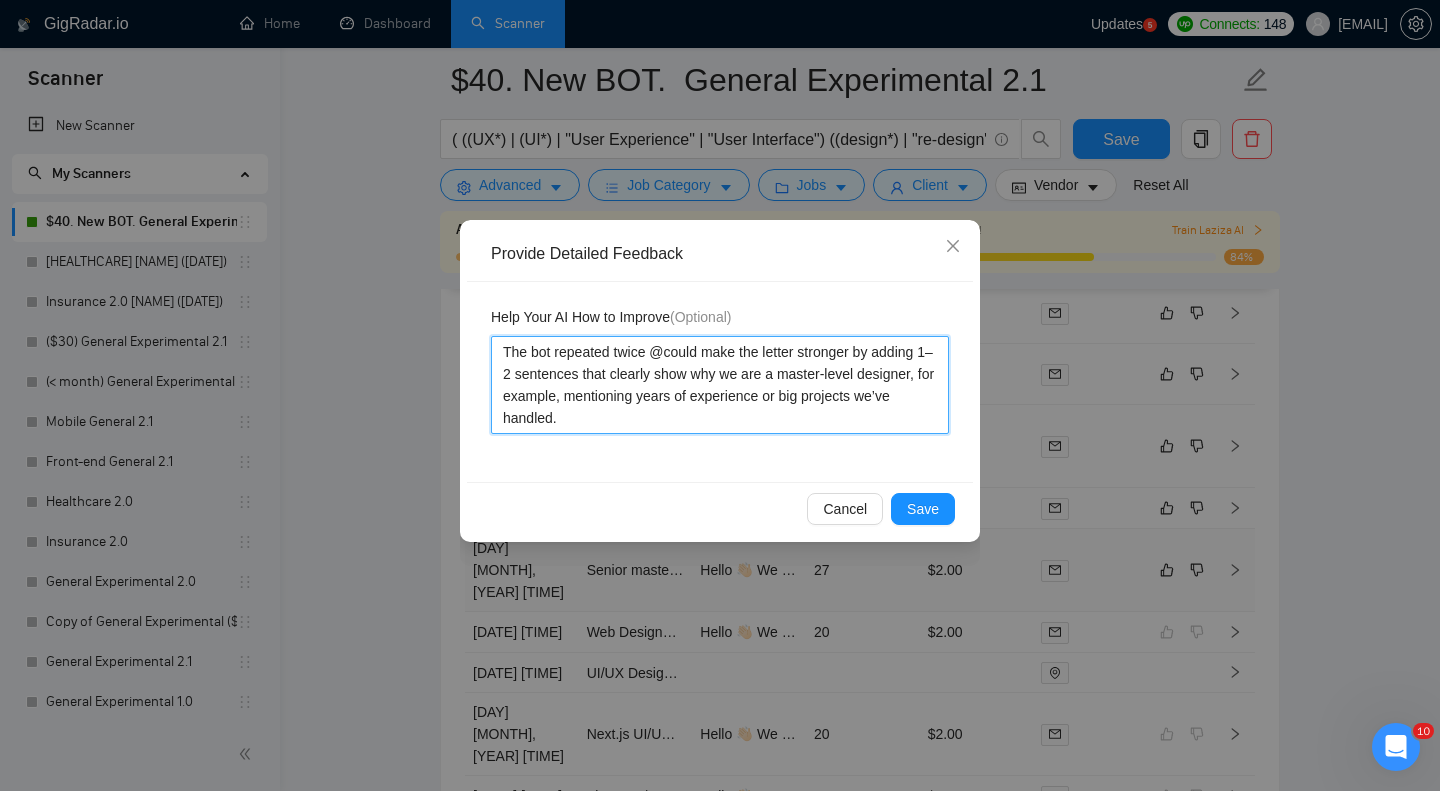 type 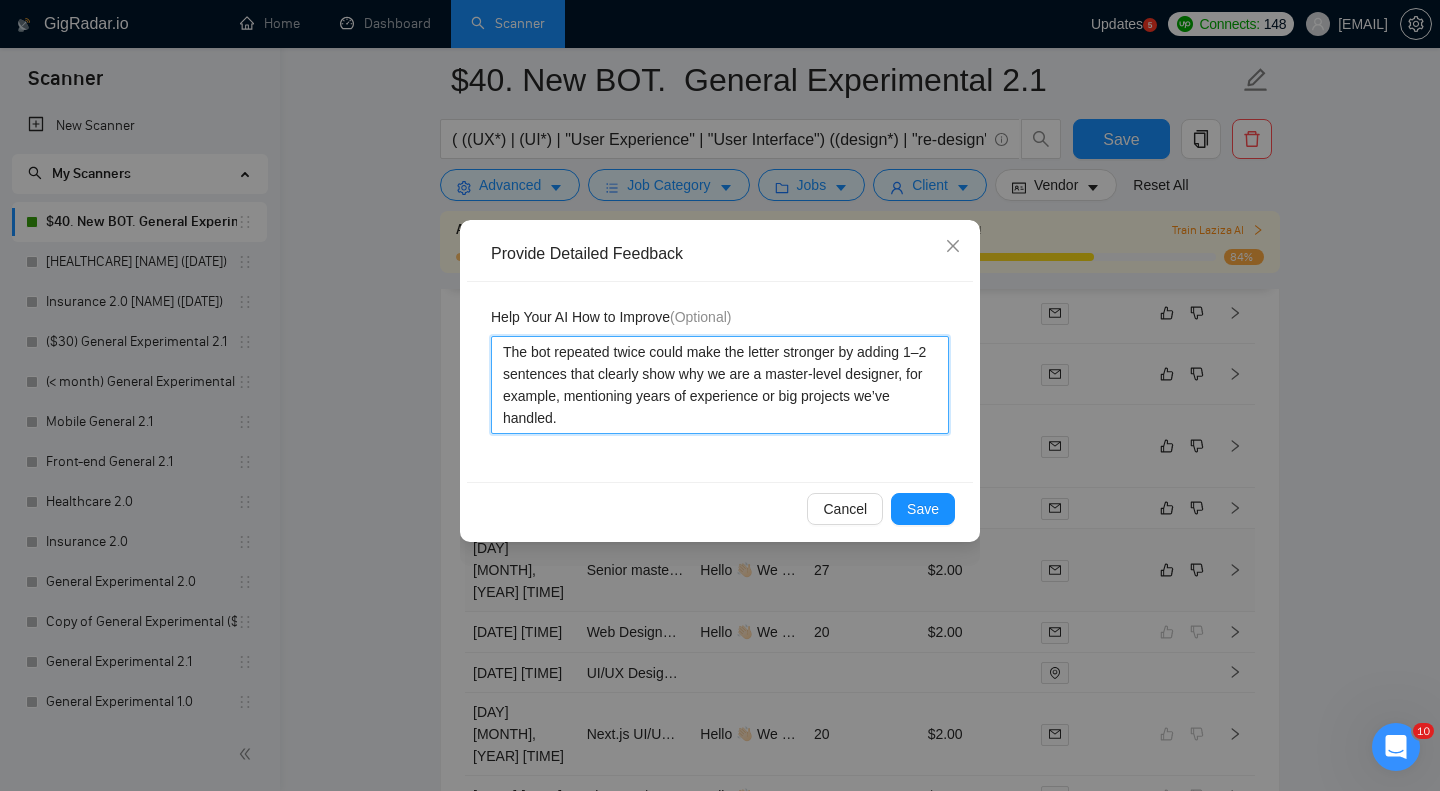 type 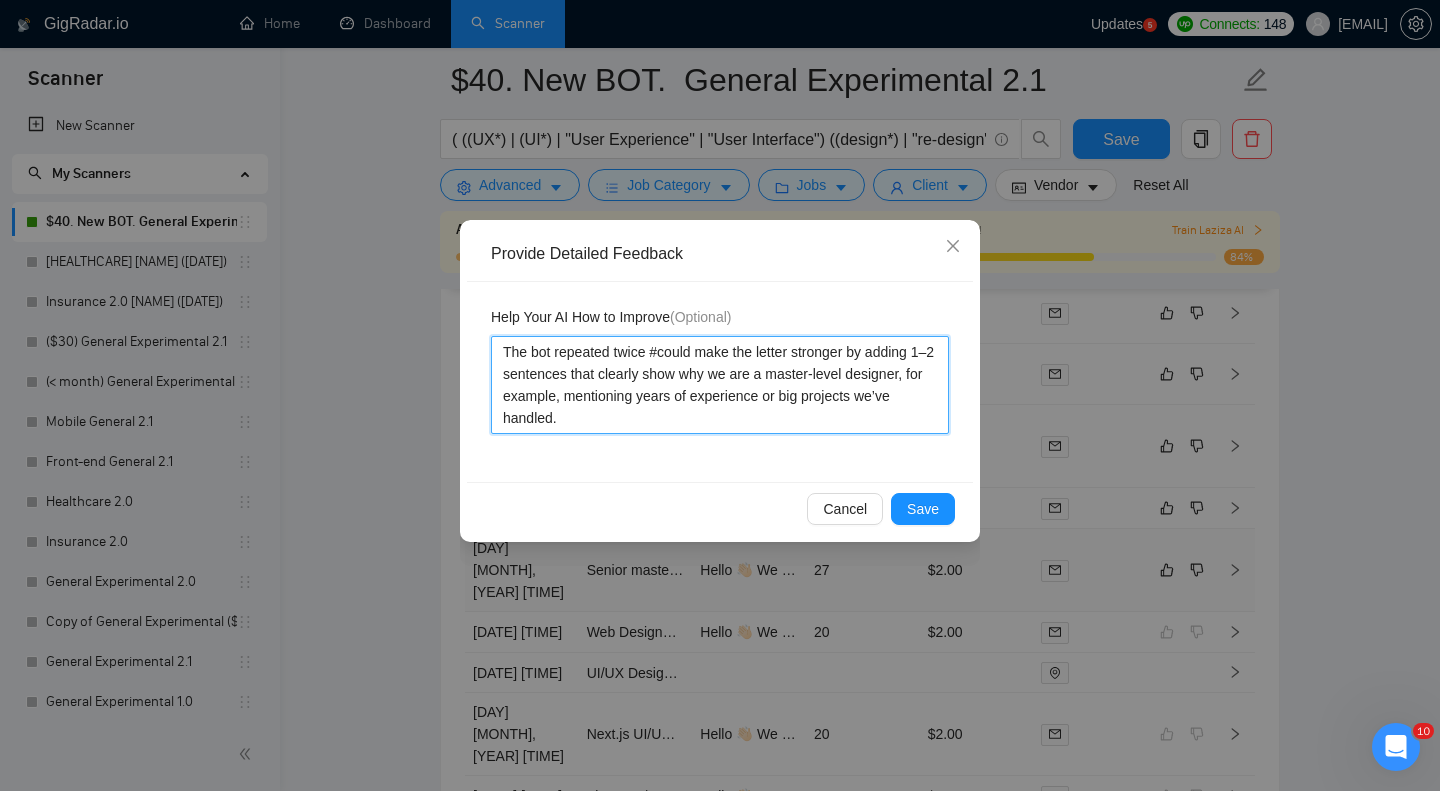 type 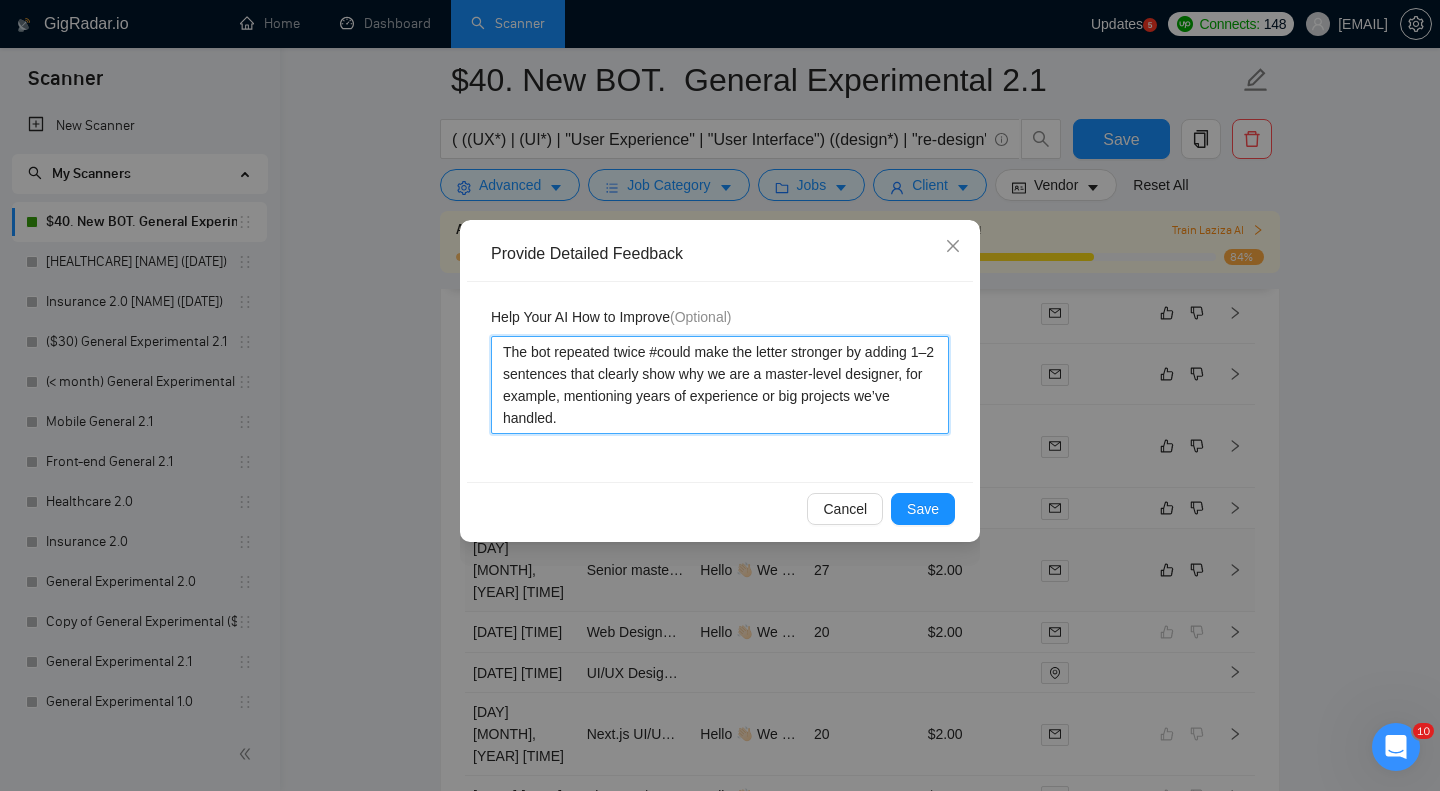 type on "The bot repeated twice could make the letter stronger by adding 1–2 sentences that clearly show why we are a master-level designer, for example, mentioning years of experience or big projects we’ve handled." 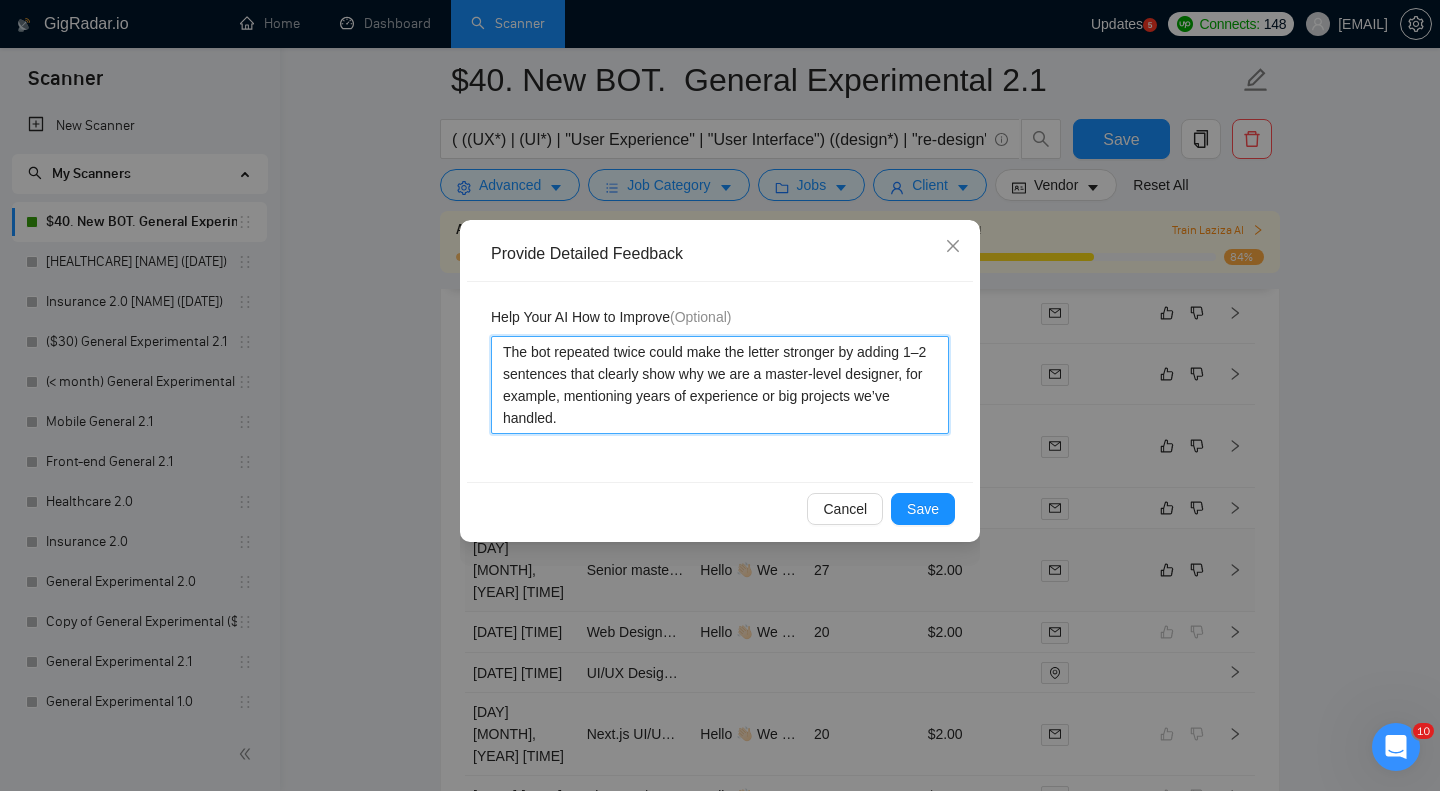 type 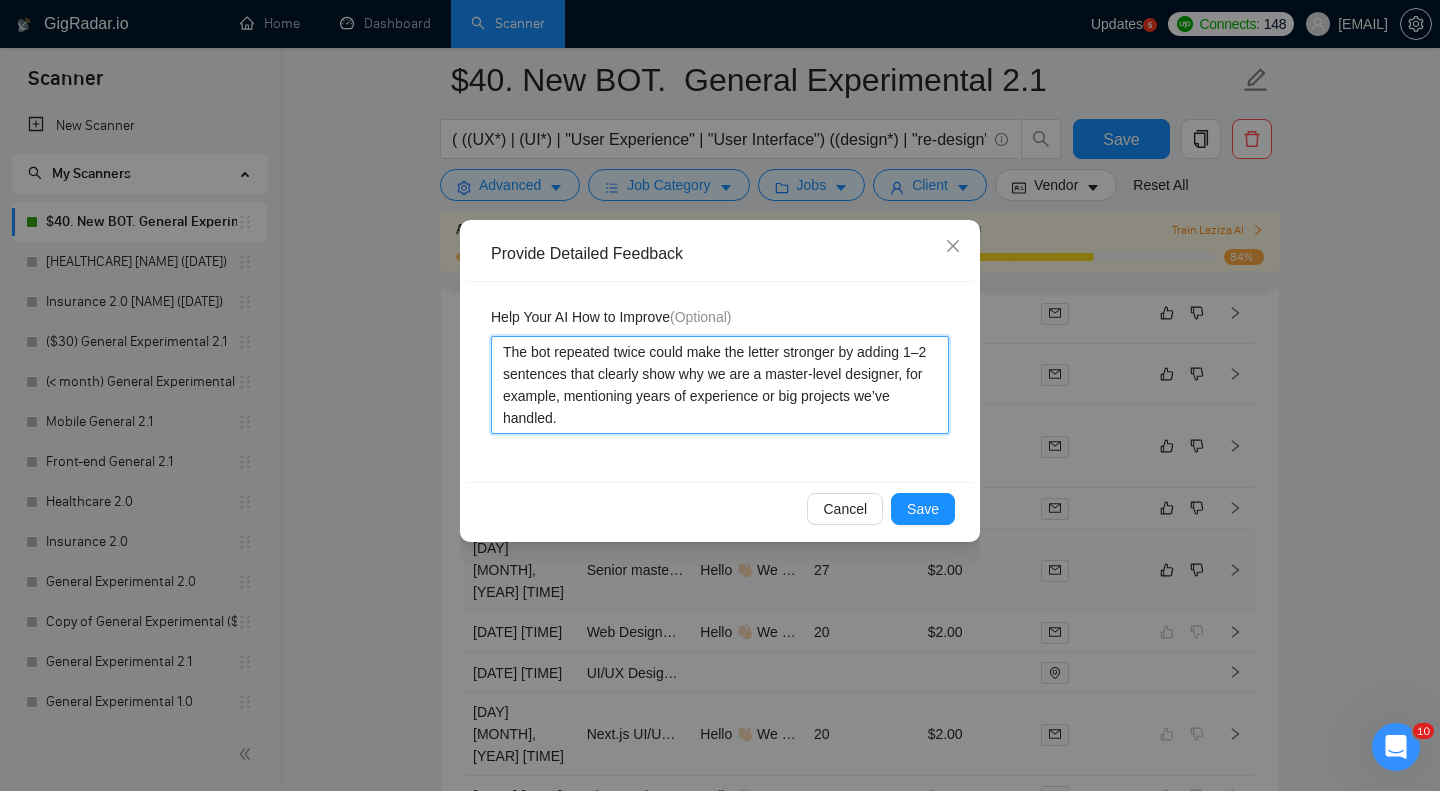 type on "The bot repeated twice "could make the letter stronger by adding 1–2 sentences that clearly show why we are a master-level designer, for example, mentioning years of experience or big projects we’ve handled." 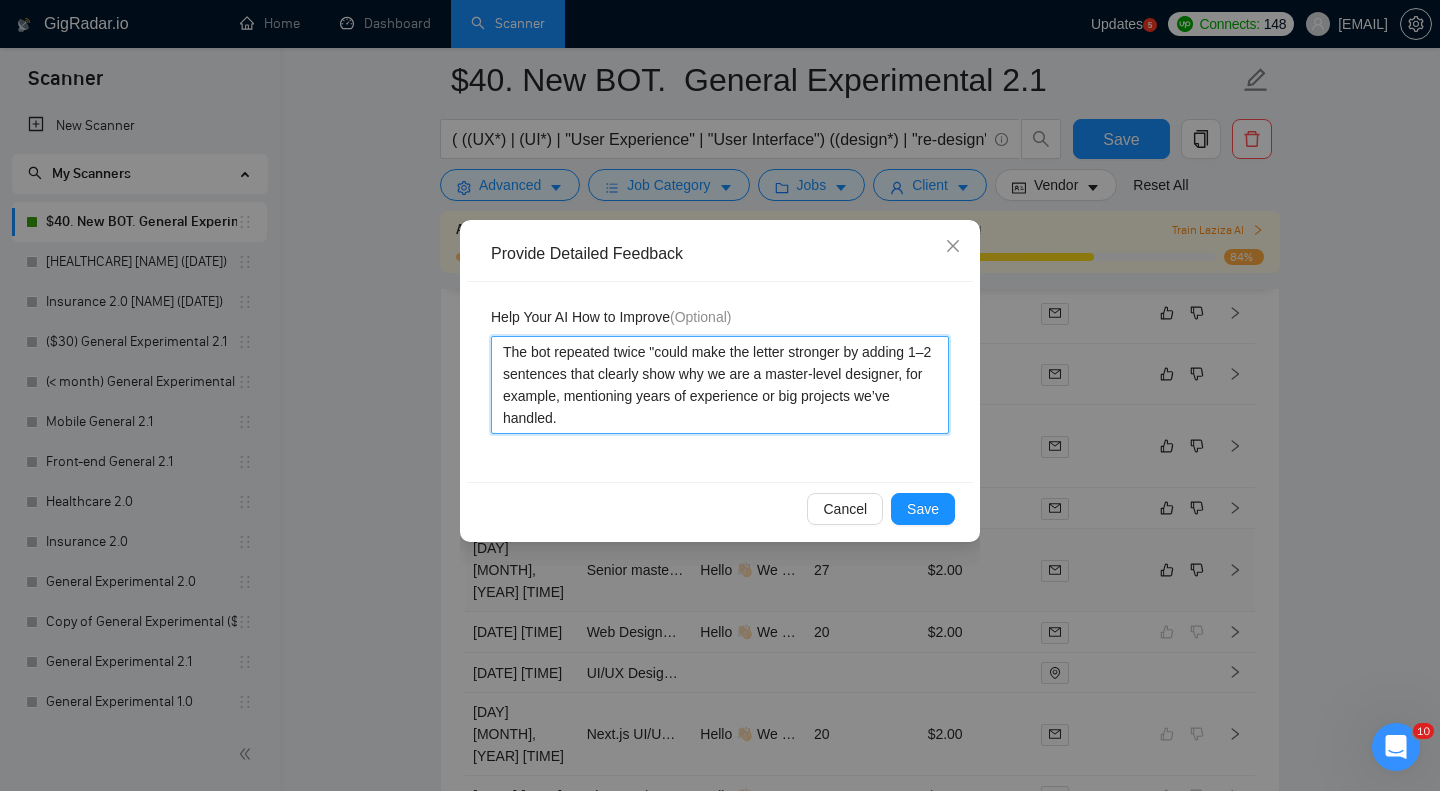 type 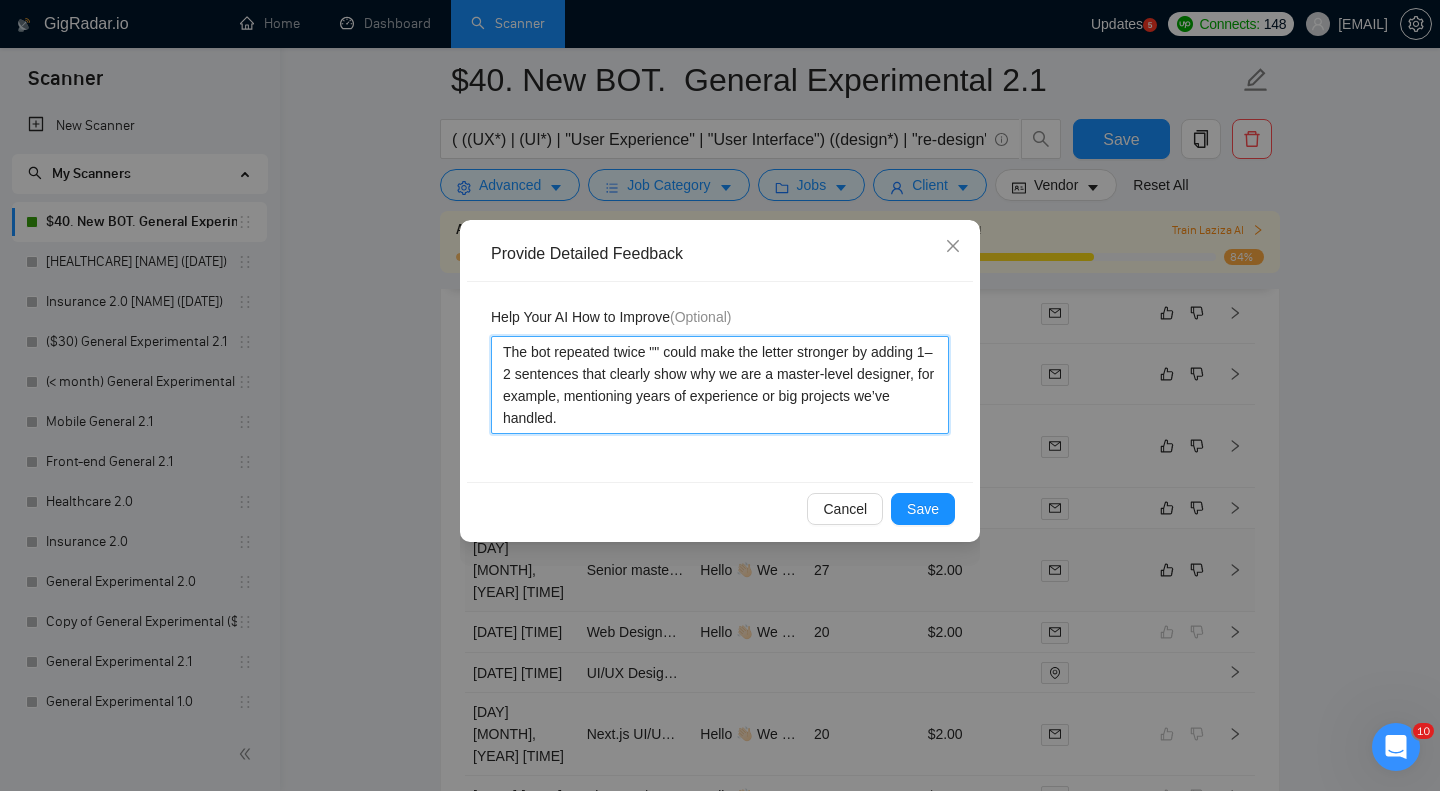 type 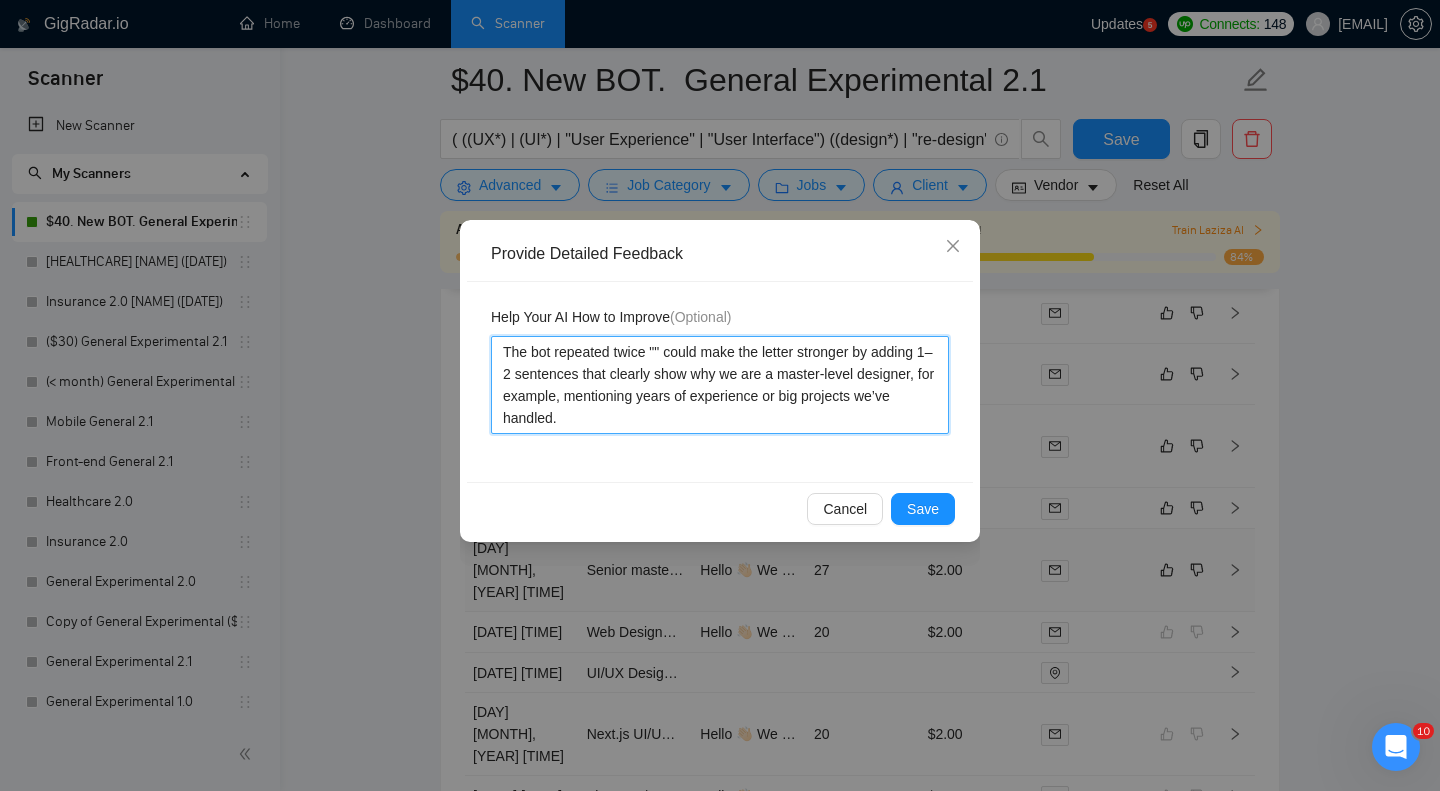 type on "The bot repeated twice "d" could make the letter stronger by adding 1–2 sentences that clearly show why we are a master-level designer, for example, mentioning years of experience or big projects we’ve handled." 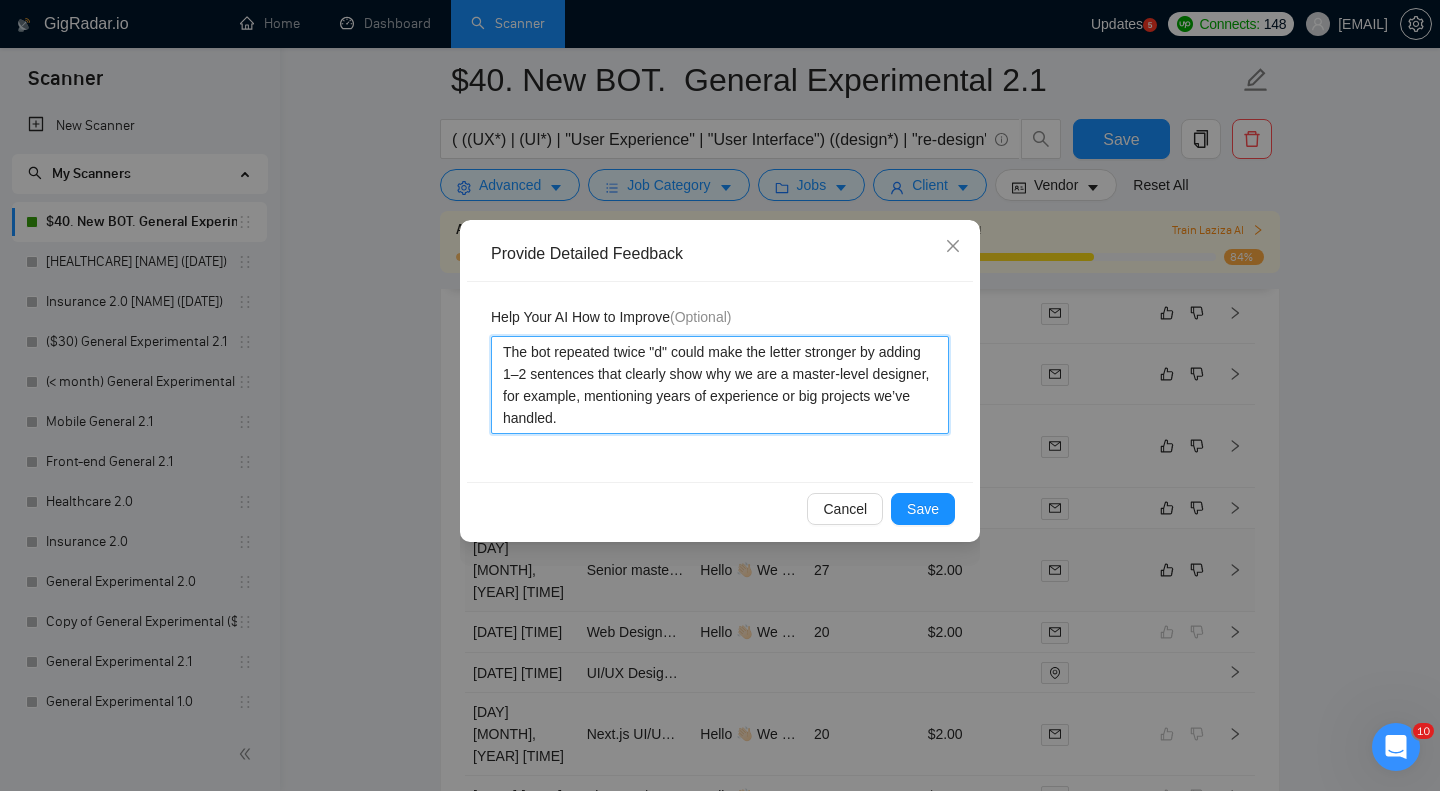 type 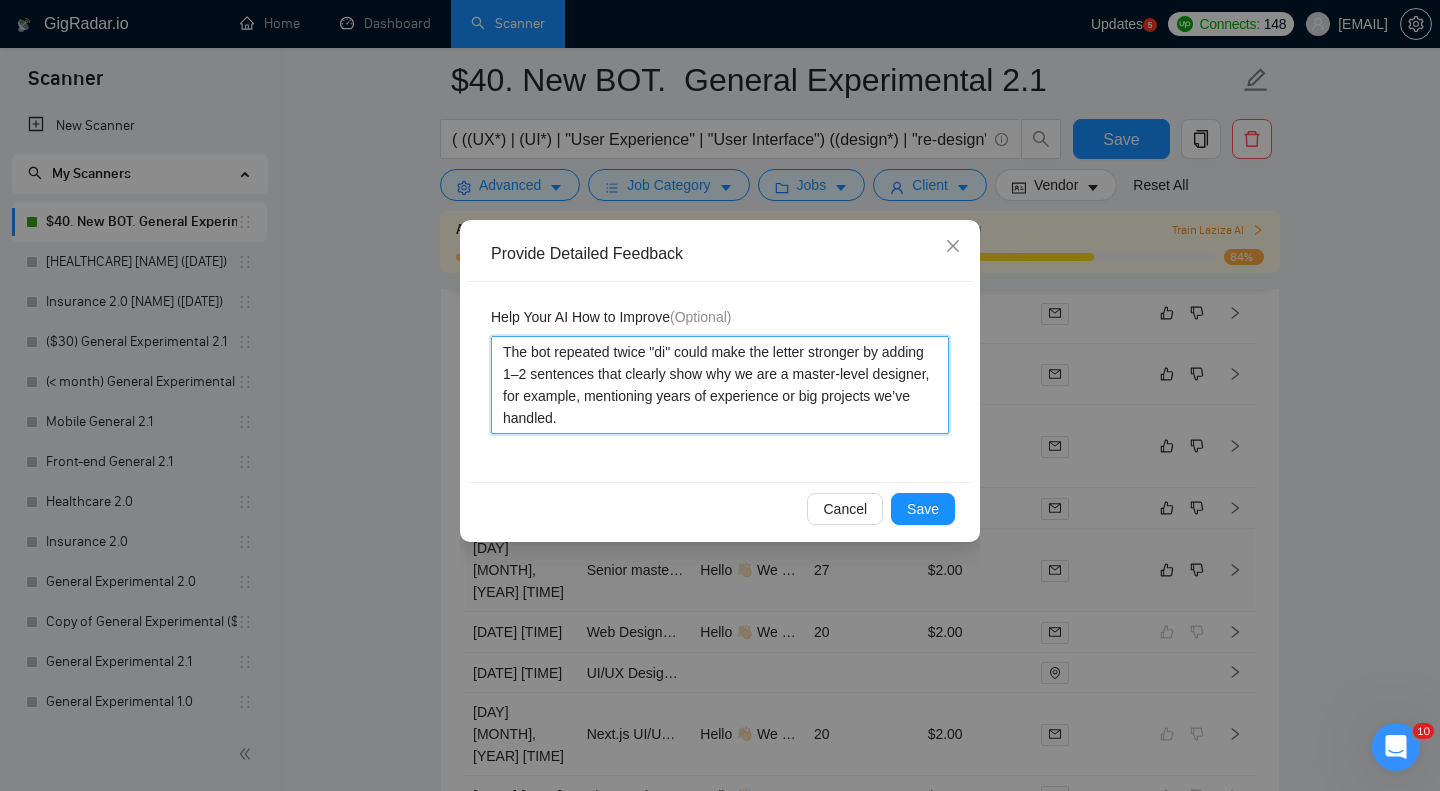 type 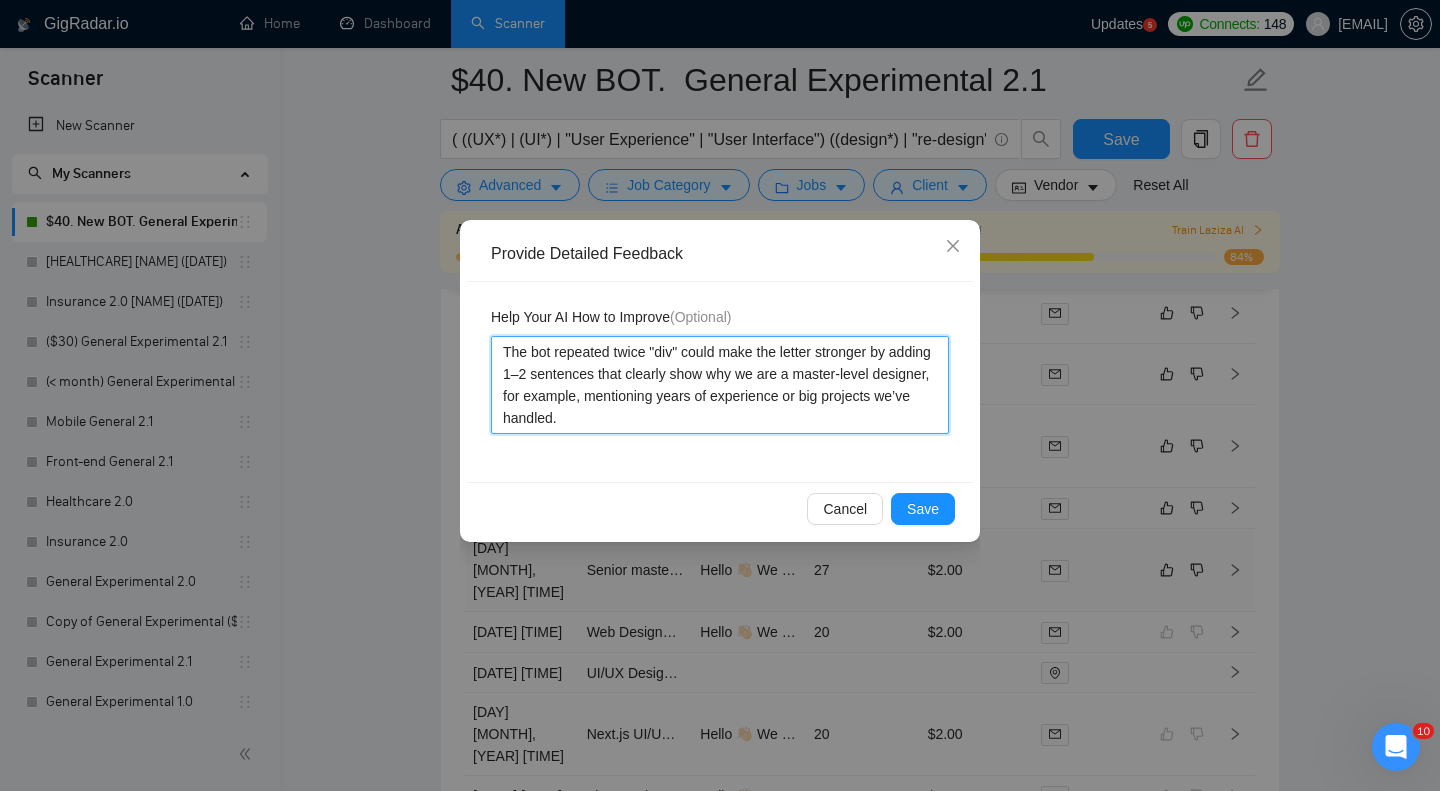 type 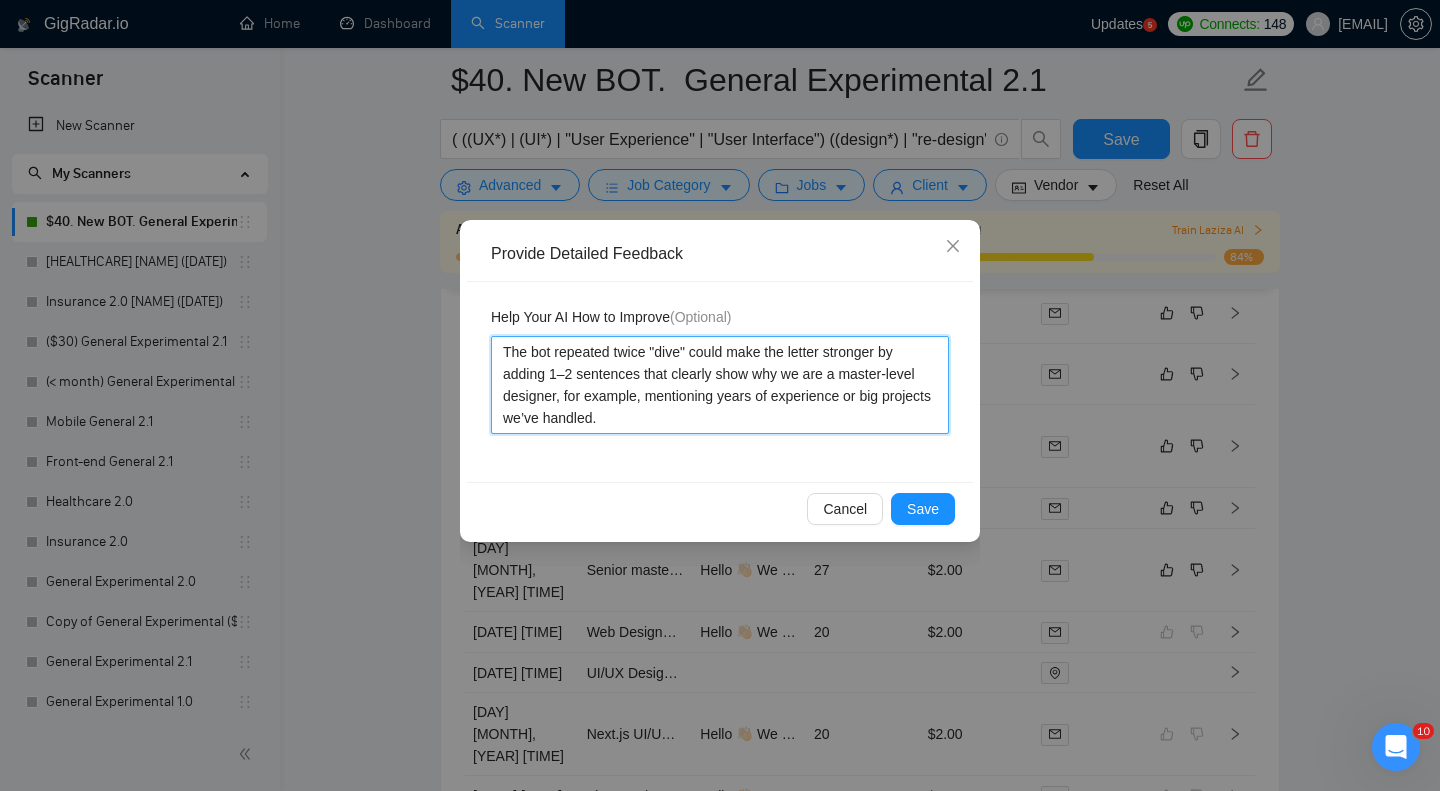 type on "The bot repeated twice "dive" could make the letter stronger by adding 1–2 sentences that clearly show why we are a master-level designer, for example, mentioning years of experience or big projects we’ve handled." 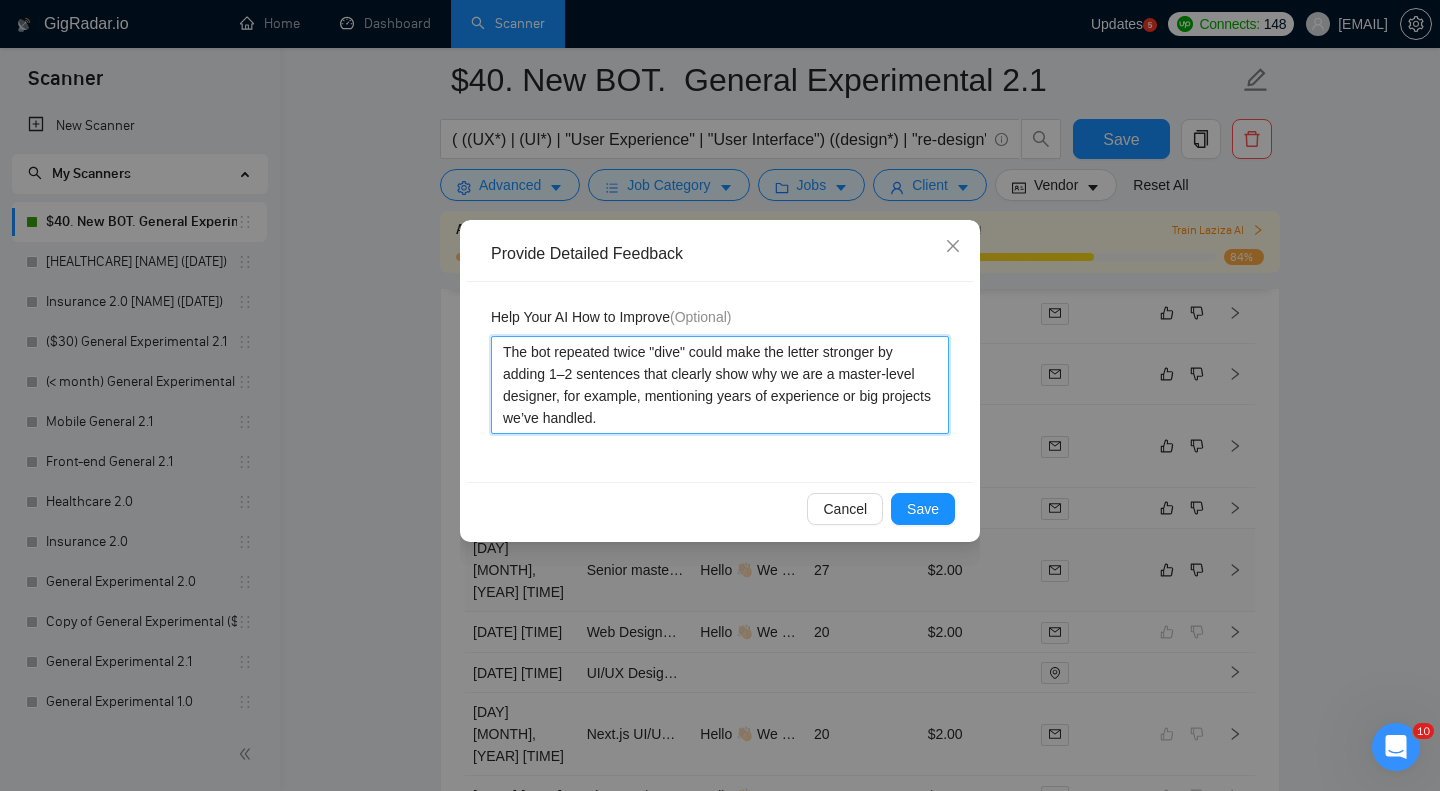 type 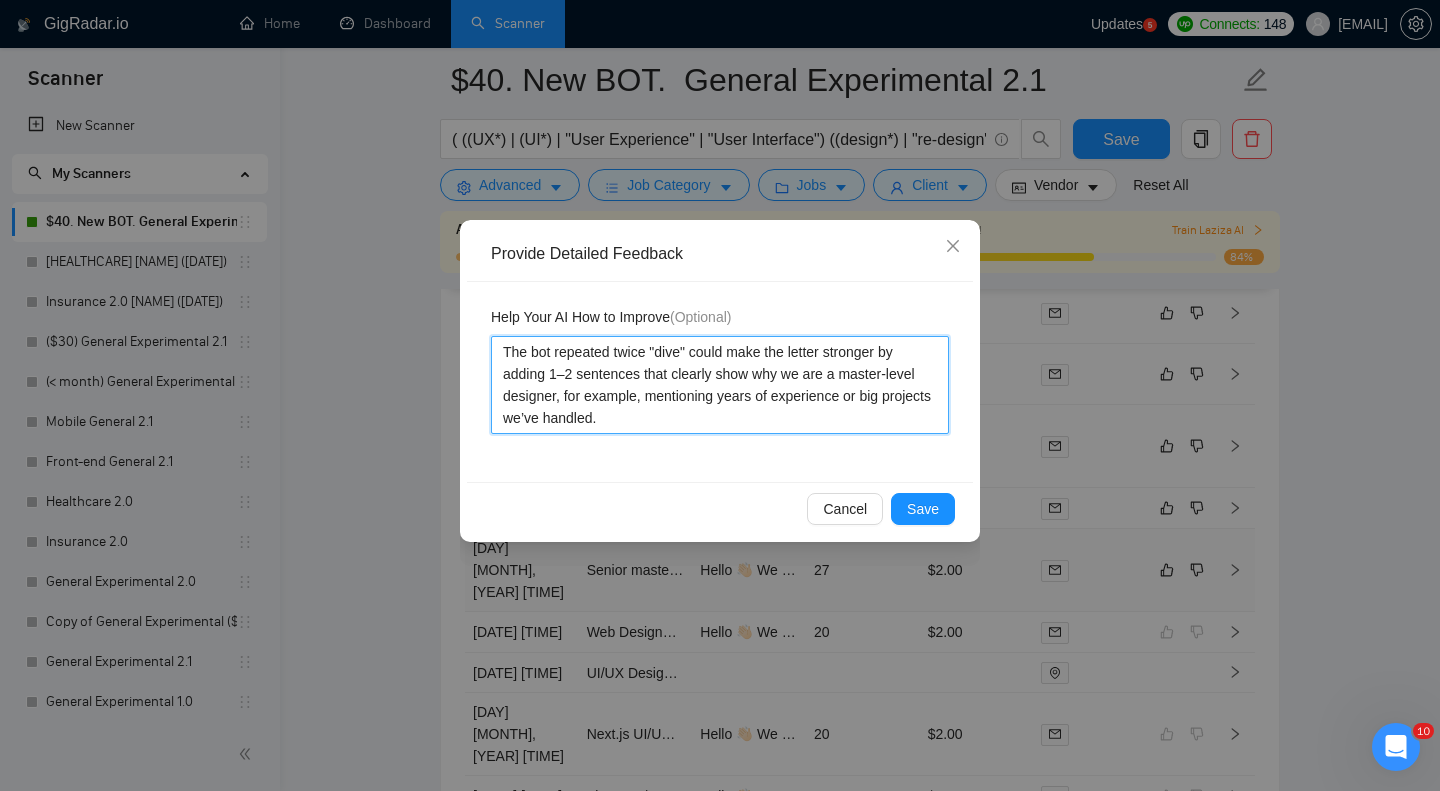 type on "The bot repeated twice "dive " could make the letter stronger by adding 1–2 sentences that clearly show why we are a master-level designer, for example, mentioning years of experience or big projects we’ve handled." 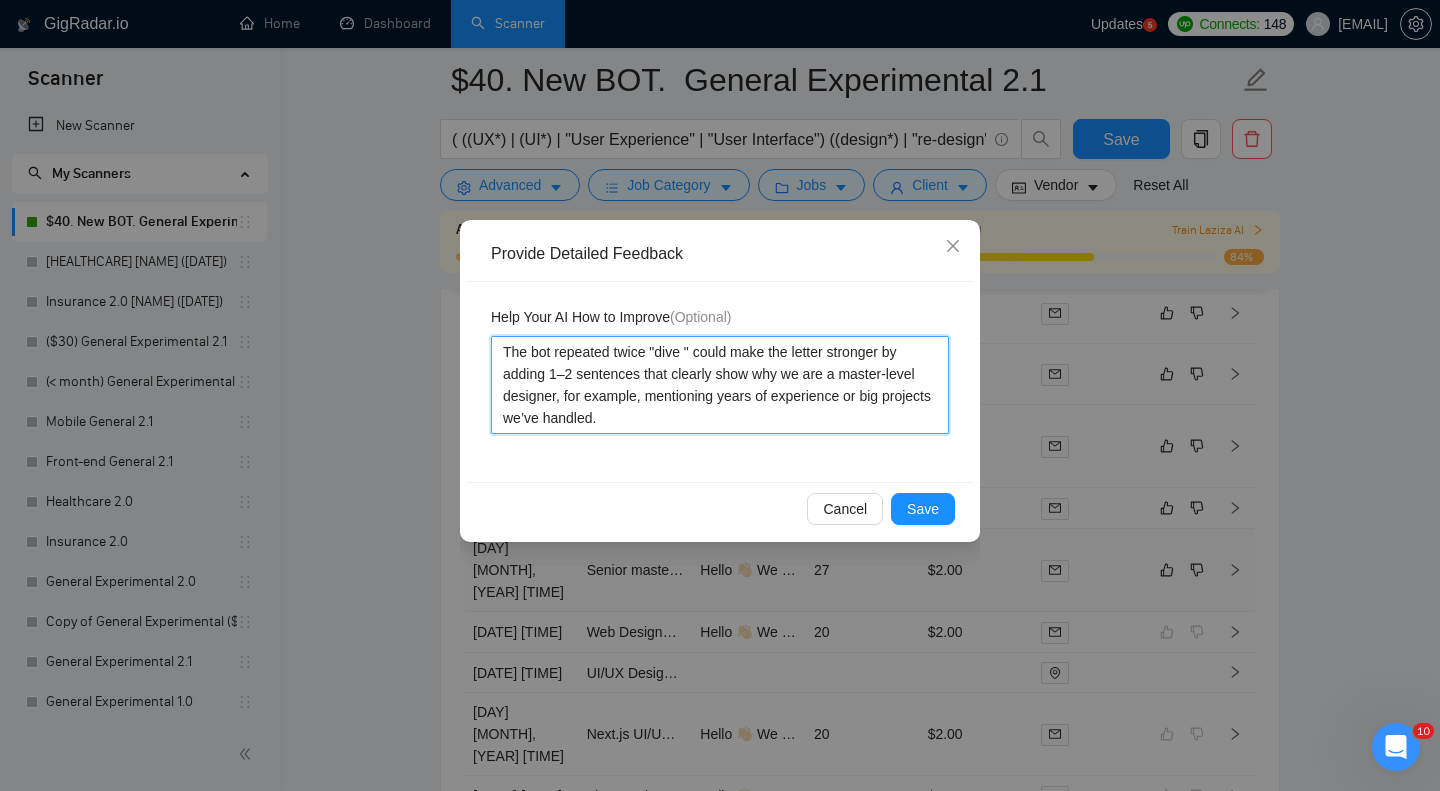 type 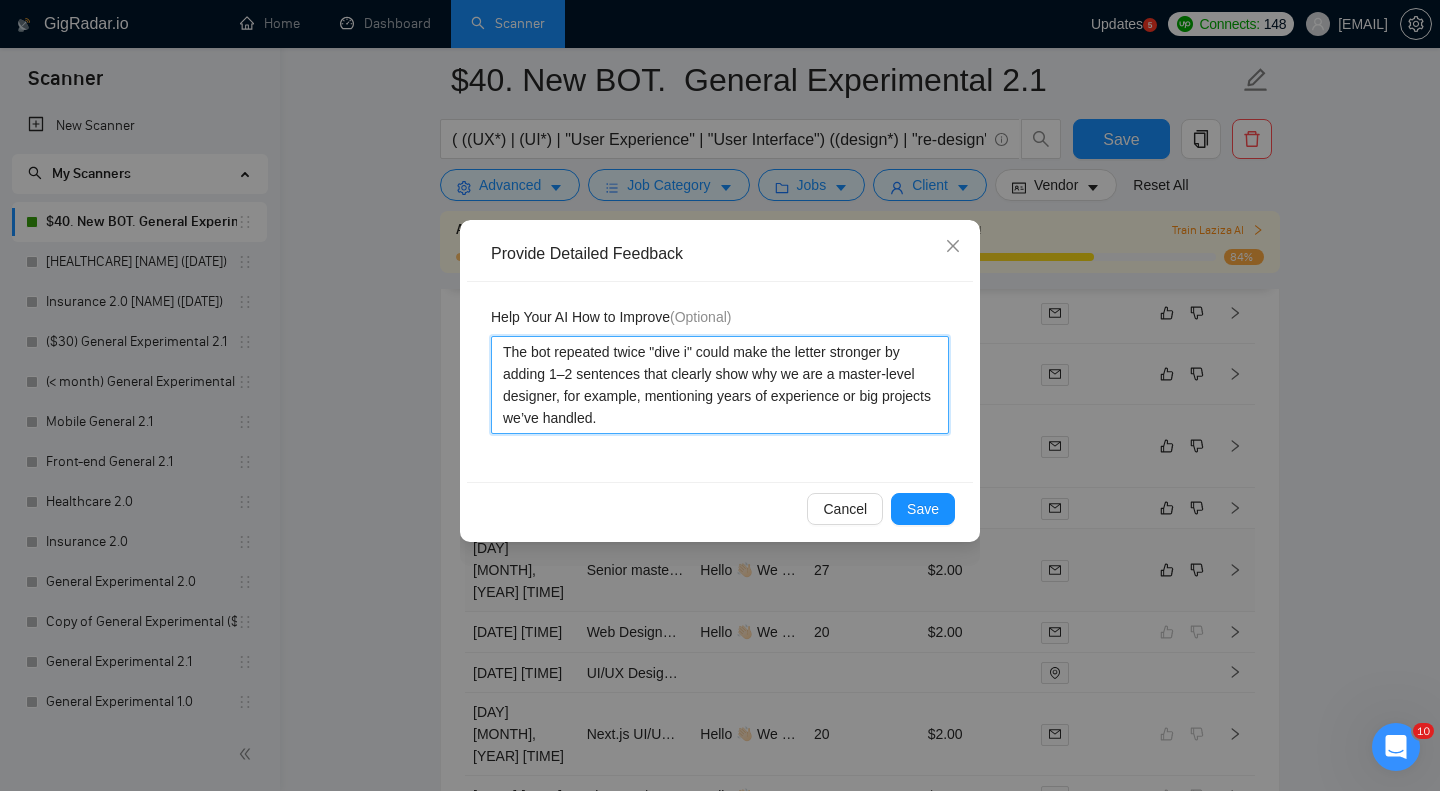 type 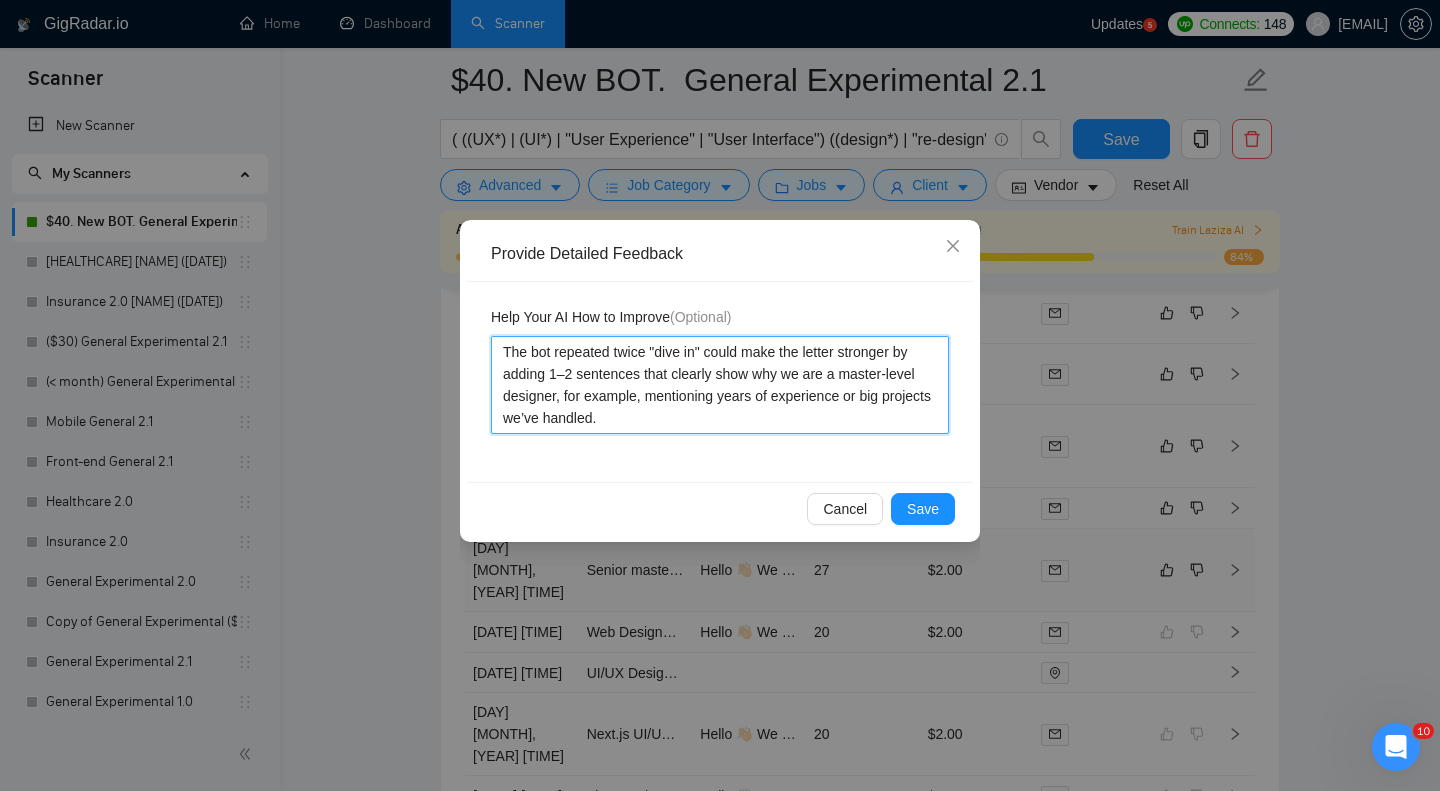 type 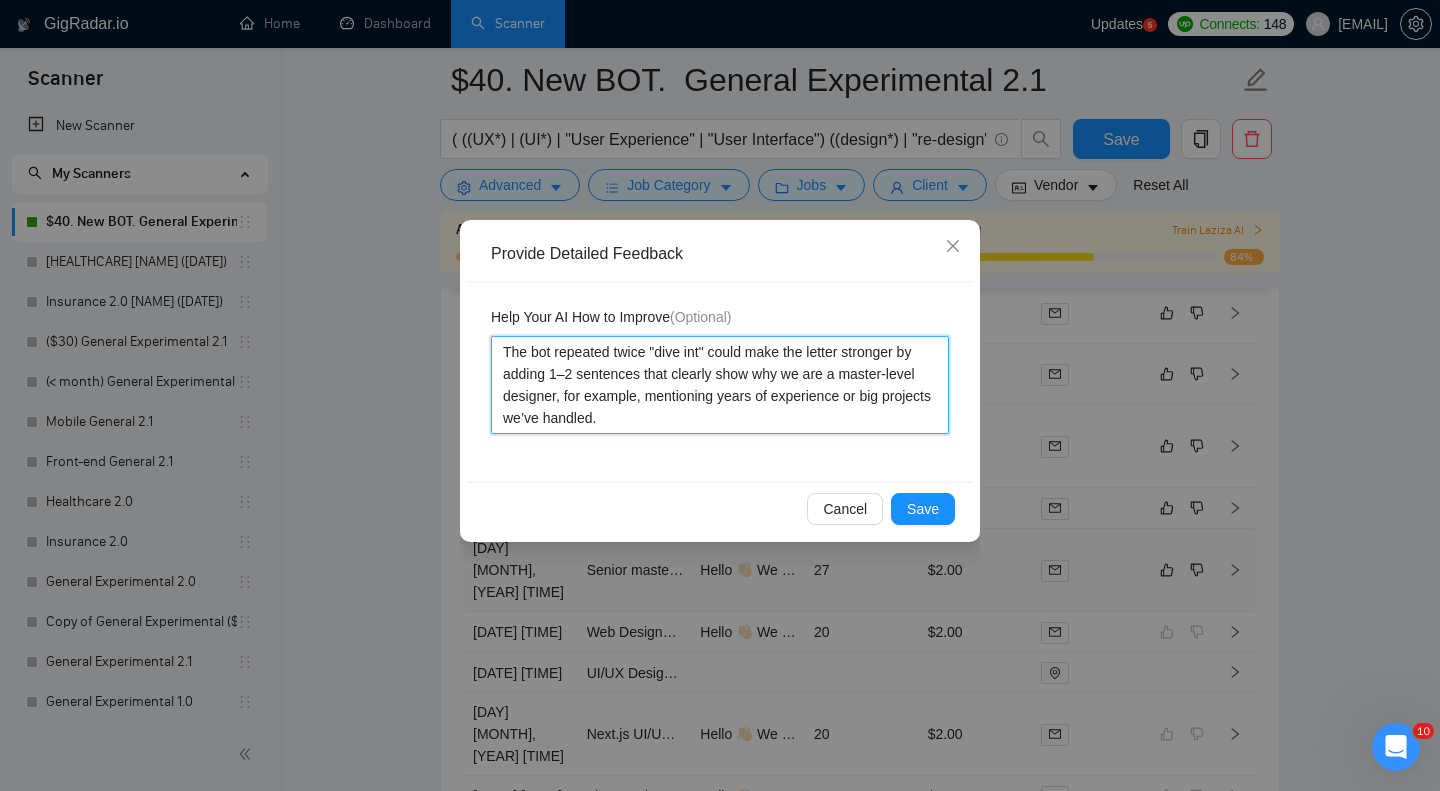 type 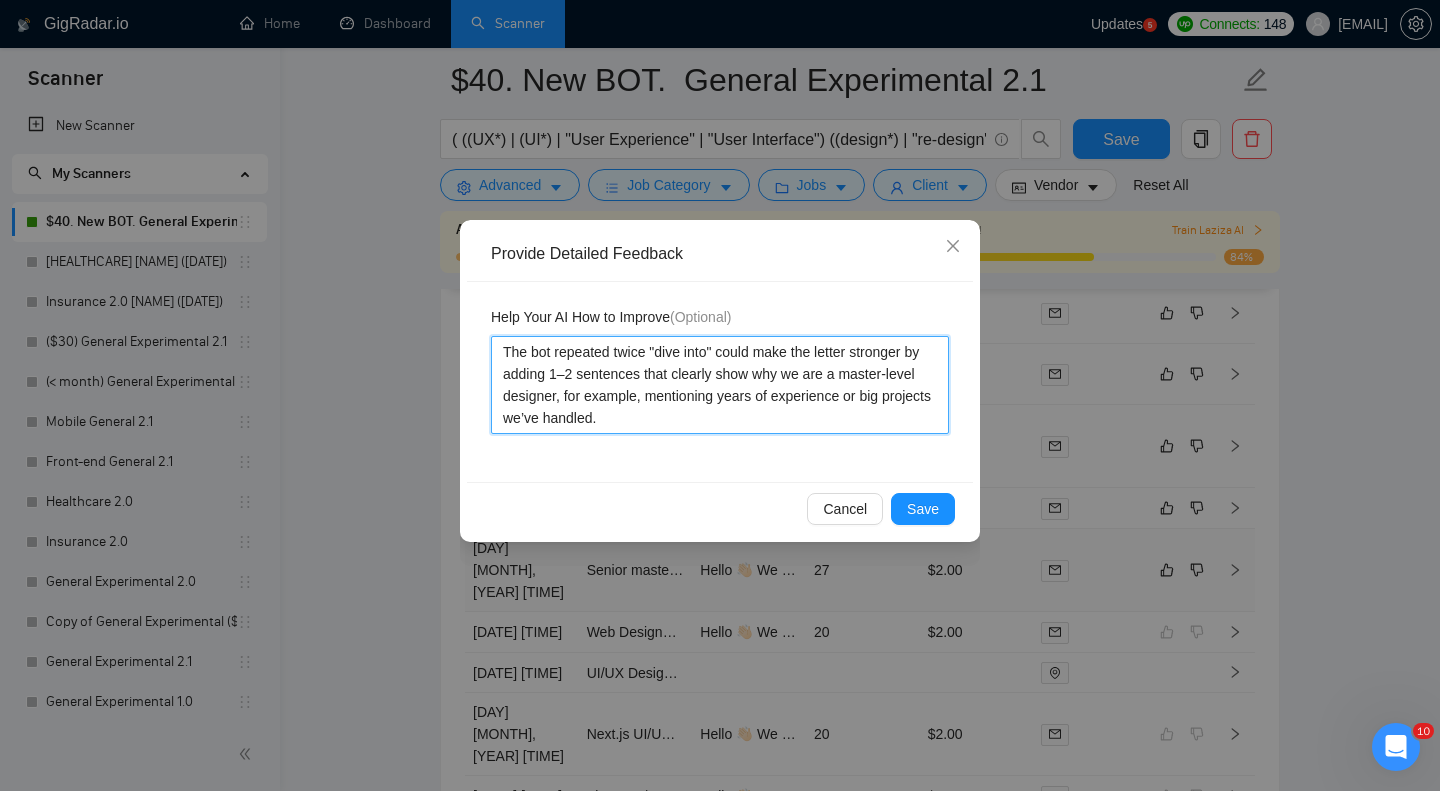 type 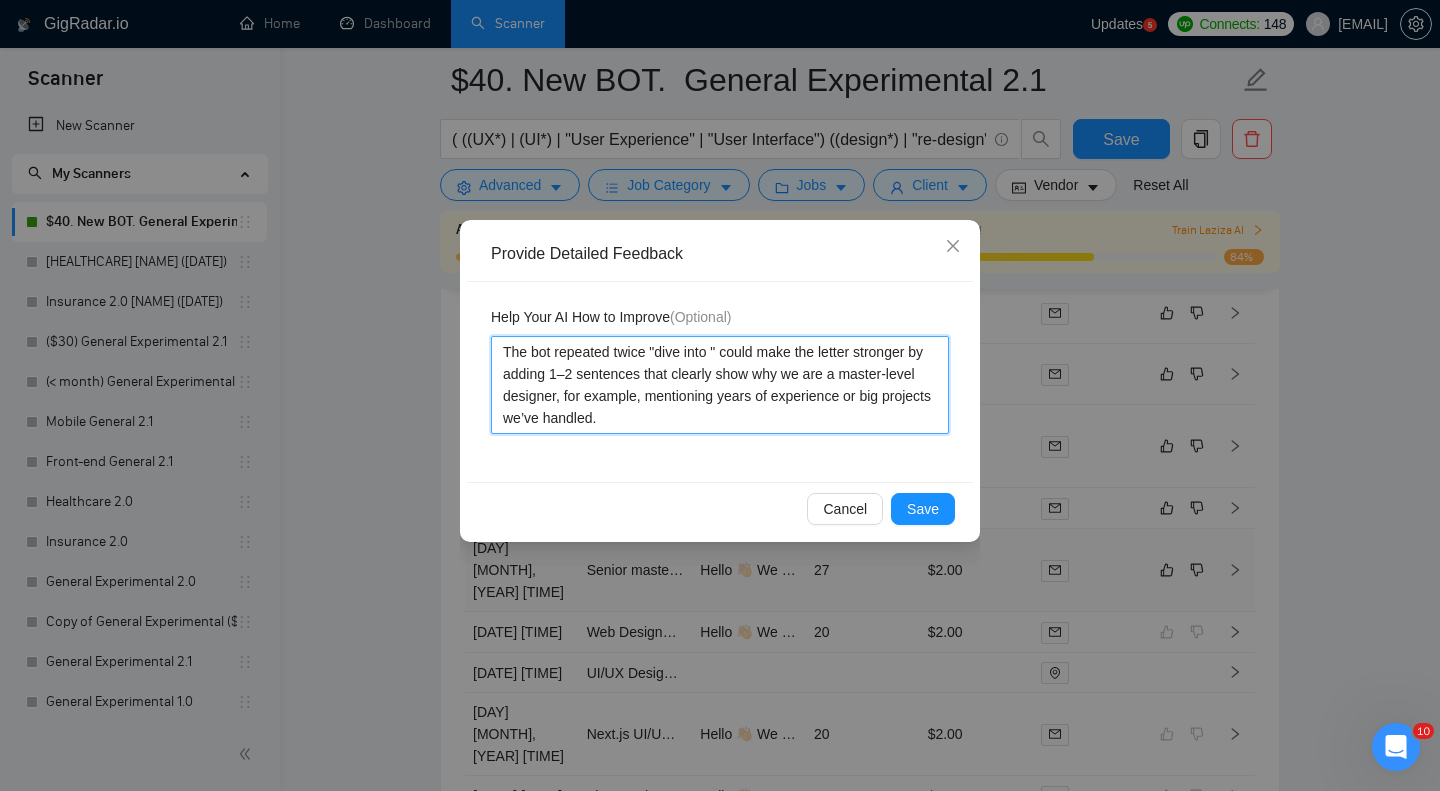 type 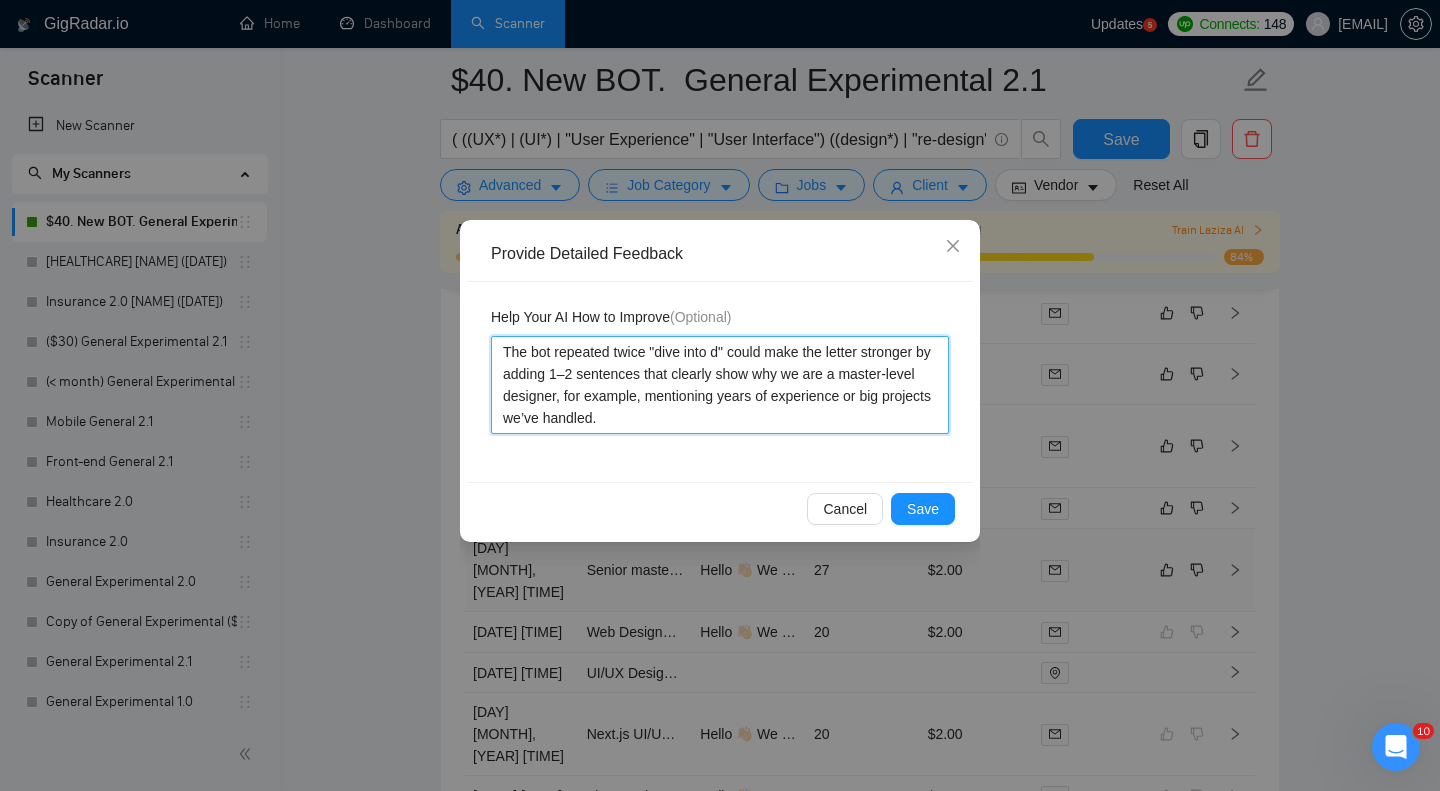 type 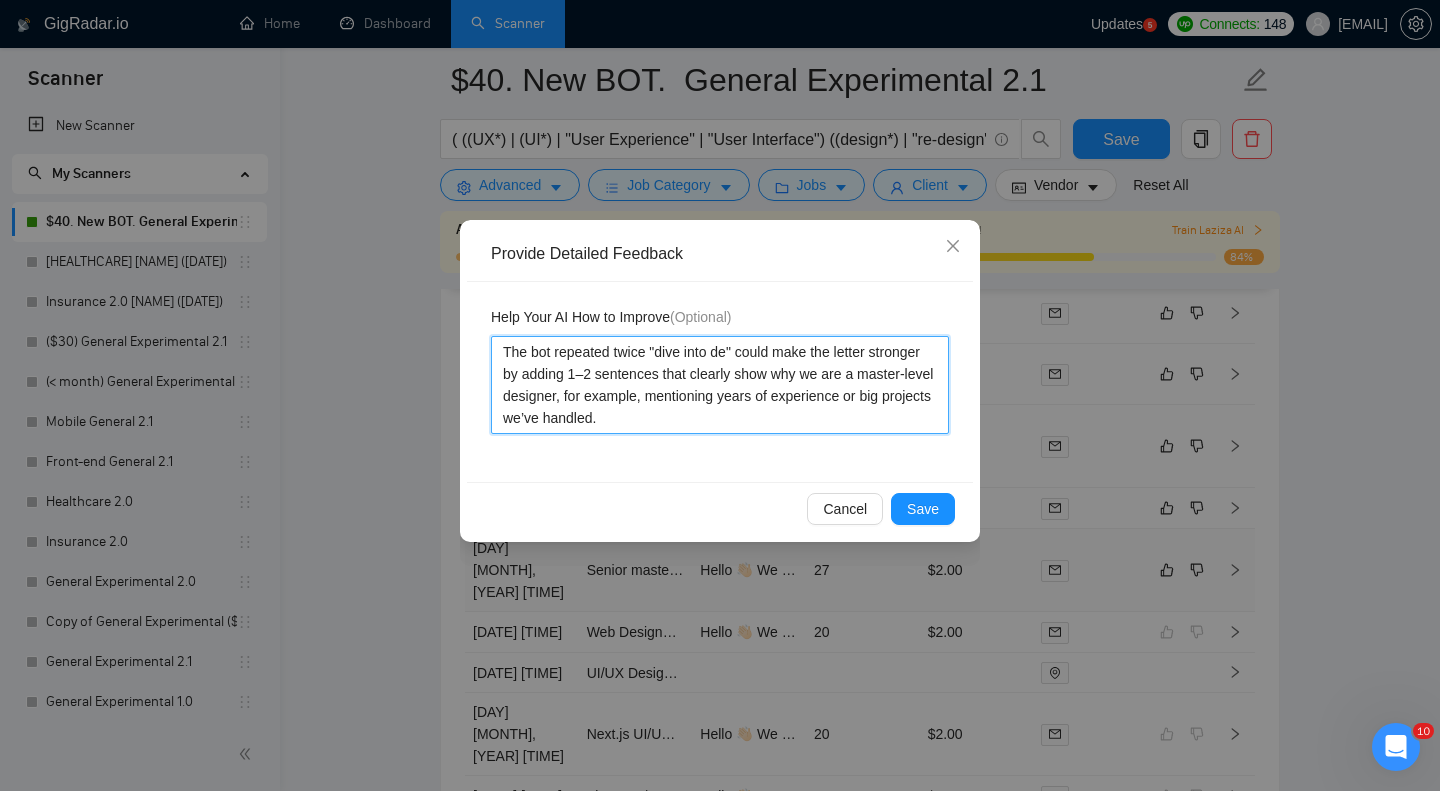 type 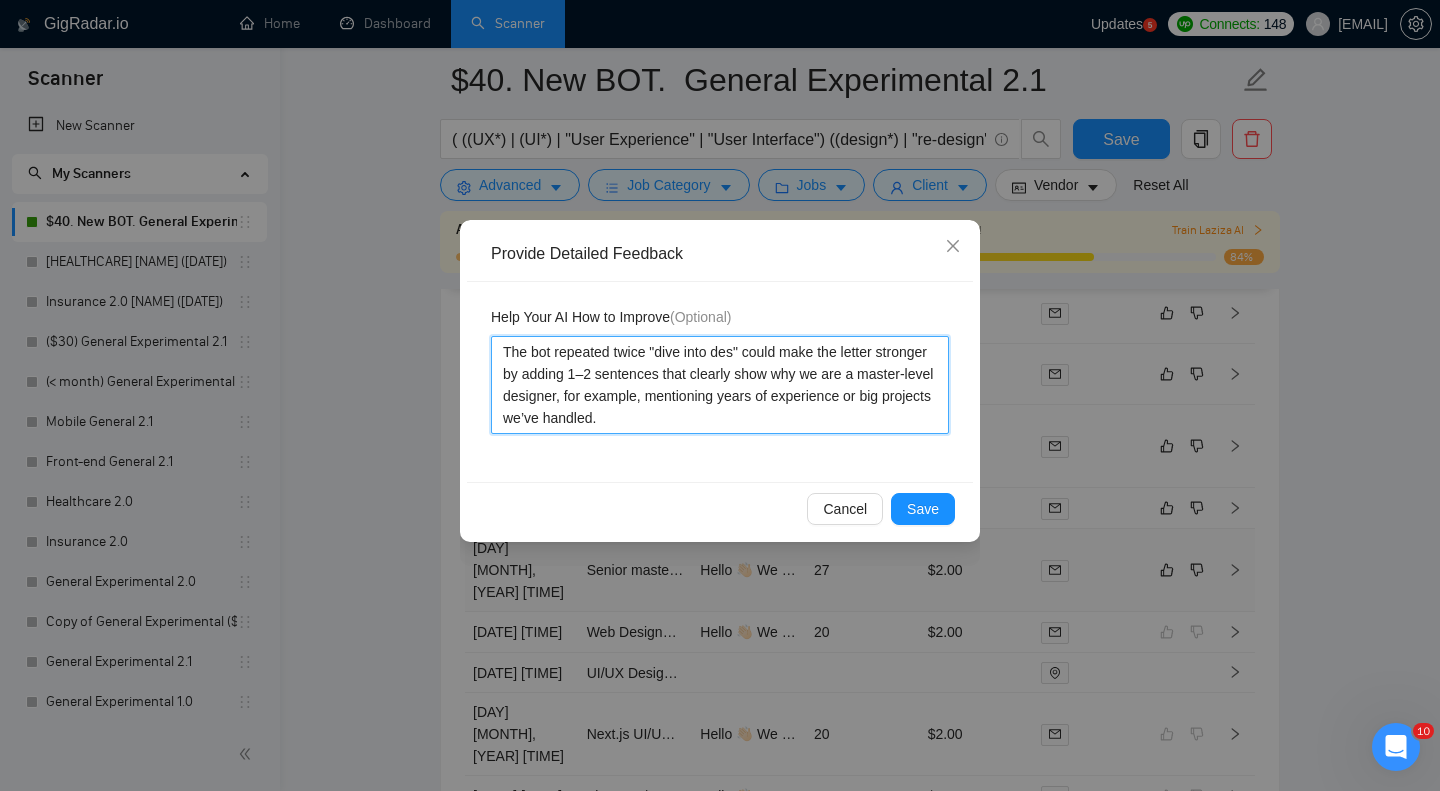 type 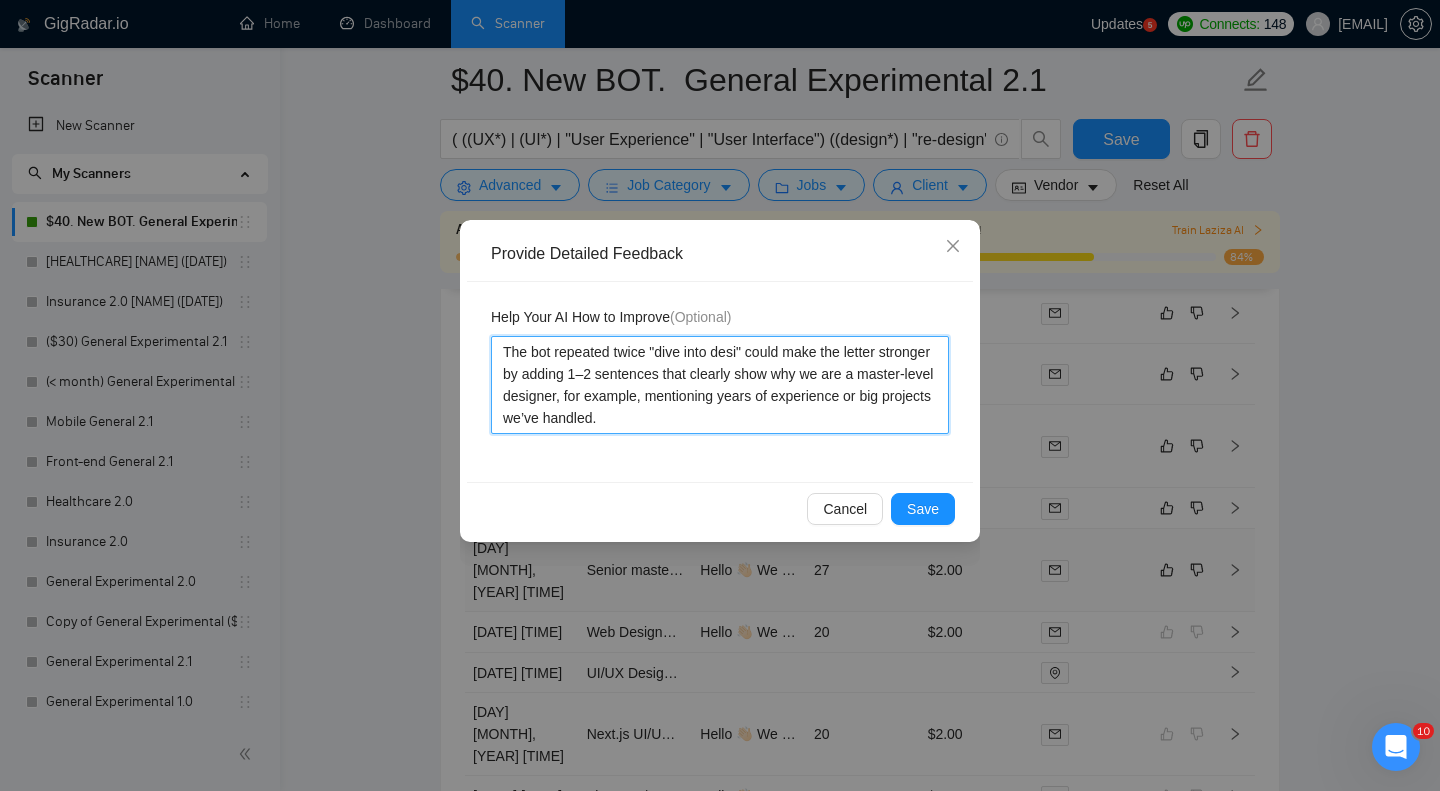 type 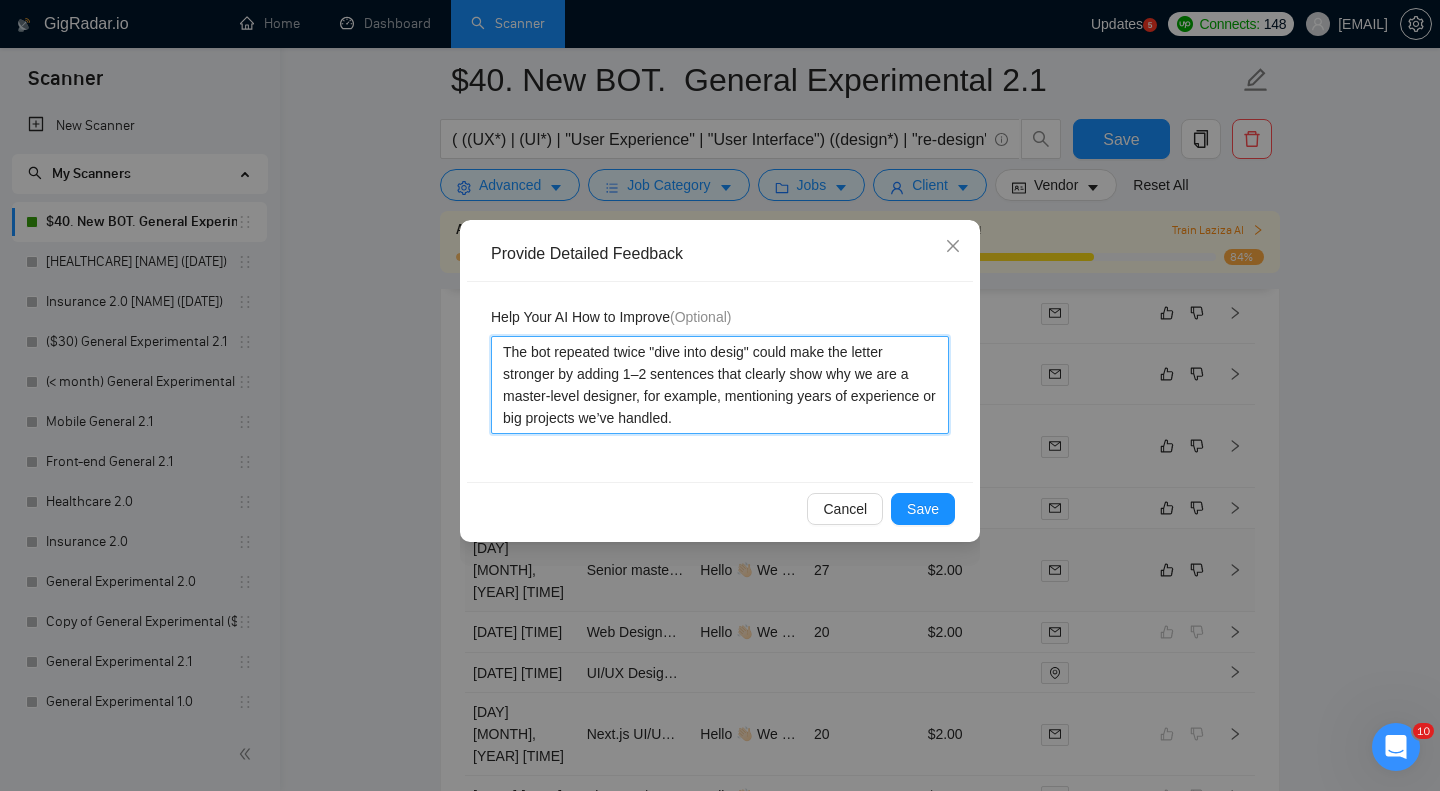 type 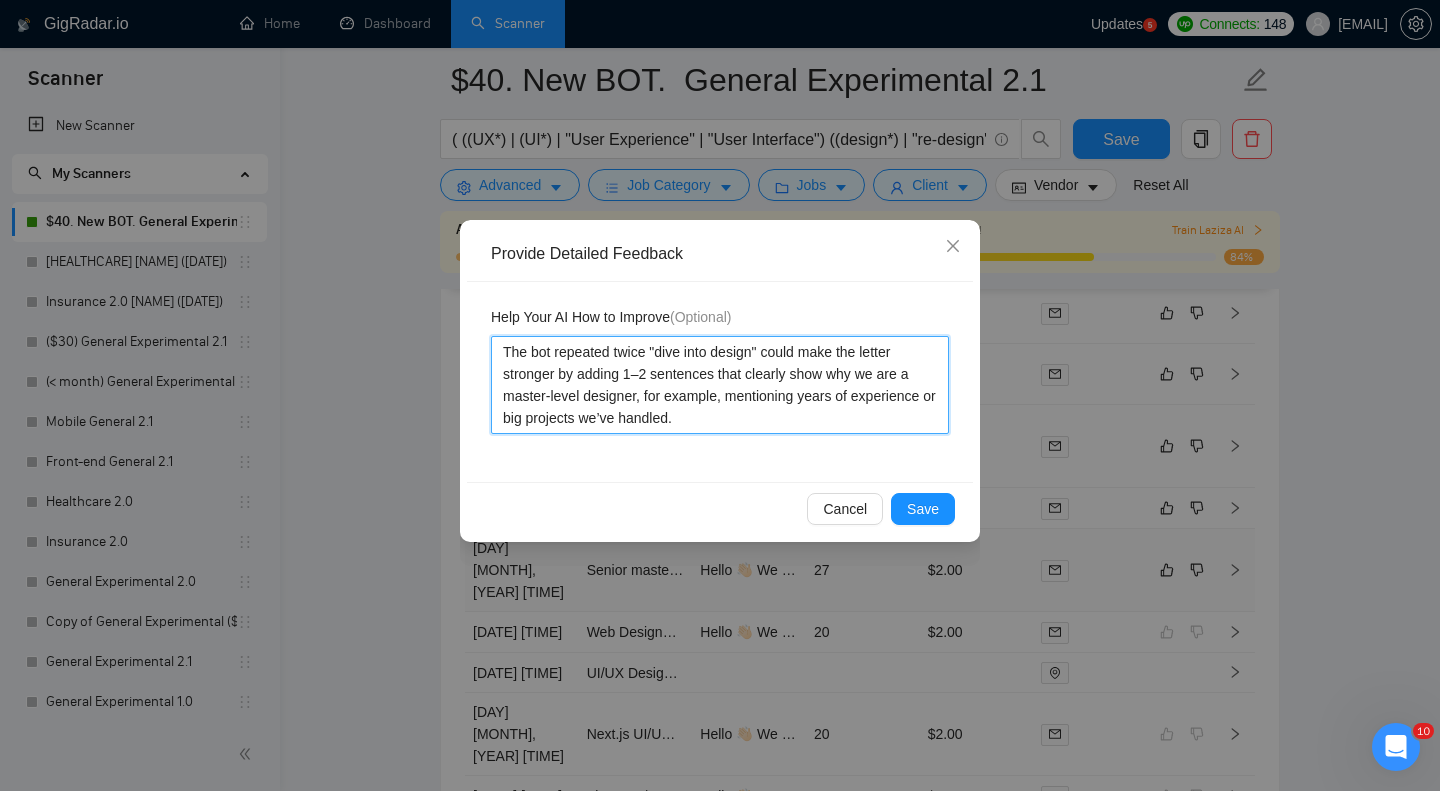 type 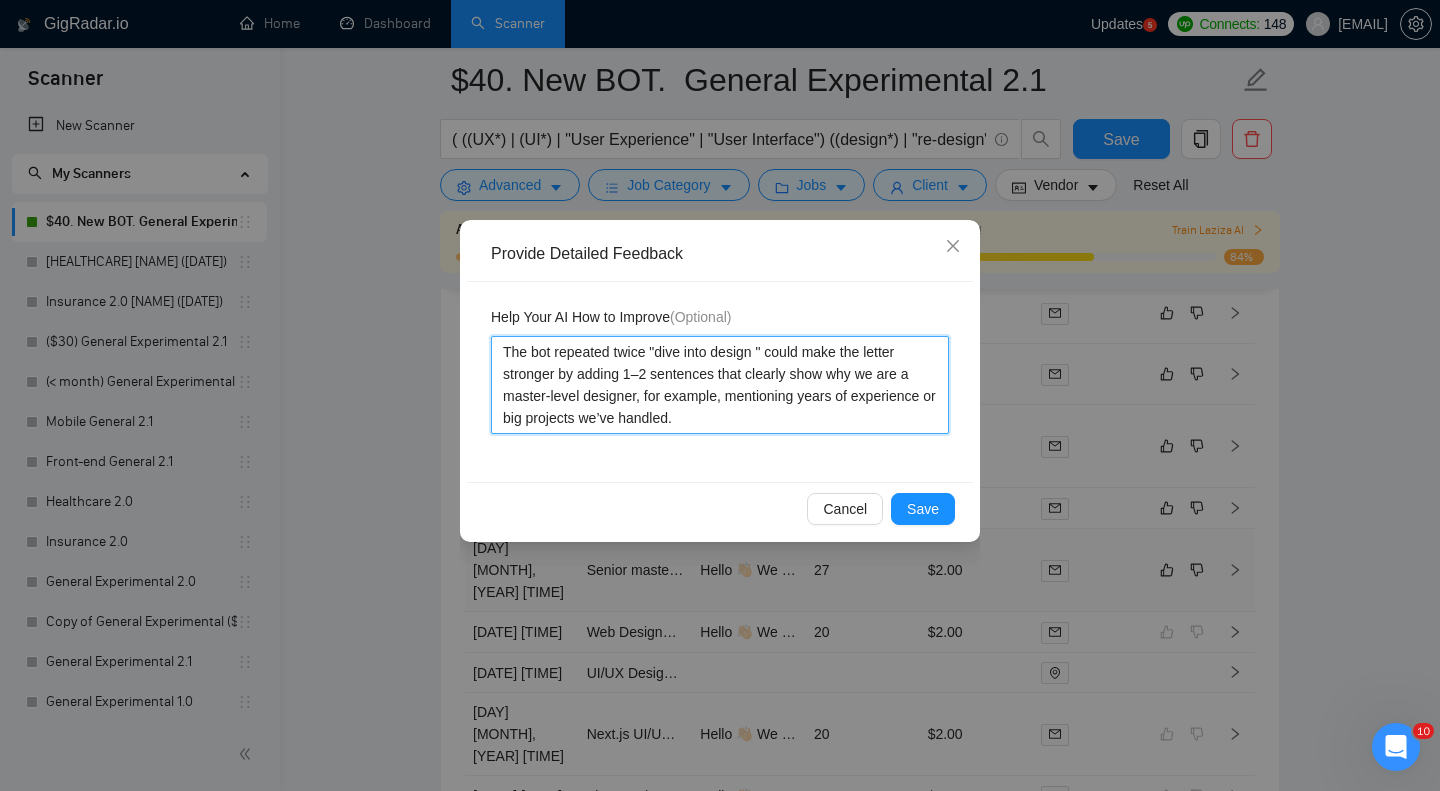 type 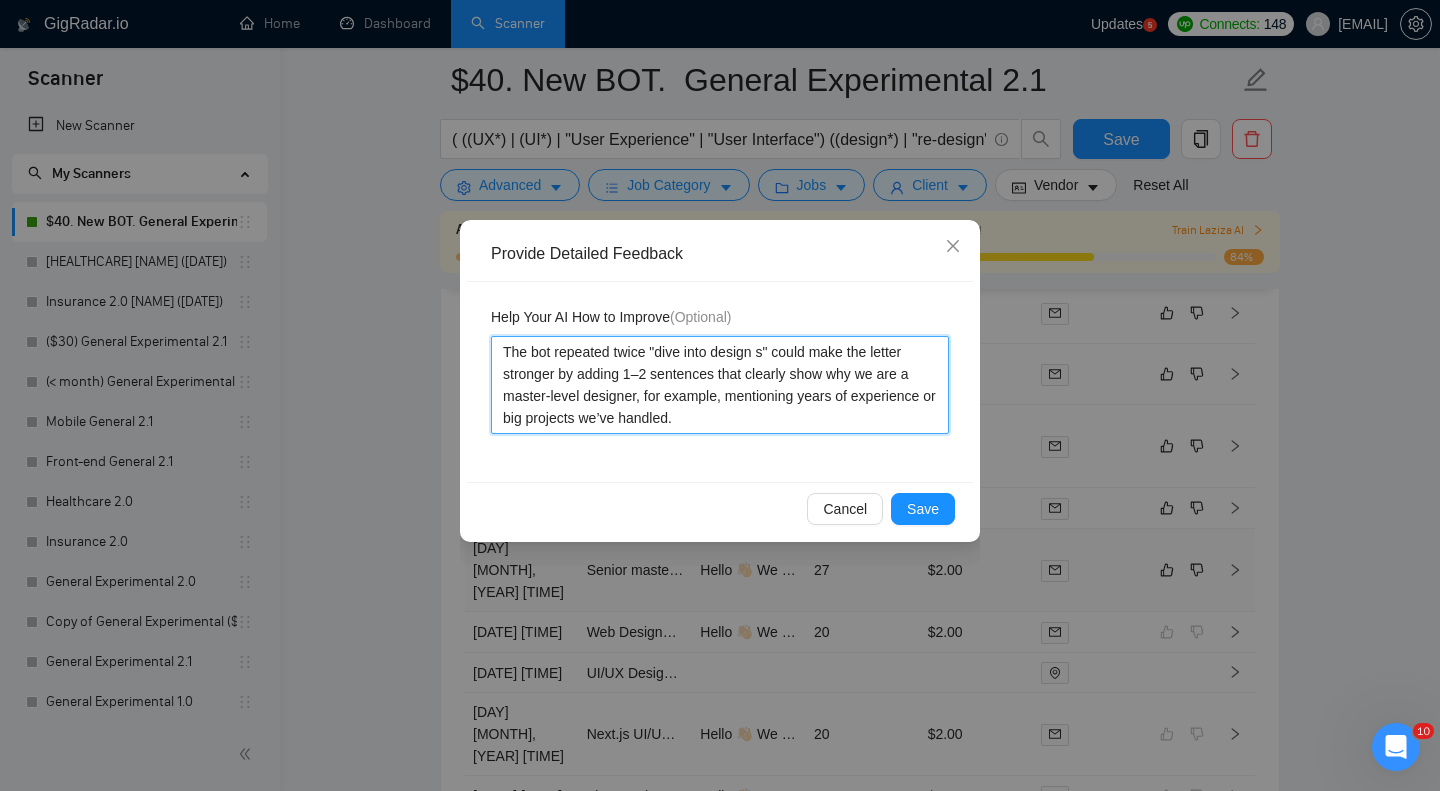 type 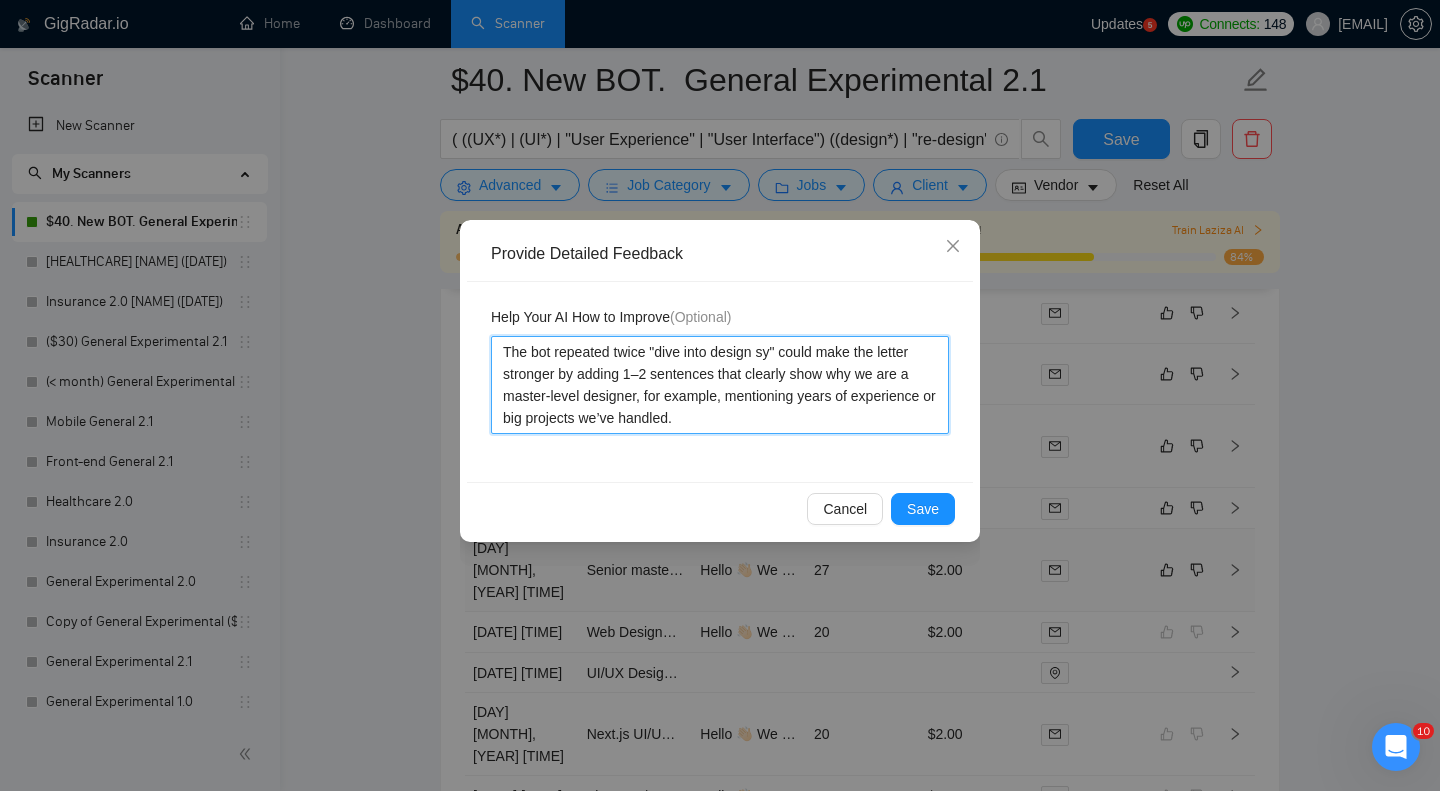 type 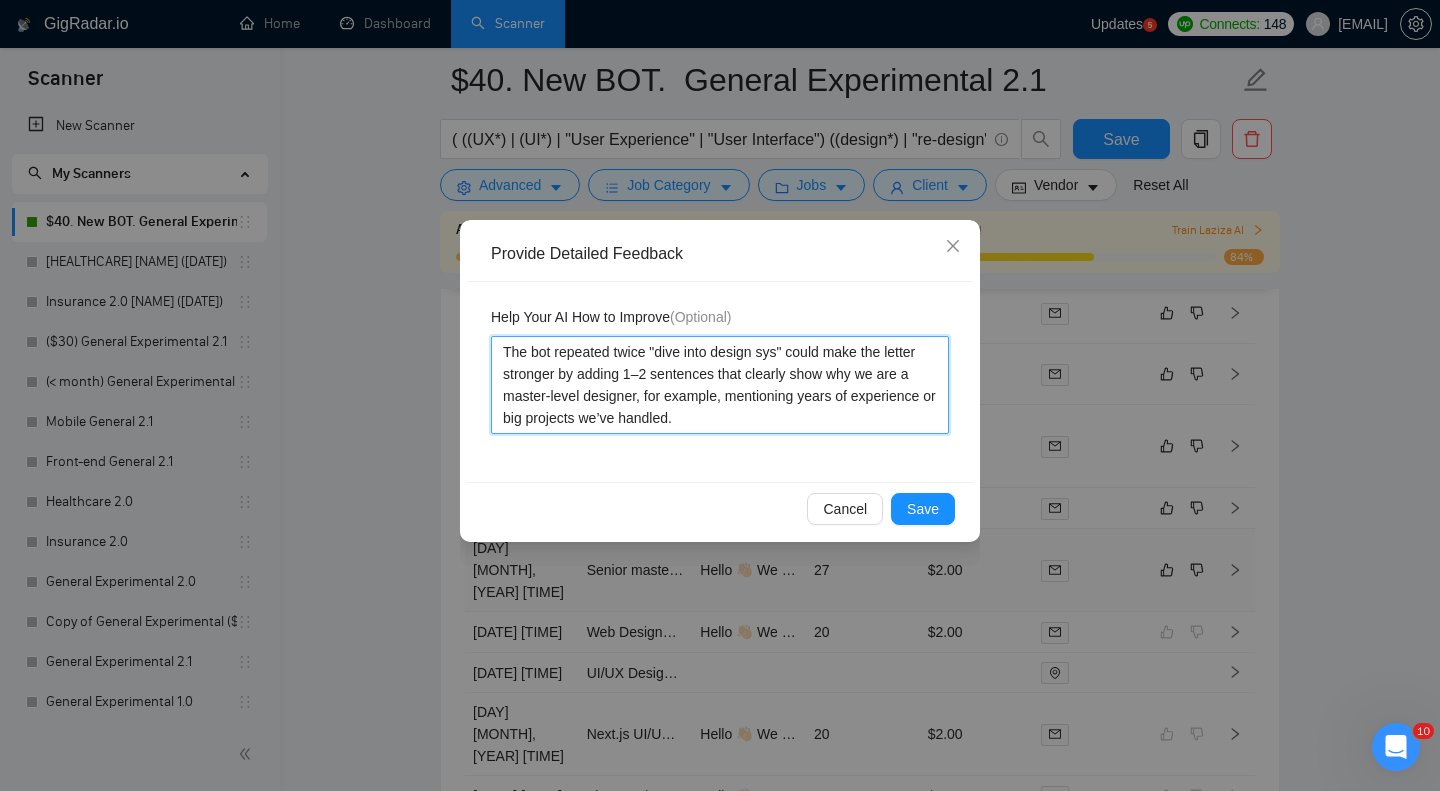 type 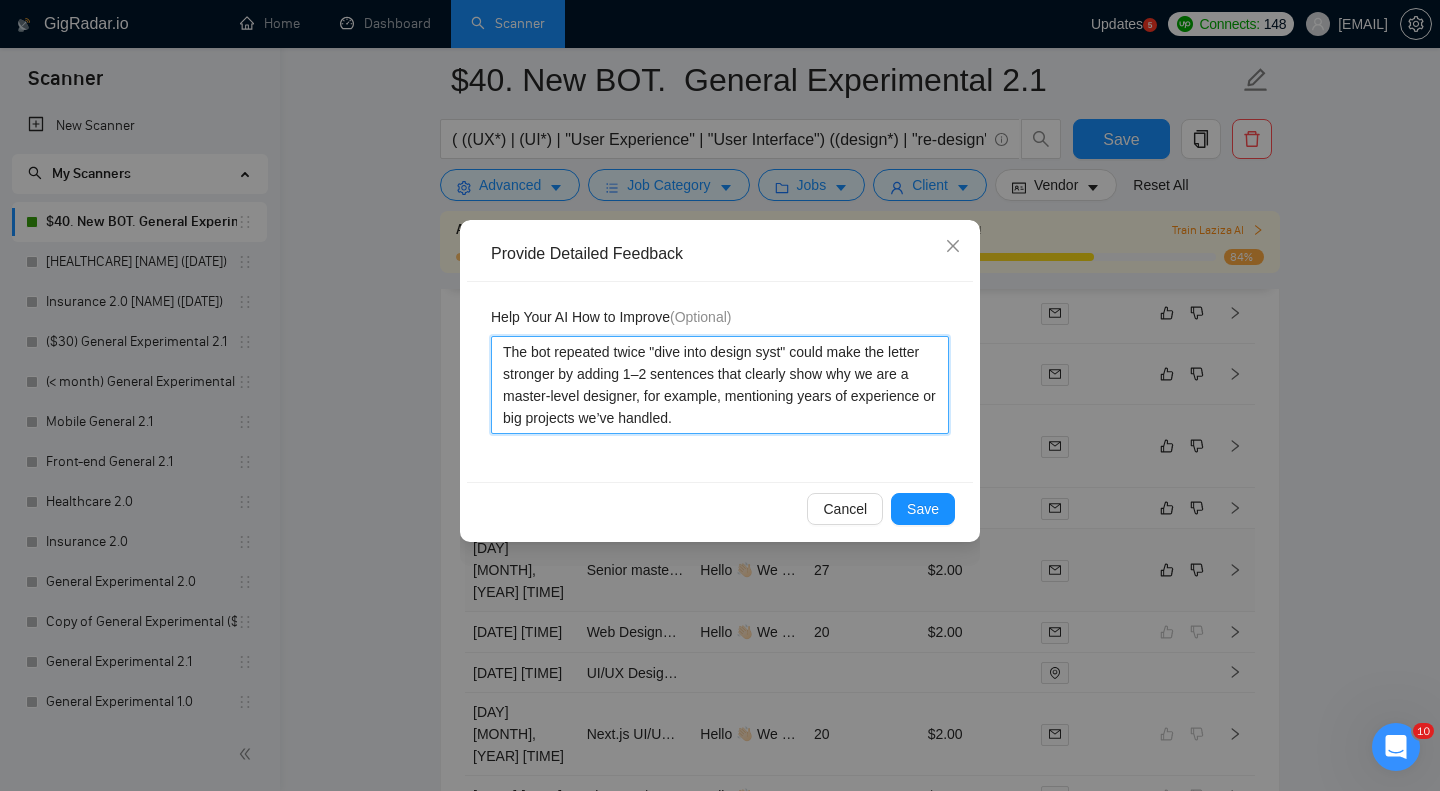 type 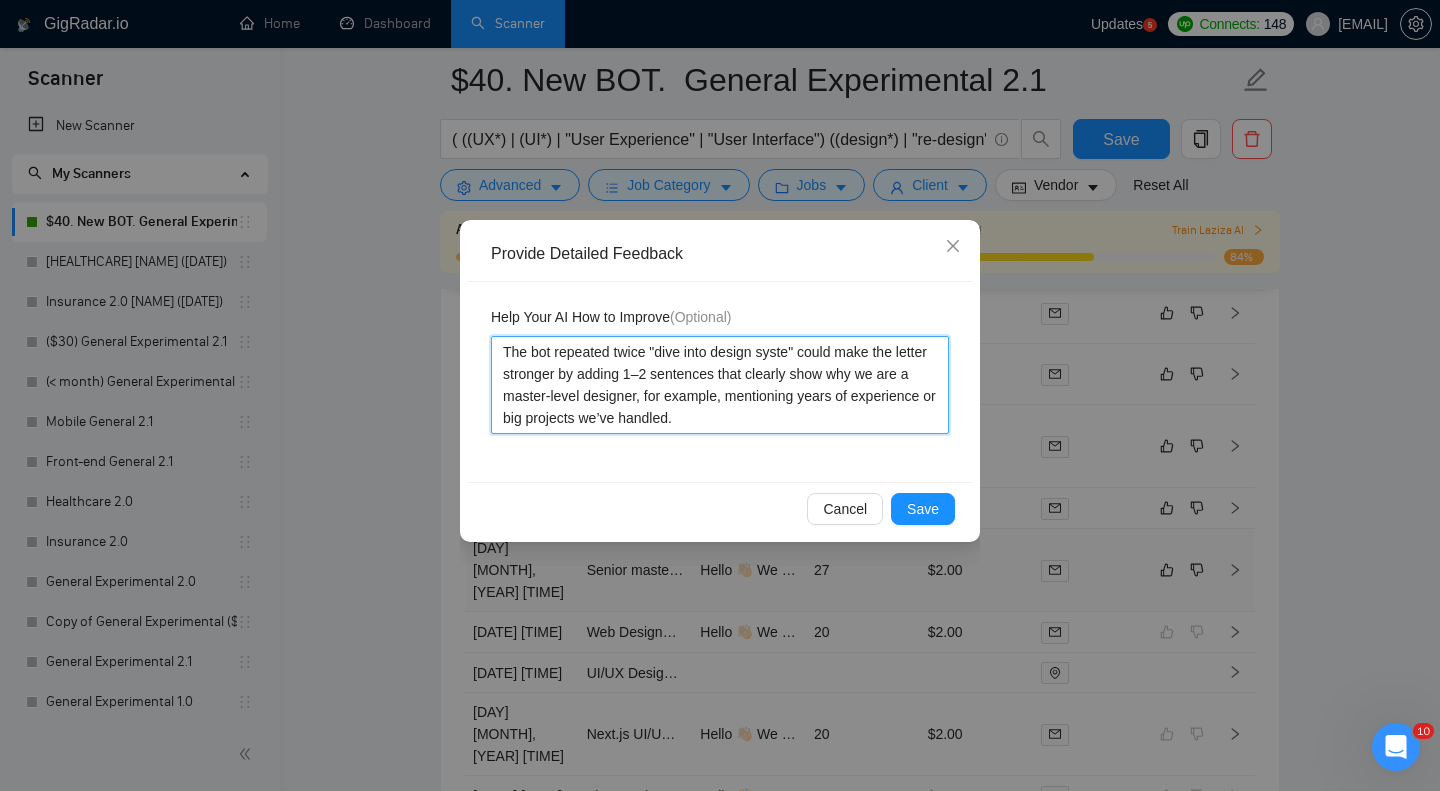 type 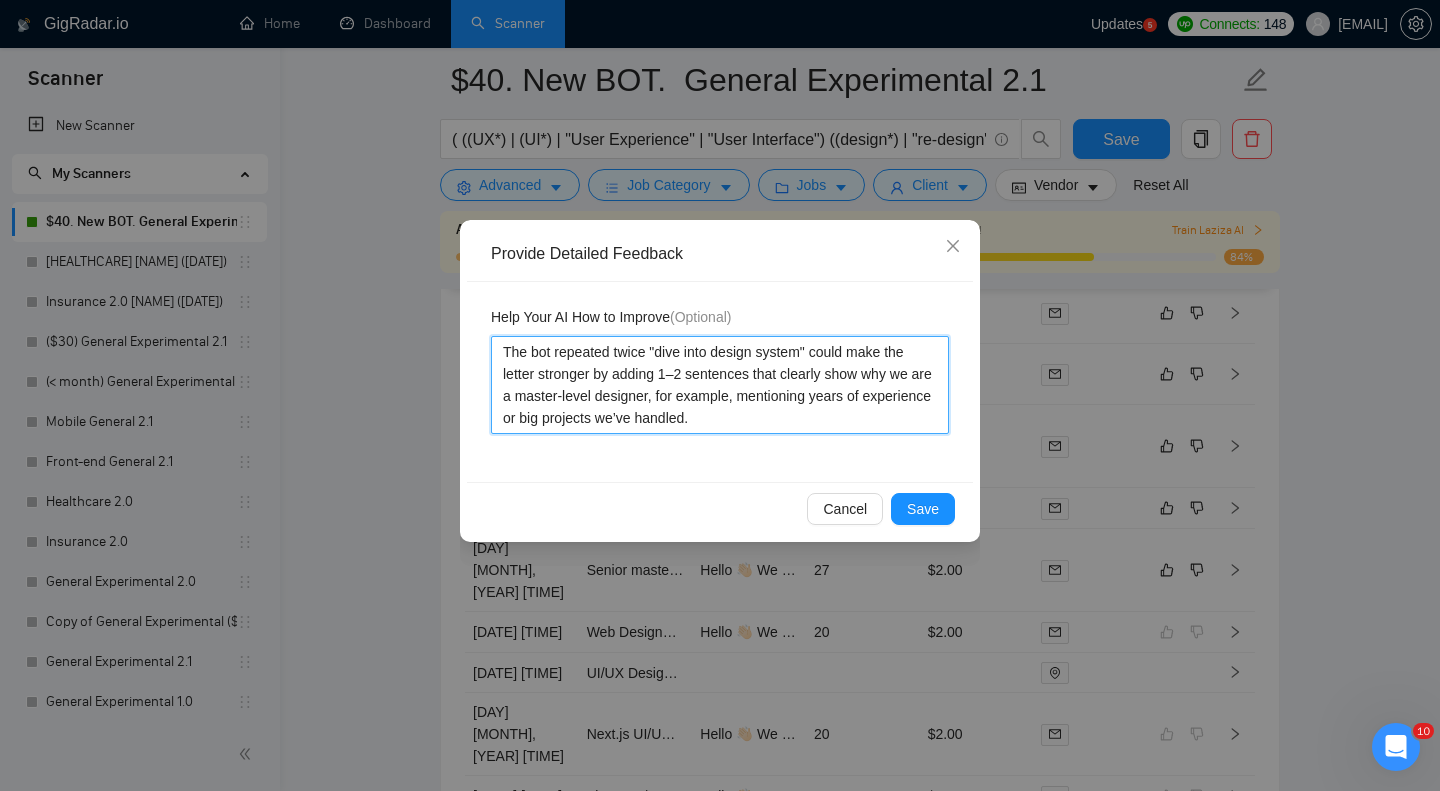 type on "The bot repeated twice "dive into design system" could make the letter stronger by adding 1–2 sentences that clearly show why we are a master-level designer, for example, mentioning years of experience or big projects we’ve handled." 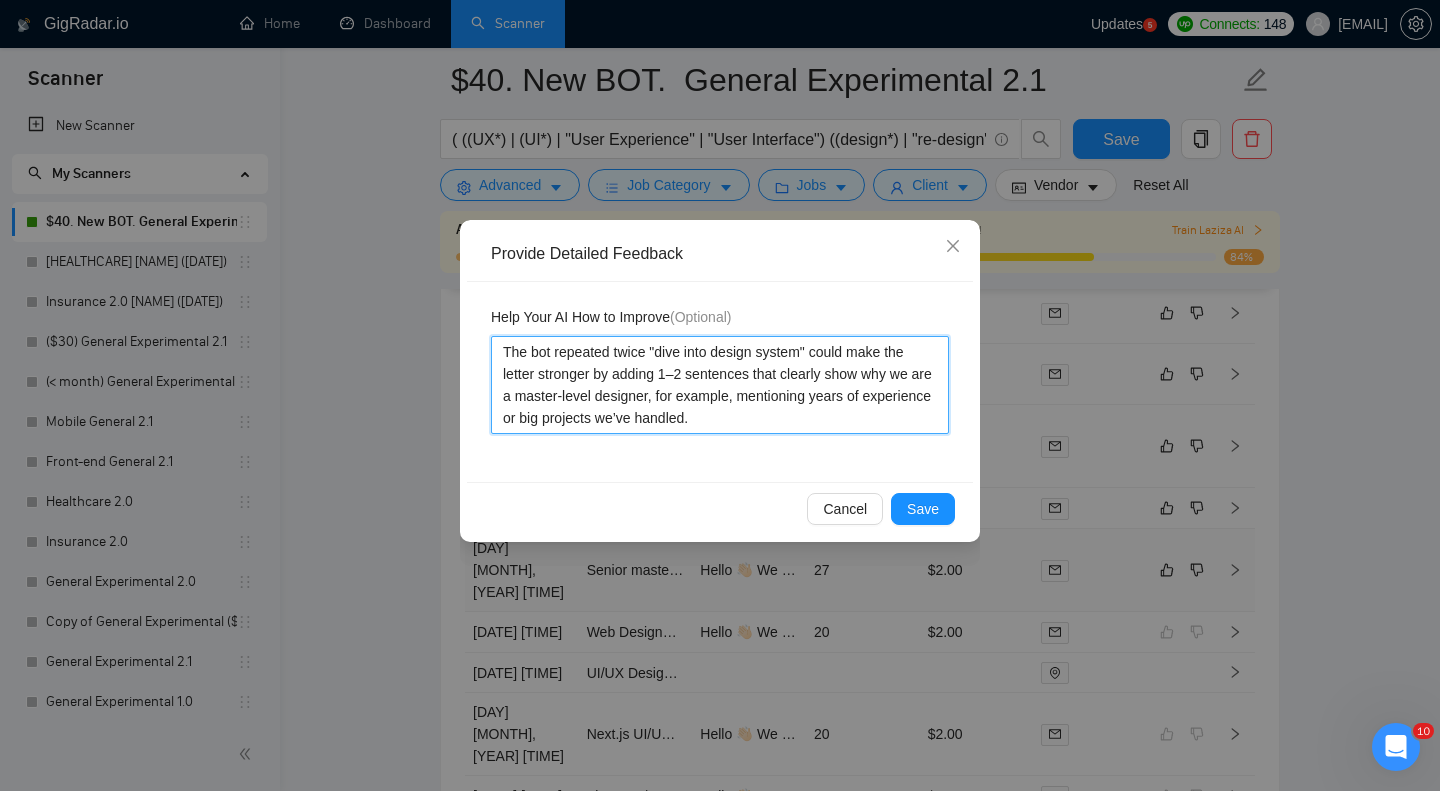 click on "The bot repeated twice "dive into design system" could make the letter stronger by adding 1–2 sentences that clearly show why we are a master-level designer, for example, mentioning years of experience or big projects we’ve handled." at bounding box center [720, 385] 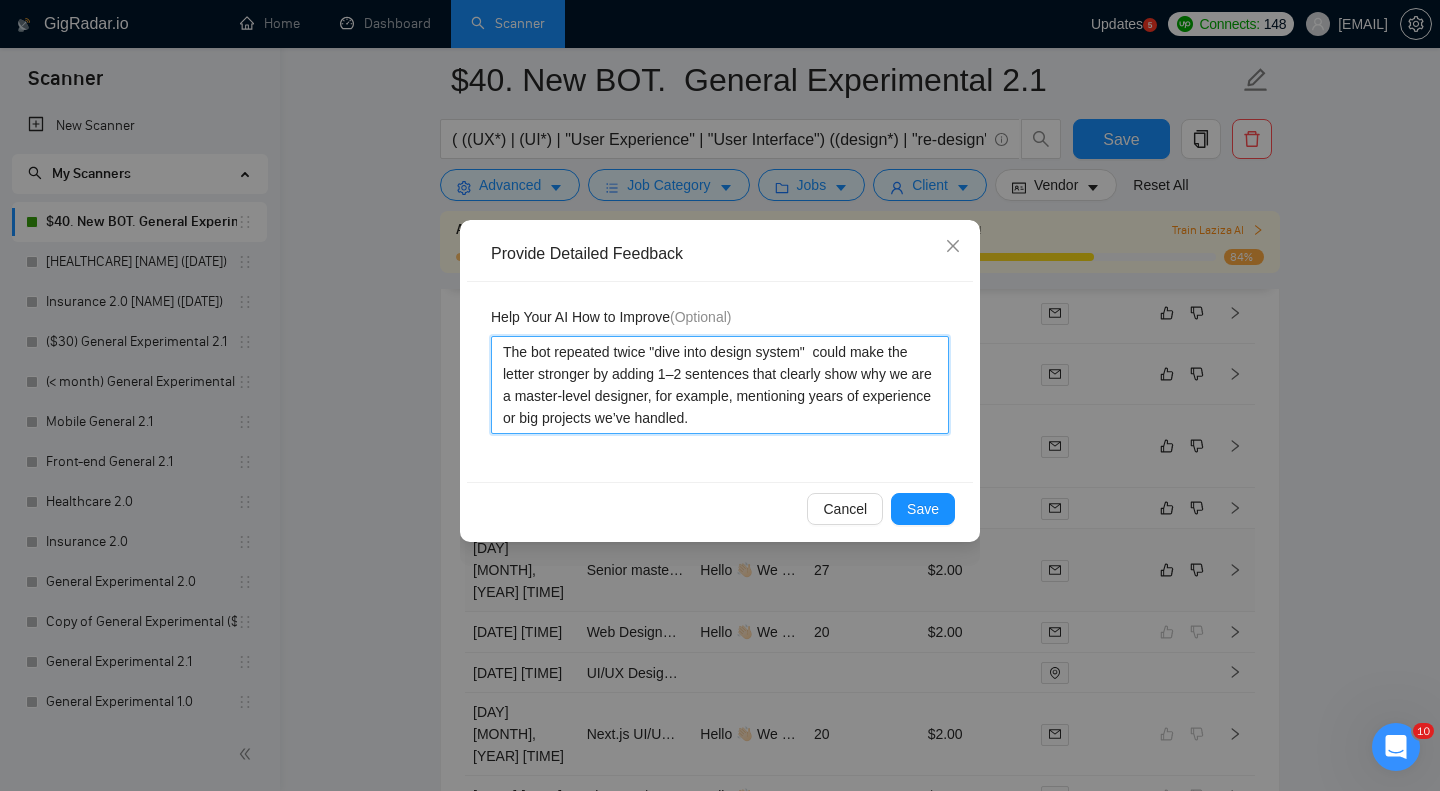type 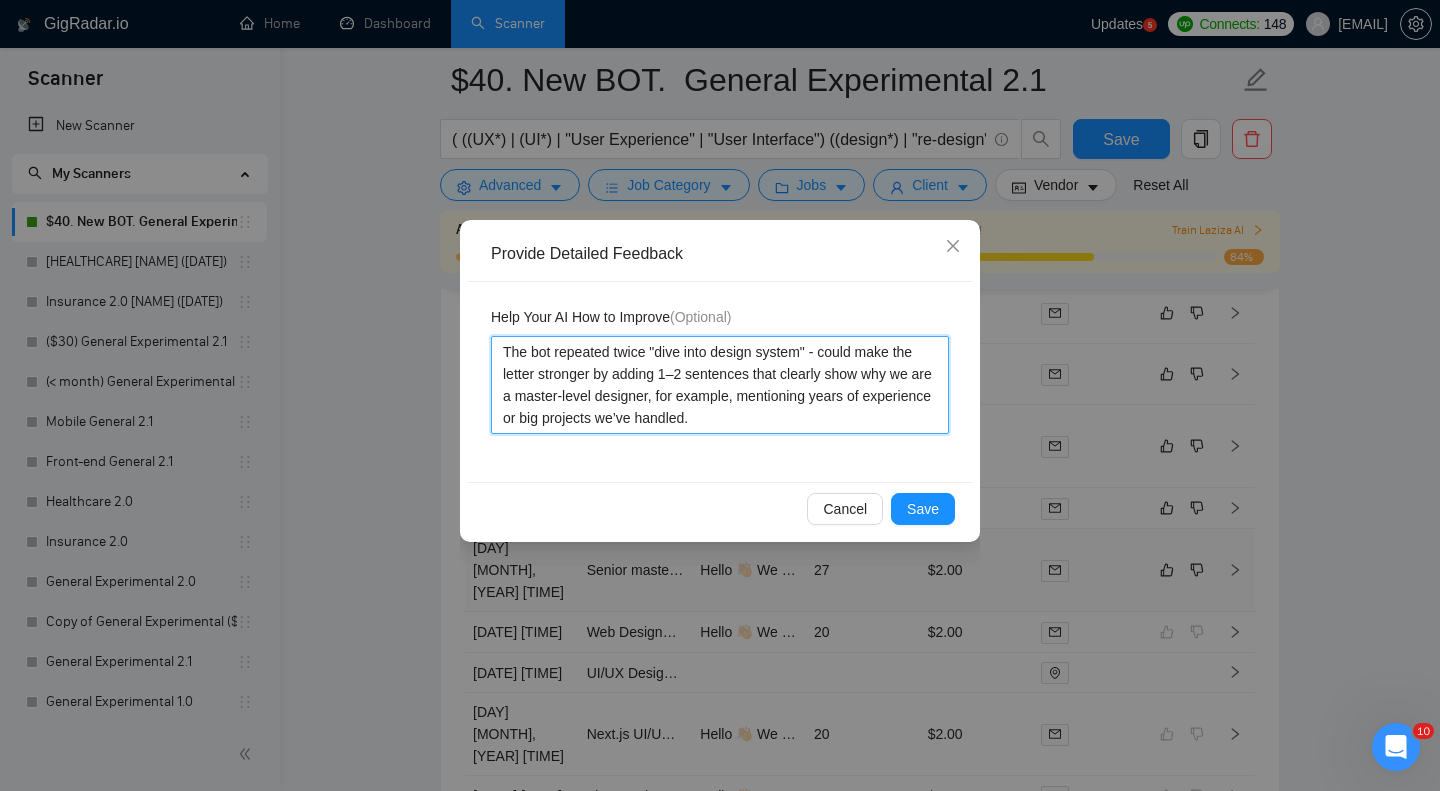 type 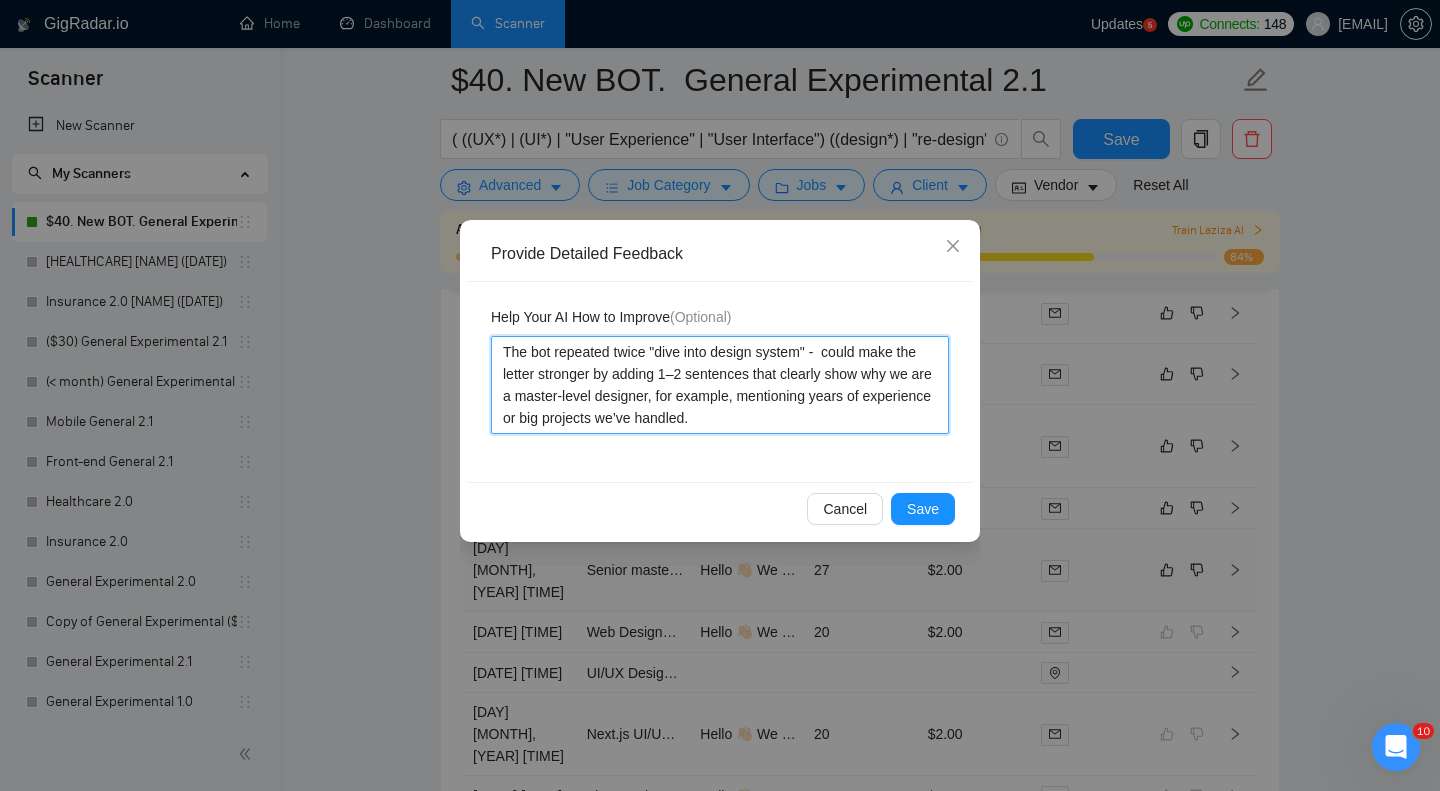 paste on "tautology" 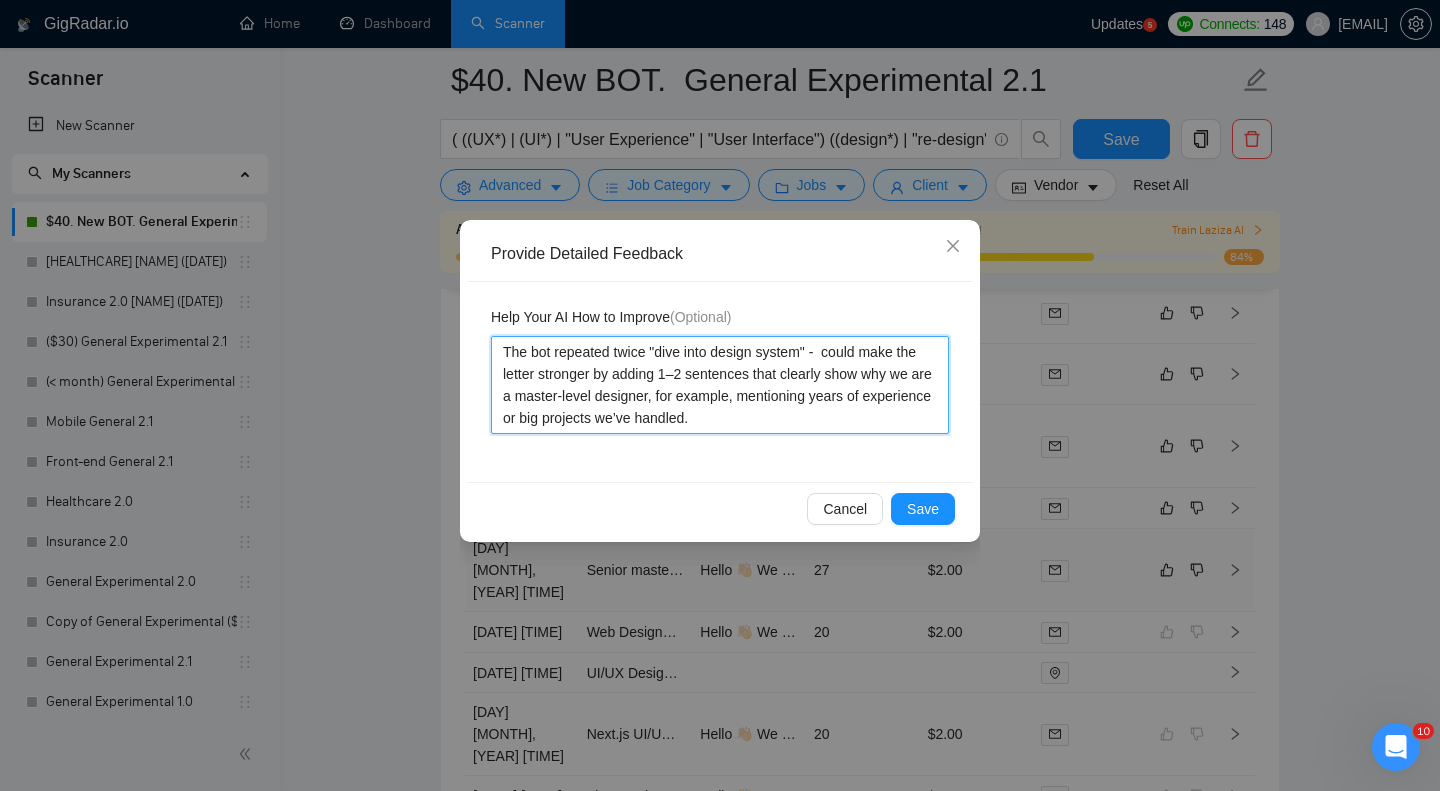 type on "The bot repeated twice "dive into design system" - tautology could make the letter stronger by adding 1–2 sentences that clearly show why we are a master-level designer, for example, mentioning years of experience or big projects we’ve handled." 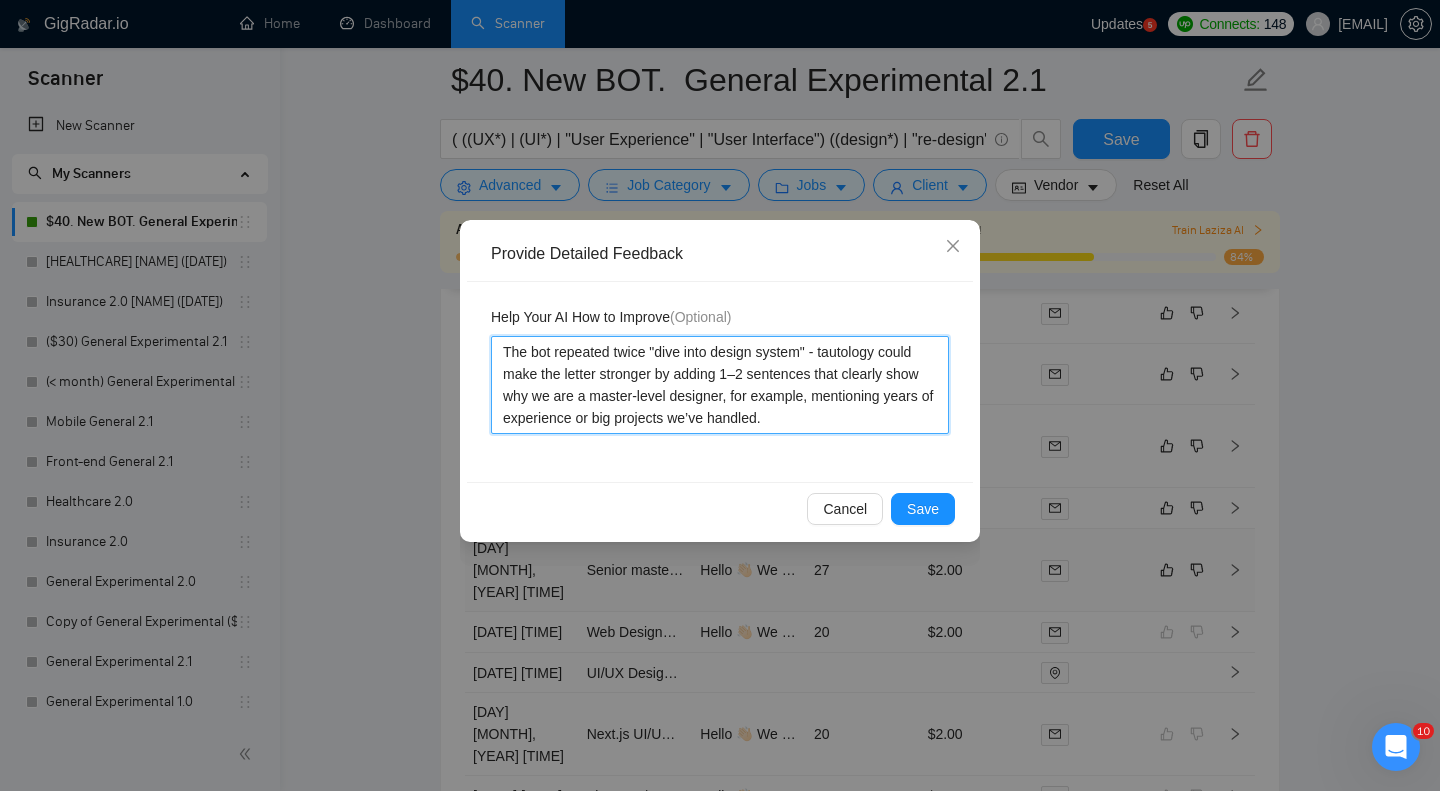 type 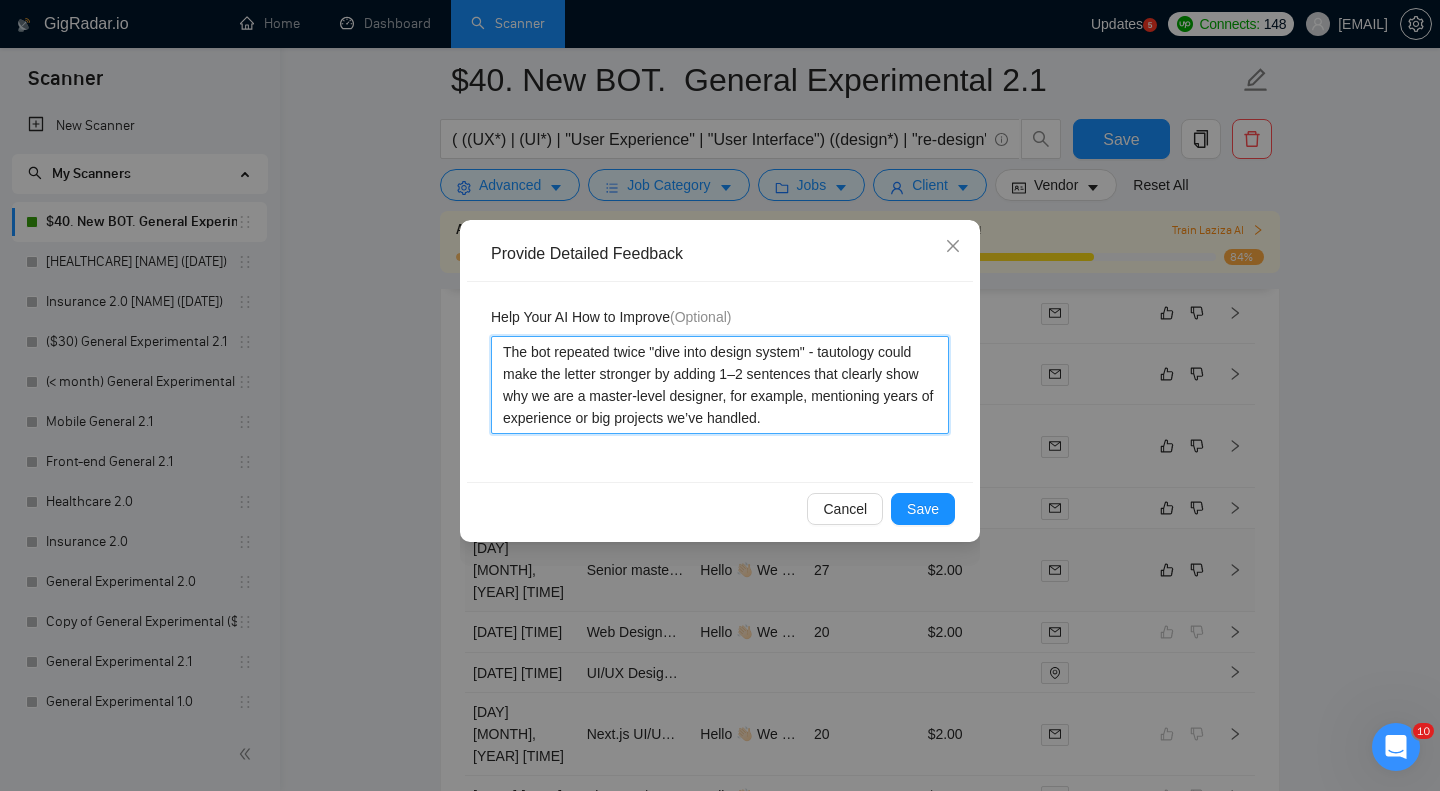 type on "The bot repeated twice "dive into design system" - tautologyю could make the letter stronger by adding 1–2 sentences that clearly show why we are a master-level designer, for example, mentioning years of experience or big projects we’ve handled." 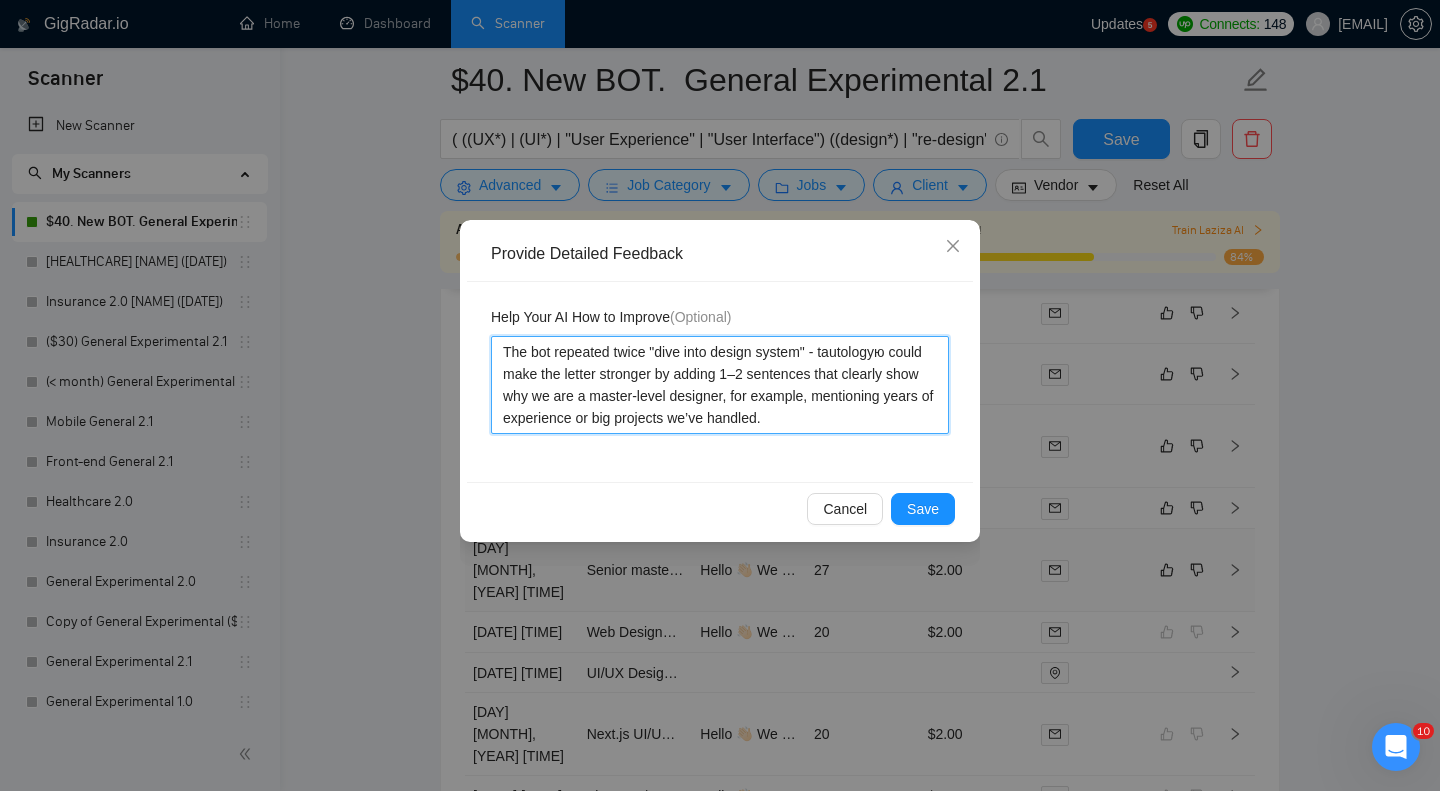 type 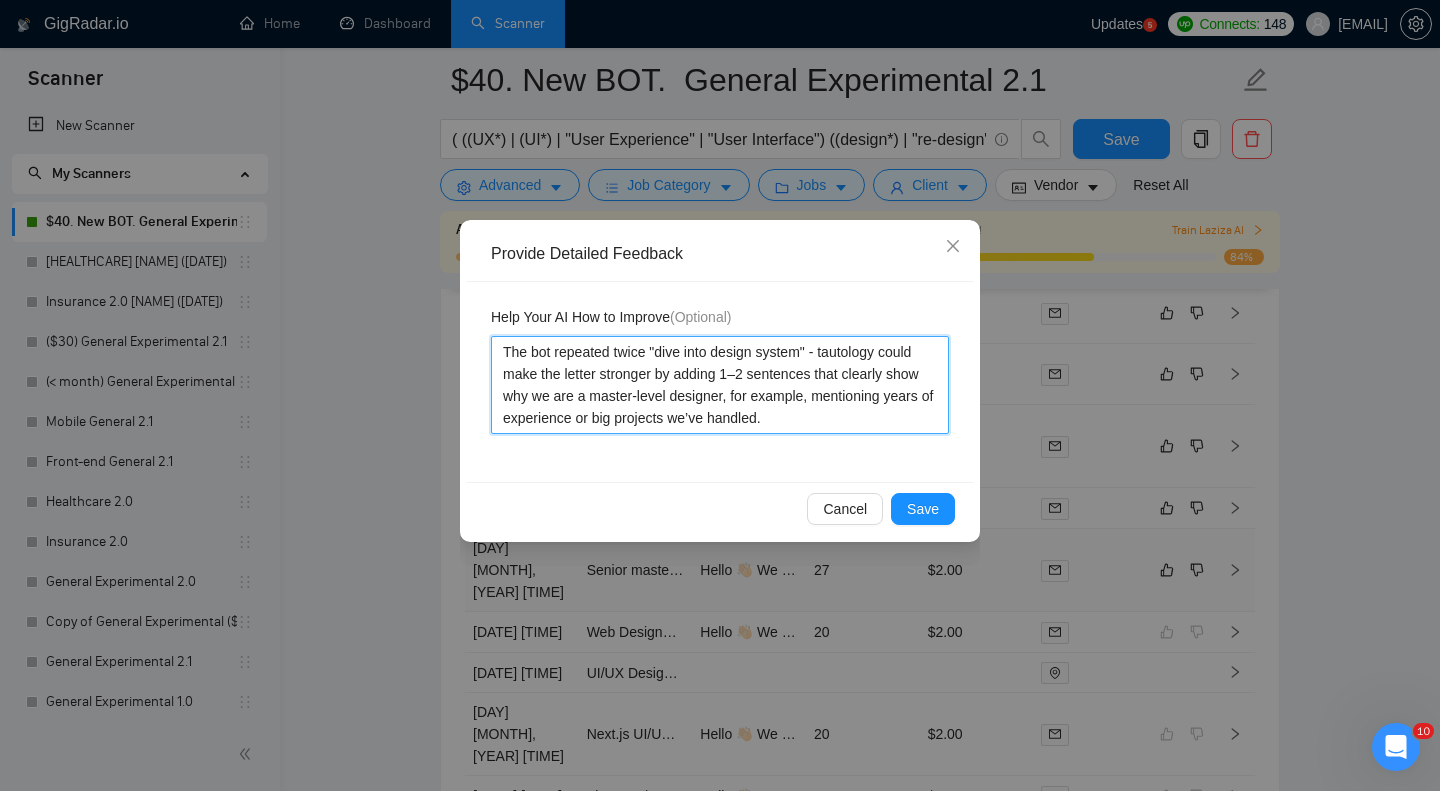 type 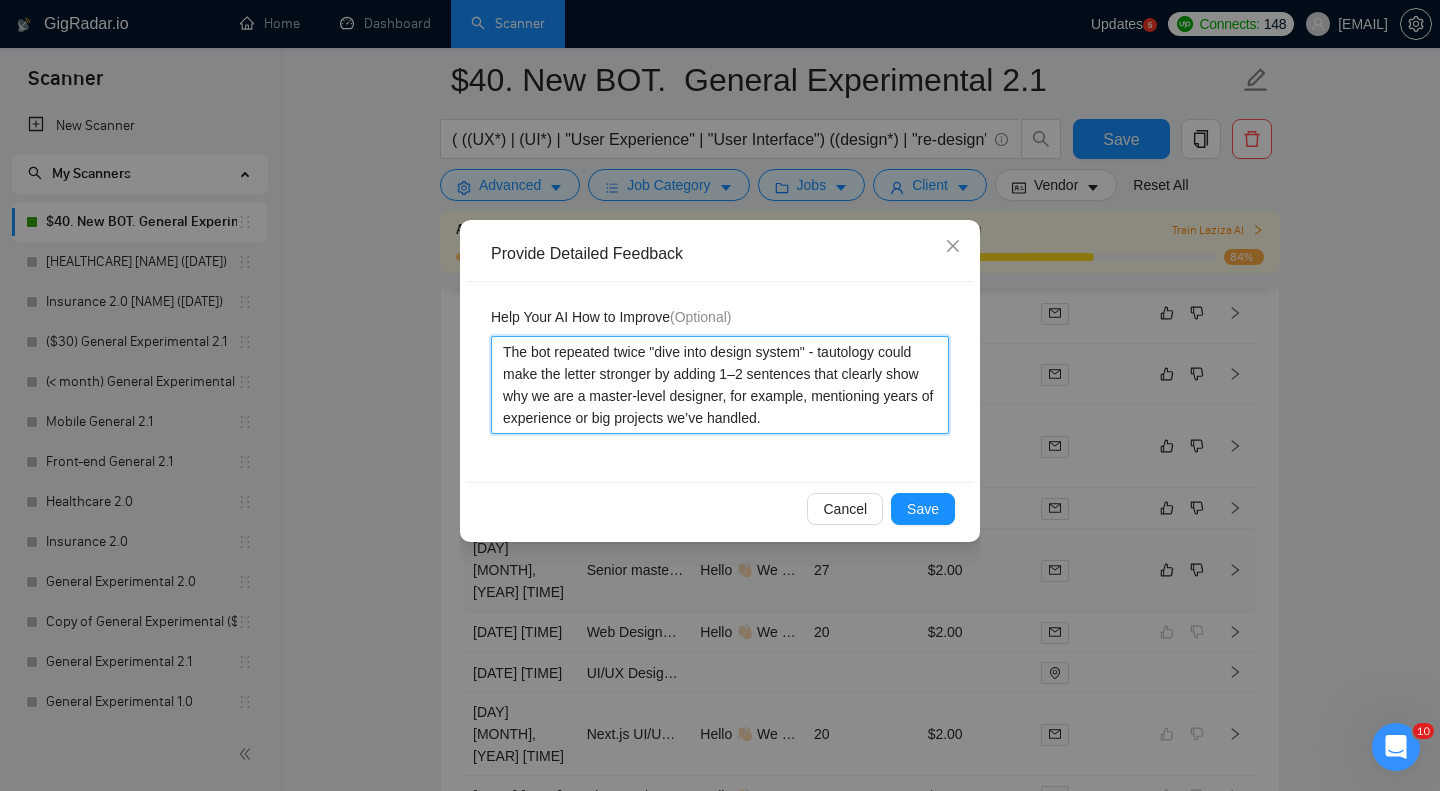 type on "The bot repeated twice "dive into design system" - tautology^ could make the letter stronger by adding 1–2 sentences that clearly show why we are a master-level designer, for example, mentioning years of experience or big projects we’ve handled." 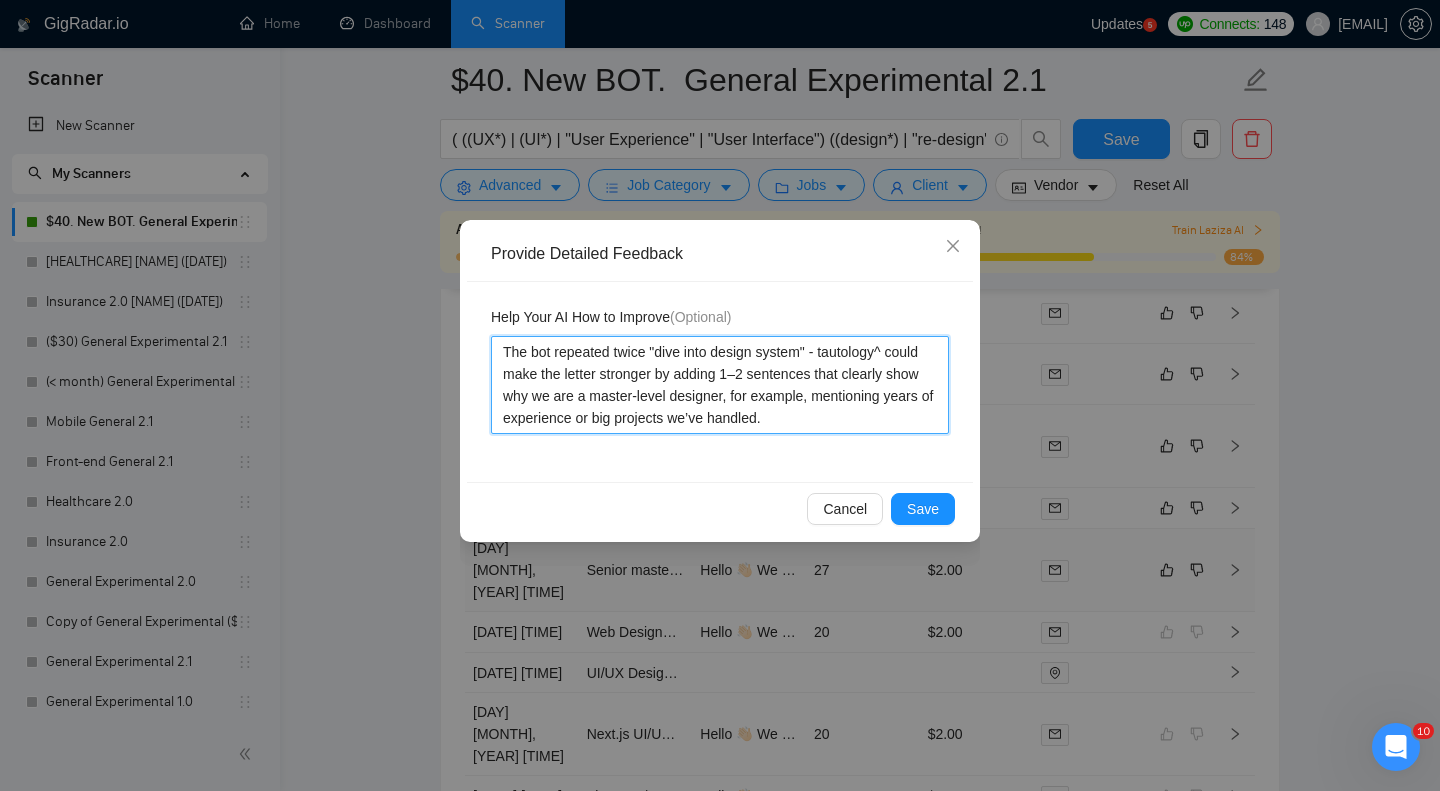 type 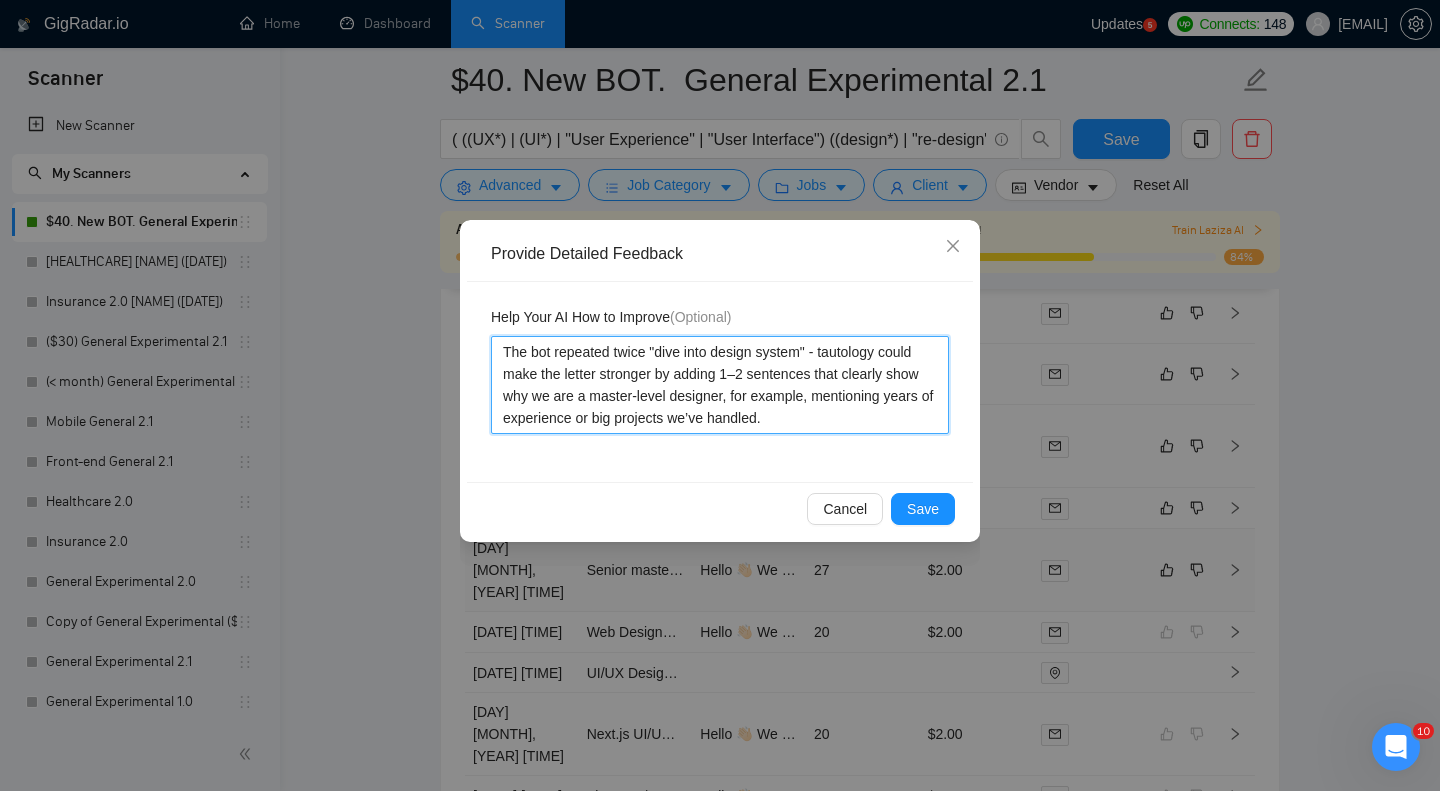 type 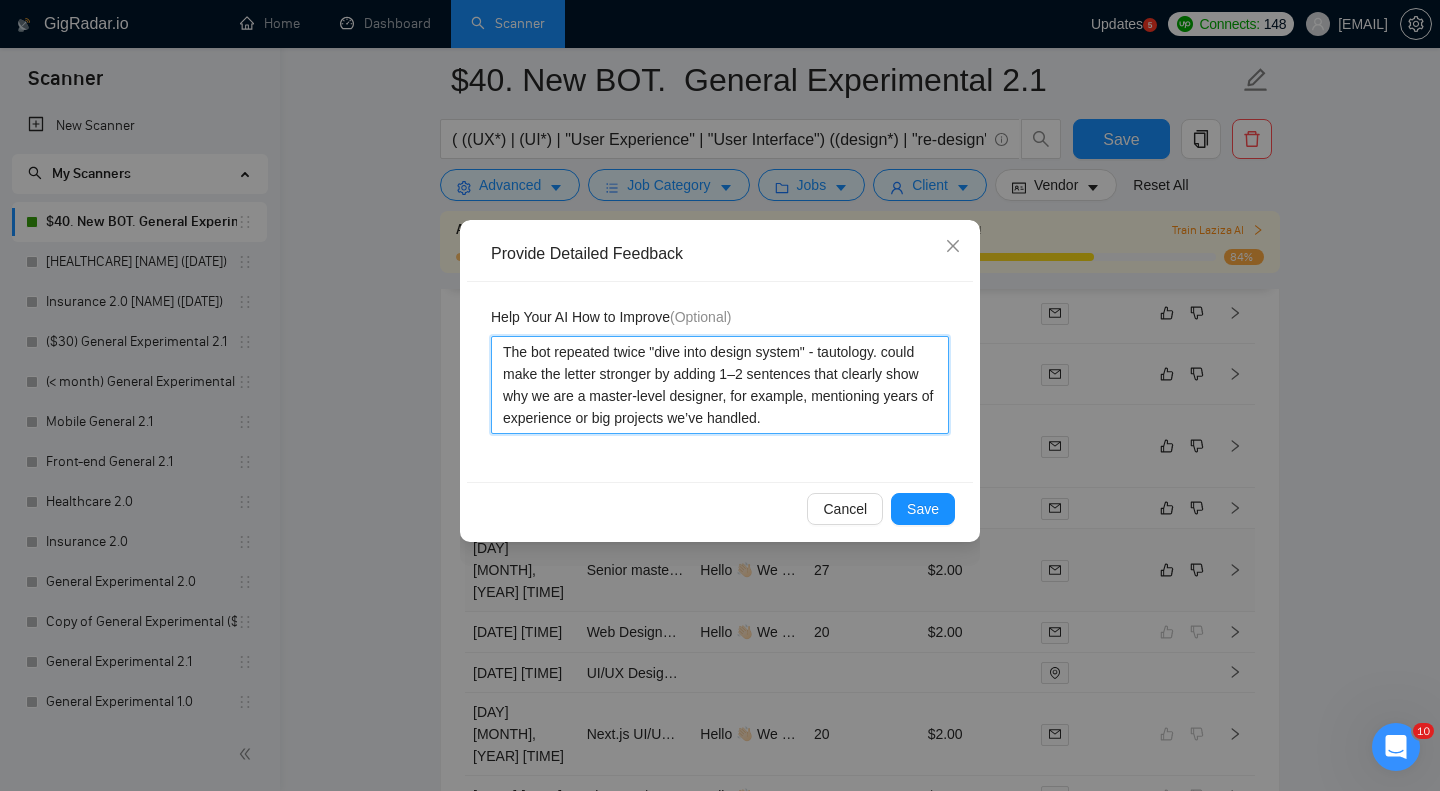 type 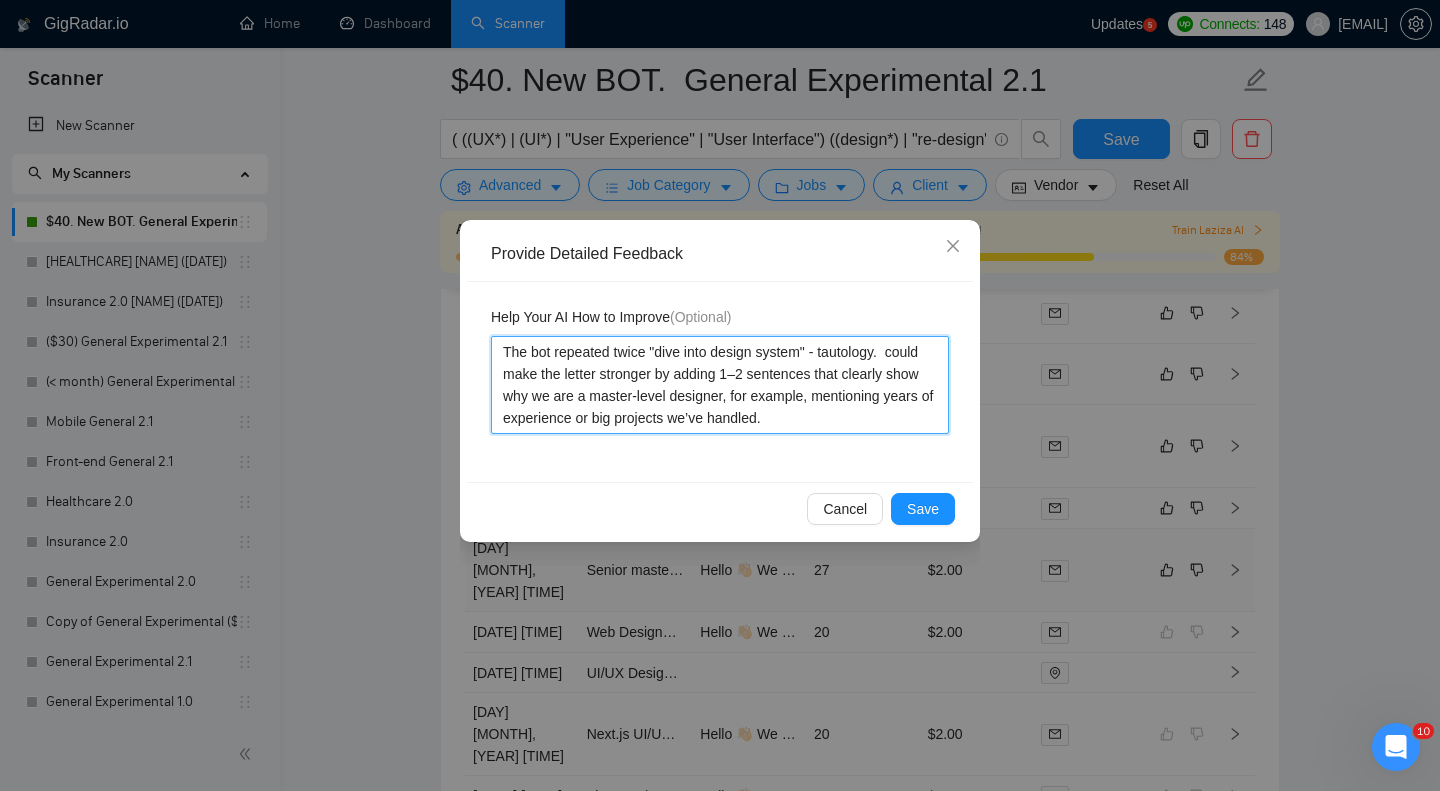 type 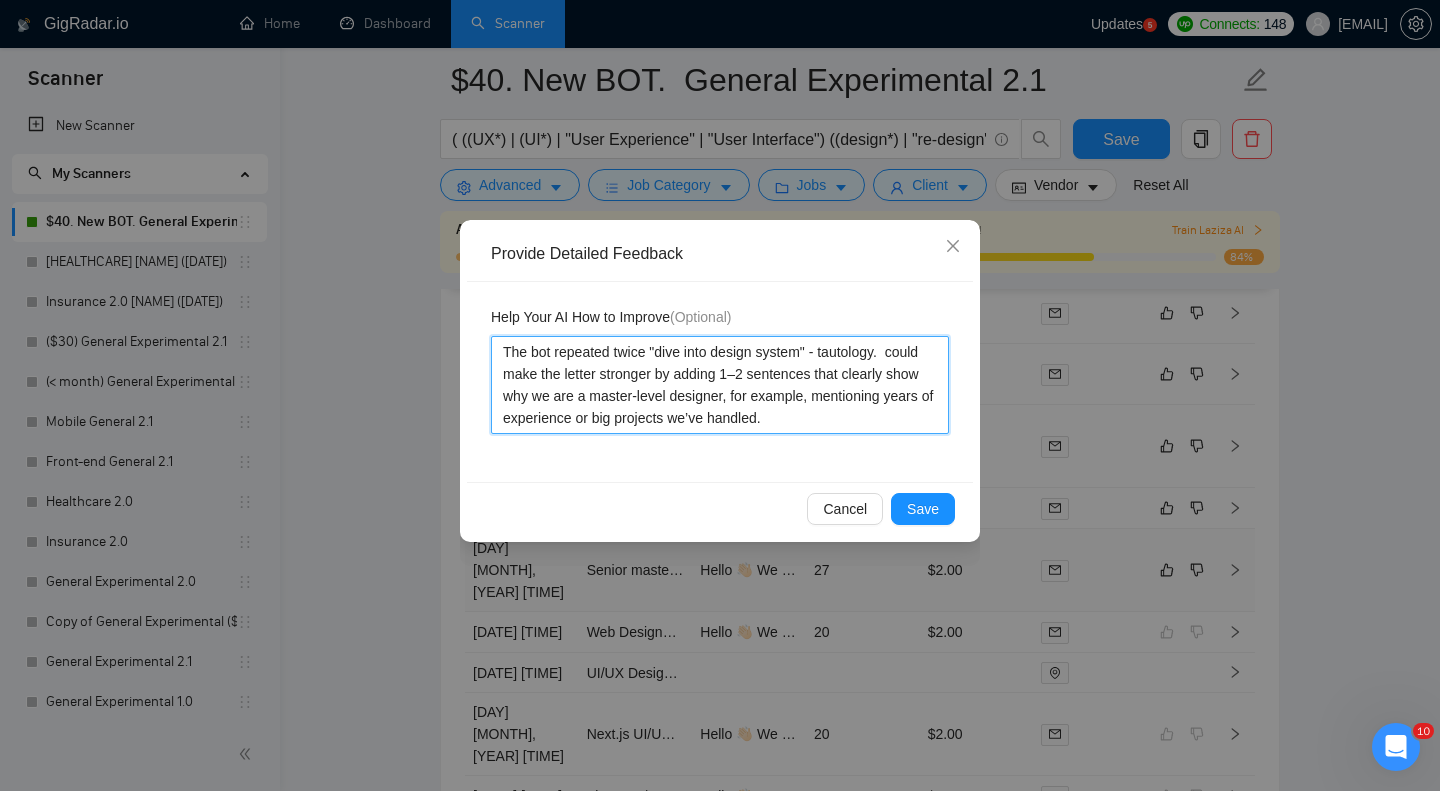 type on "The bot repeated twice "dive into design system" - tautology. I could make the letter stronger by adding 1–2 sentences that clearly show why we are a master-level designer, for example, mentioning years of experience or big projects we’ve handled." 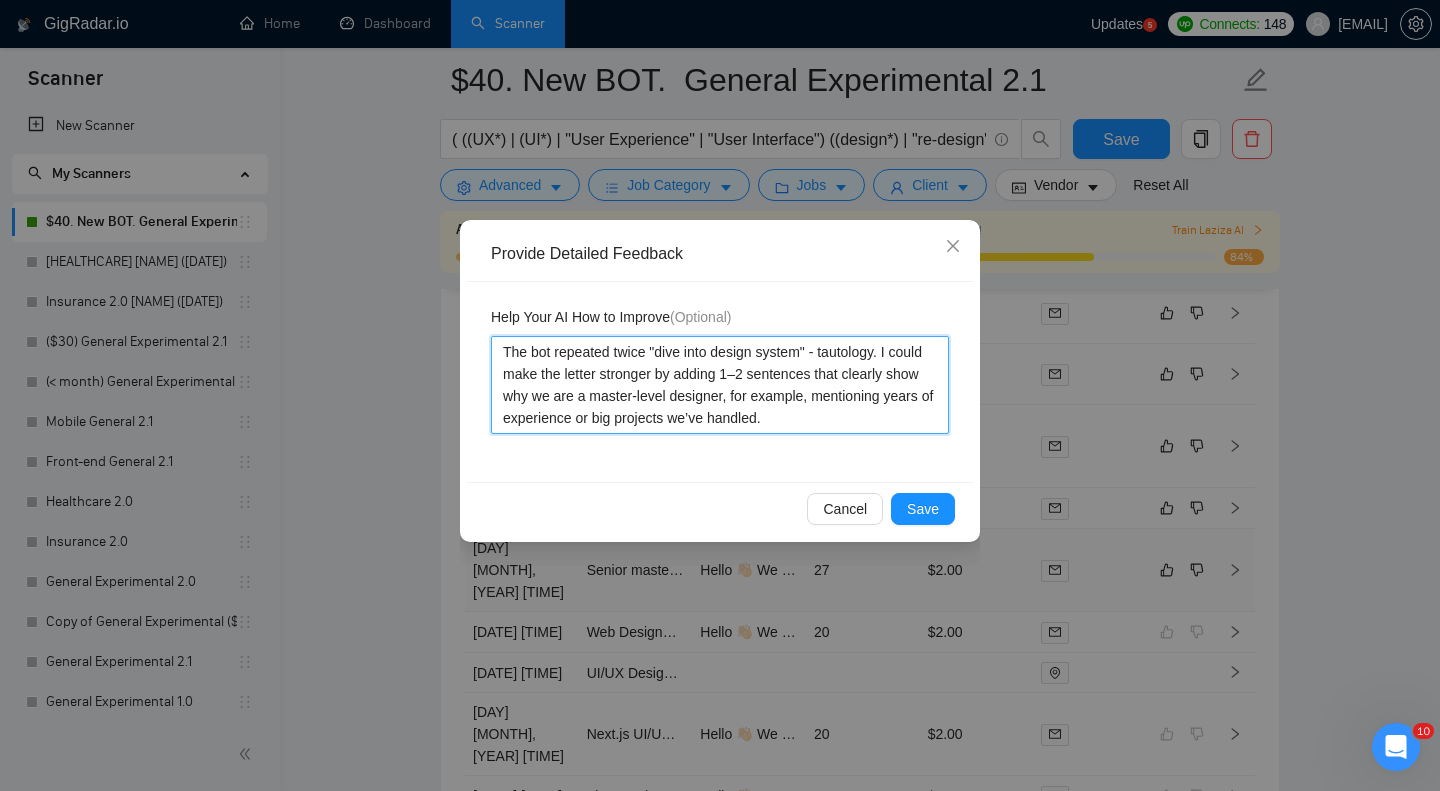 type 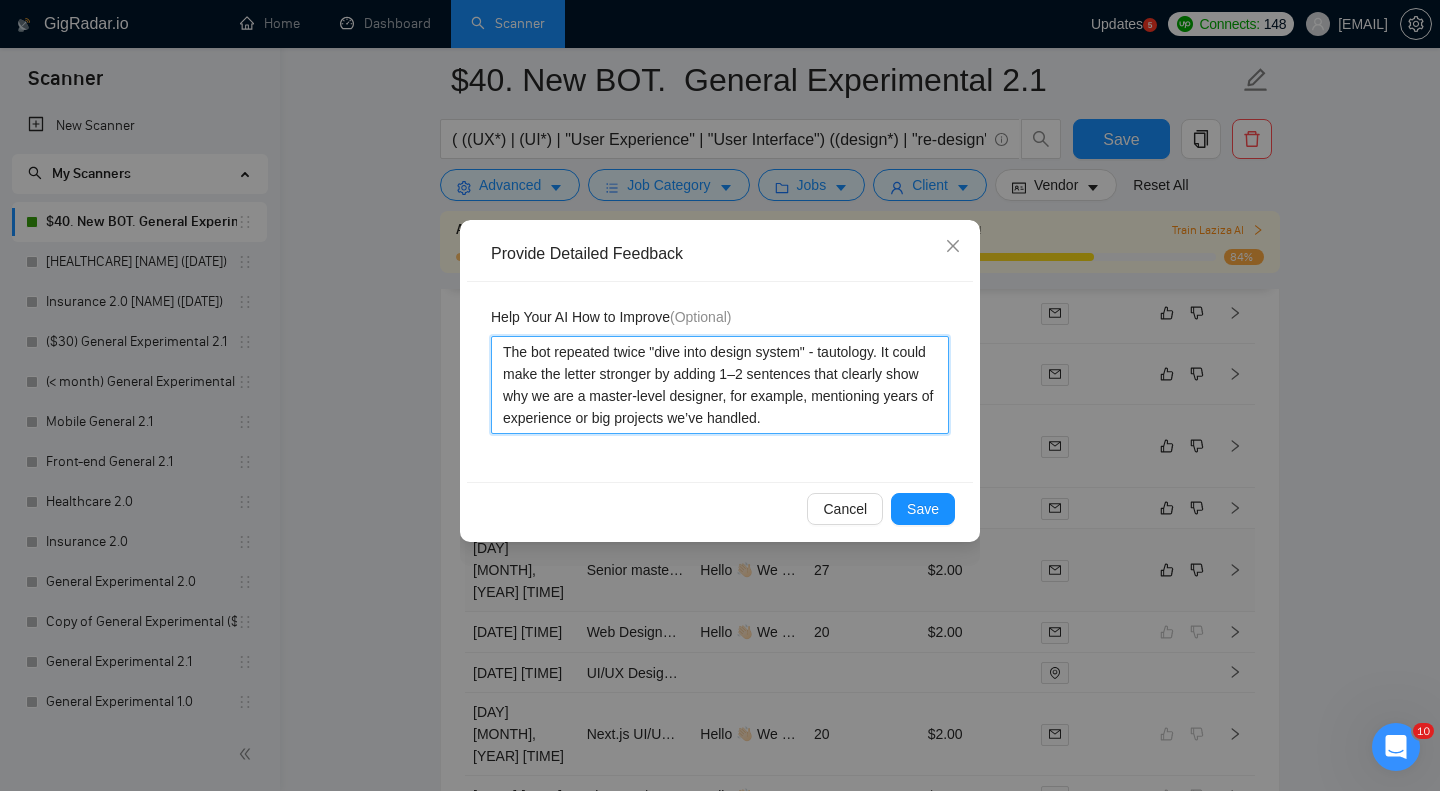 click on "The bot repeated twice "dive into design system" - tautology. It could make the letter stronger by adding 1–2 sentences that clearly show why we are a master-level designer, for example, mentioning years of experience or big projects we’ve handled." at bounding box center [720, 385] 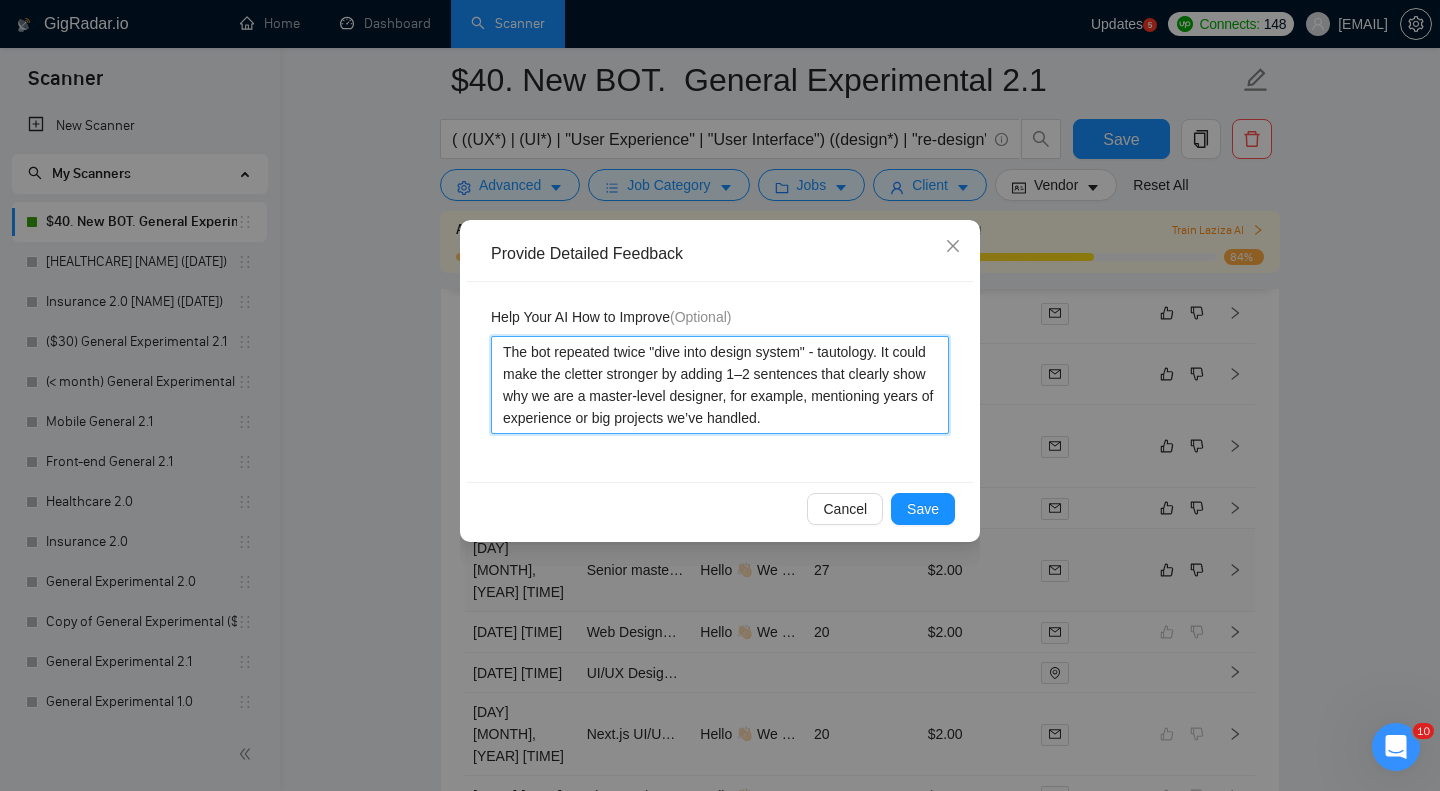 type 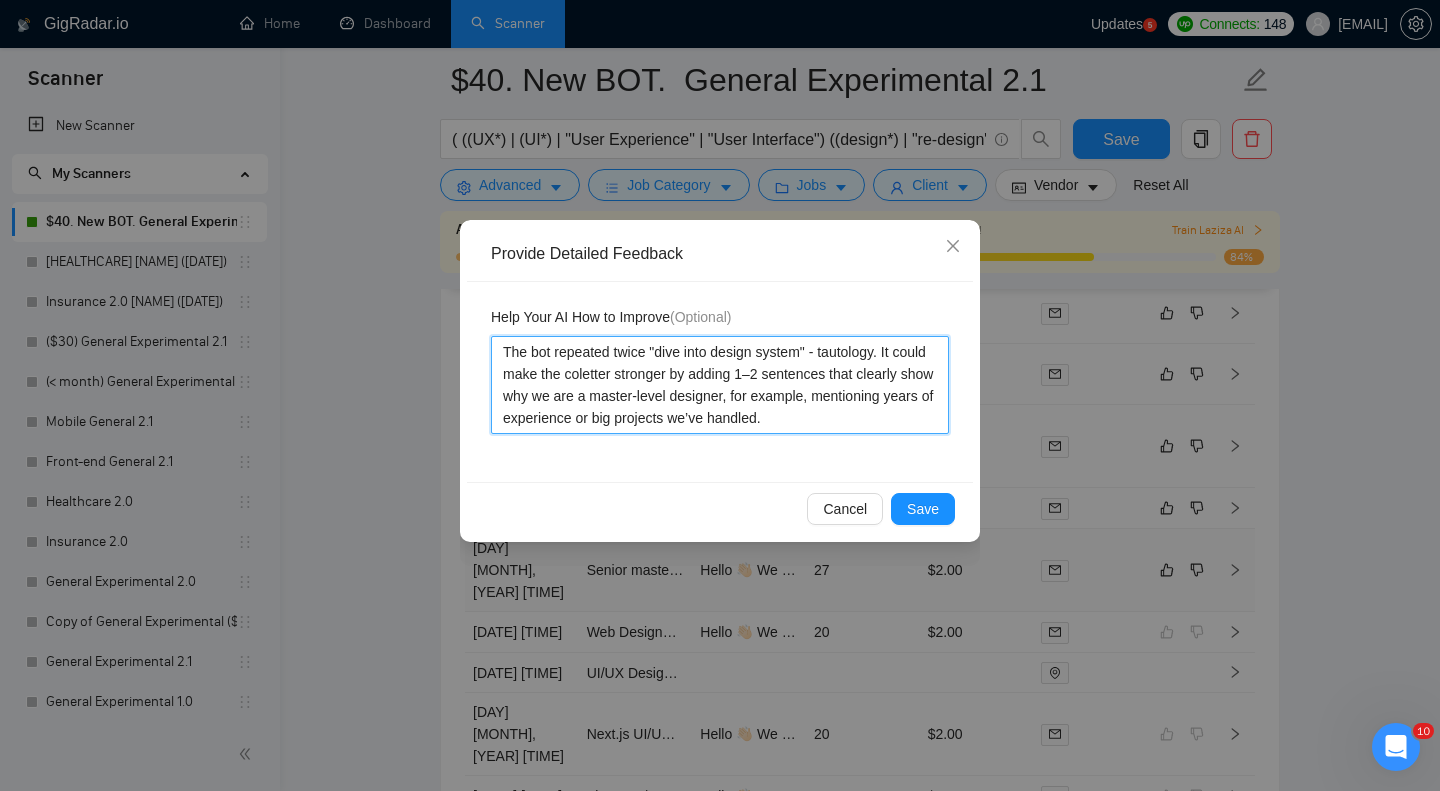 type 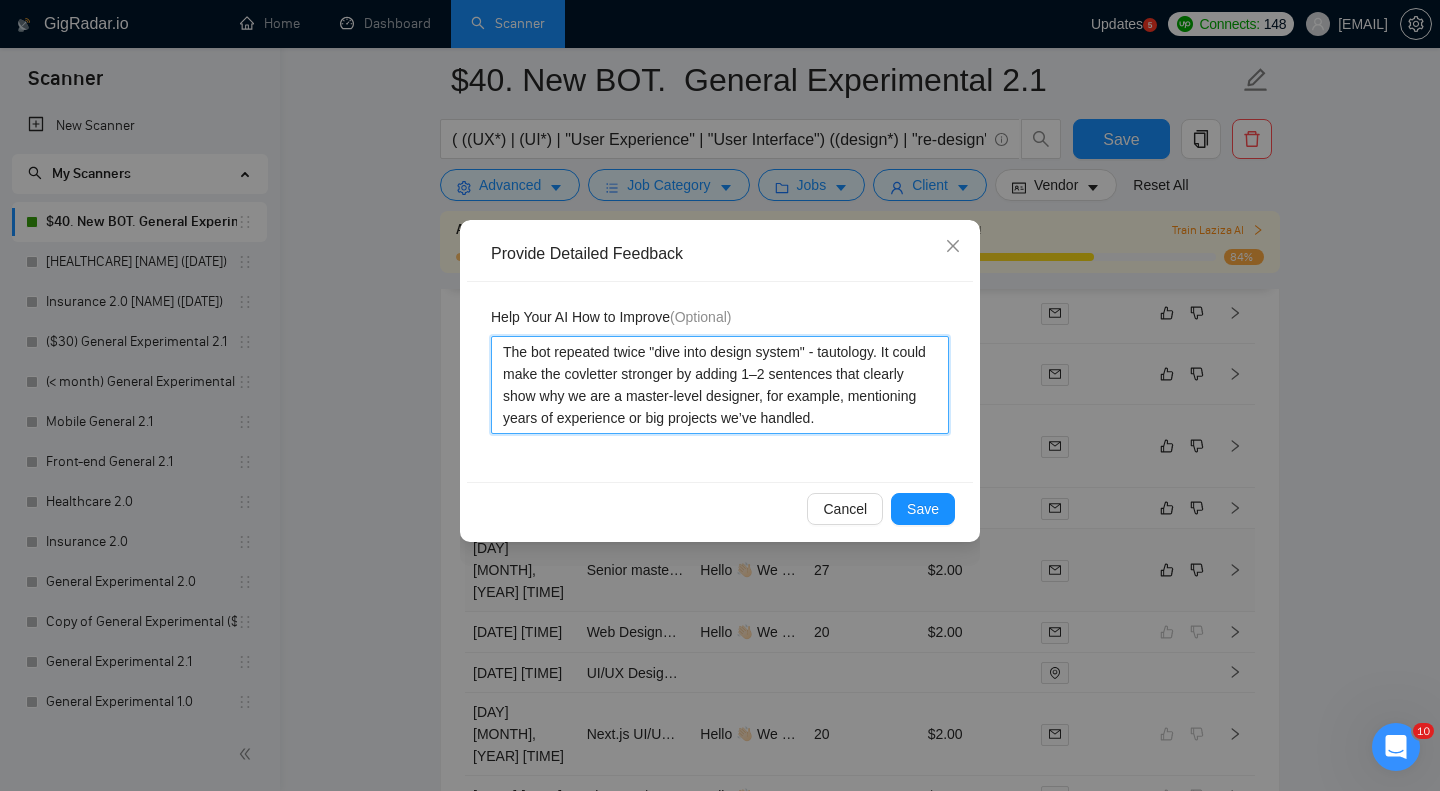 type 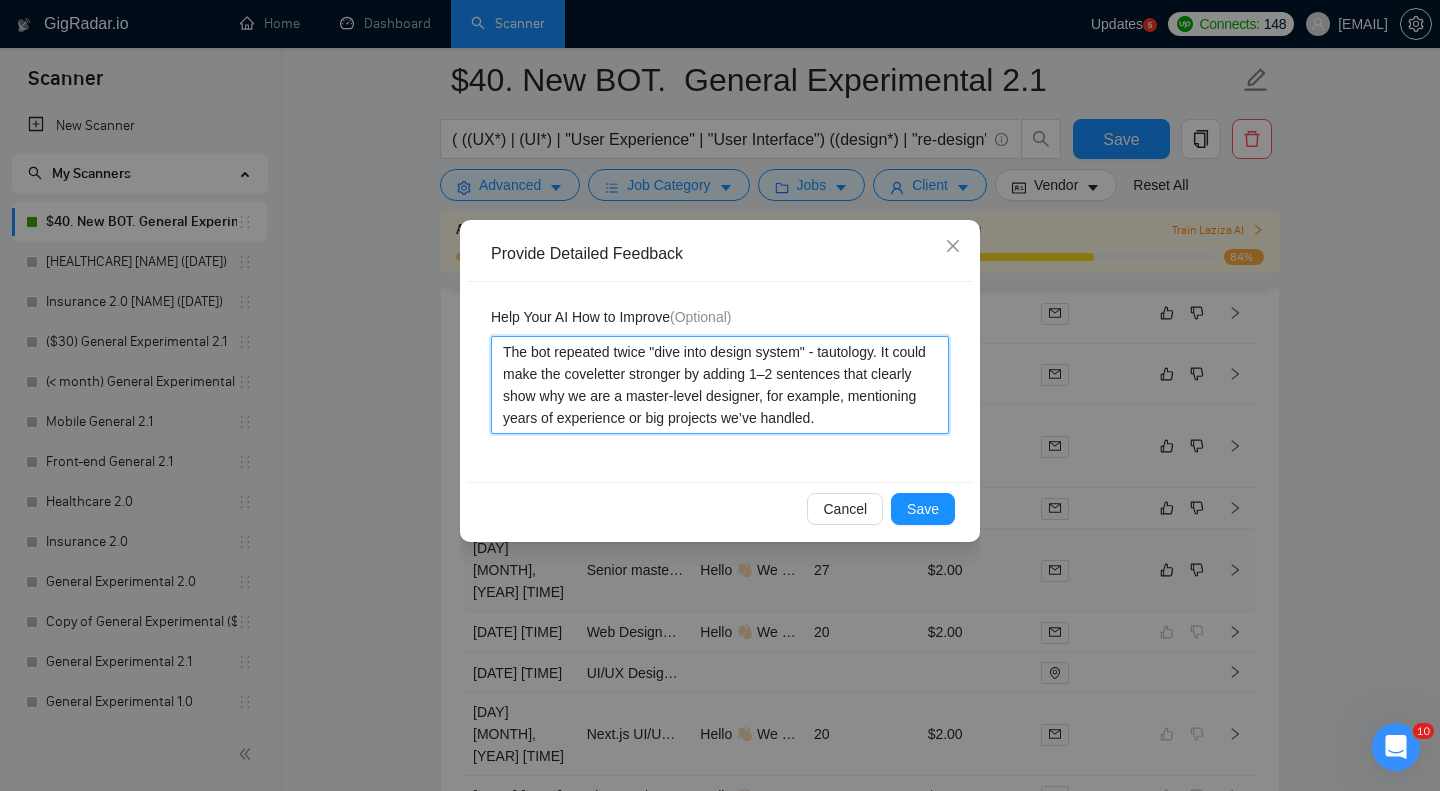 type 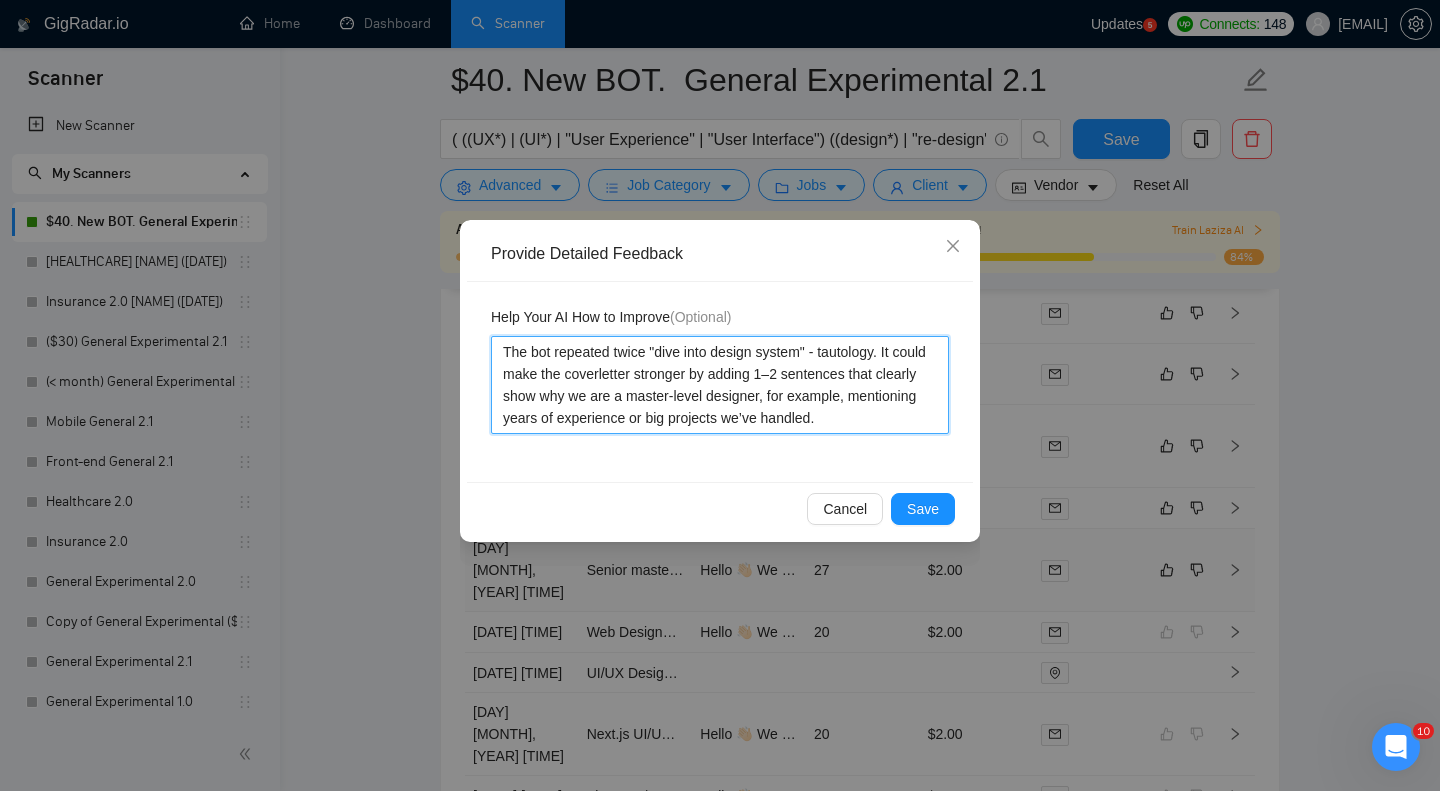 type 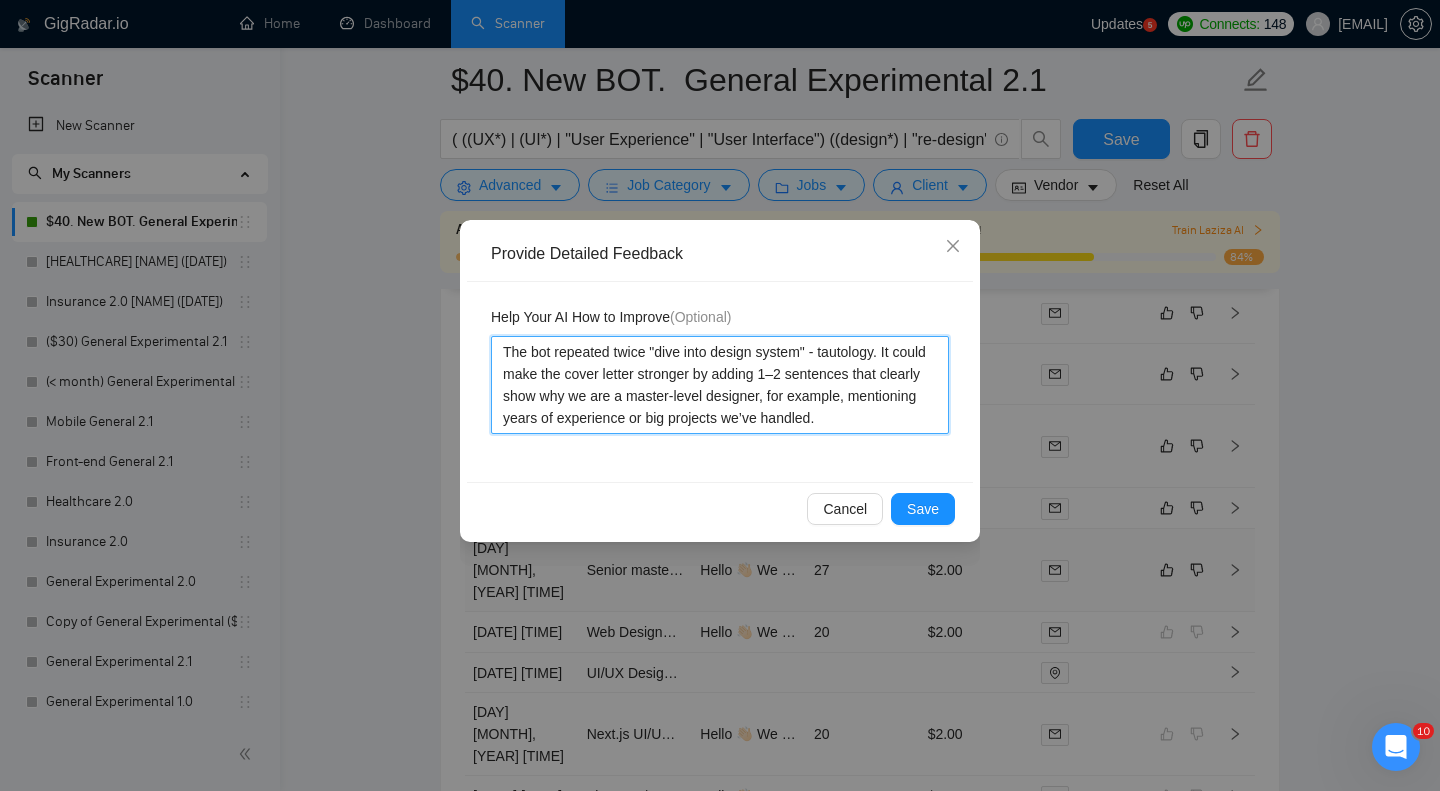 click on "The bot repeated twice "dive into design system" - tautology. It could make the cover letter stronger by adding 1–2 sentences that clearly show why we are a master-level designer, for example, mentioning years of experience or big projects we’ve handled." at bounding box center [720, 385] 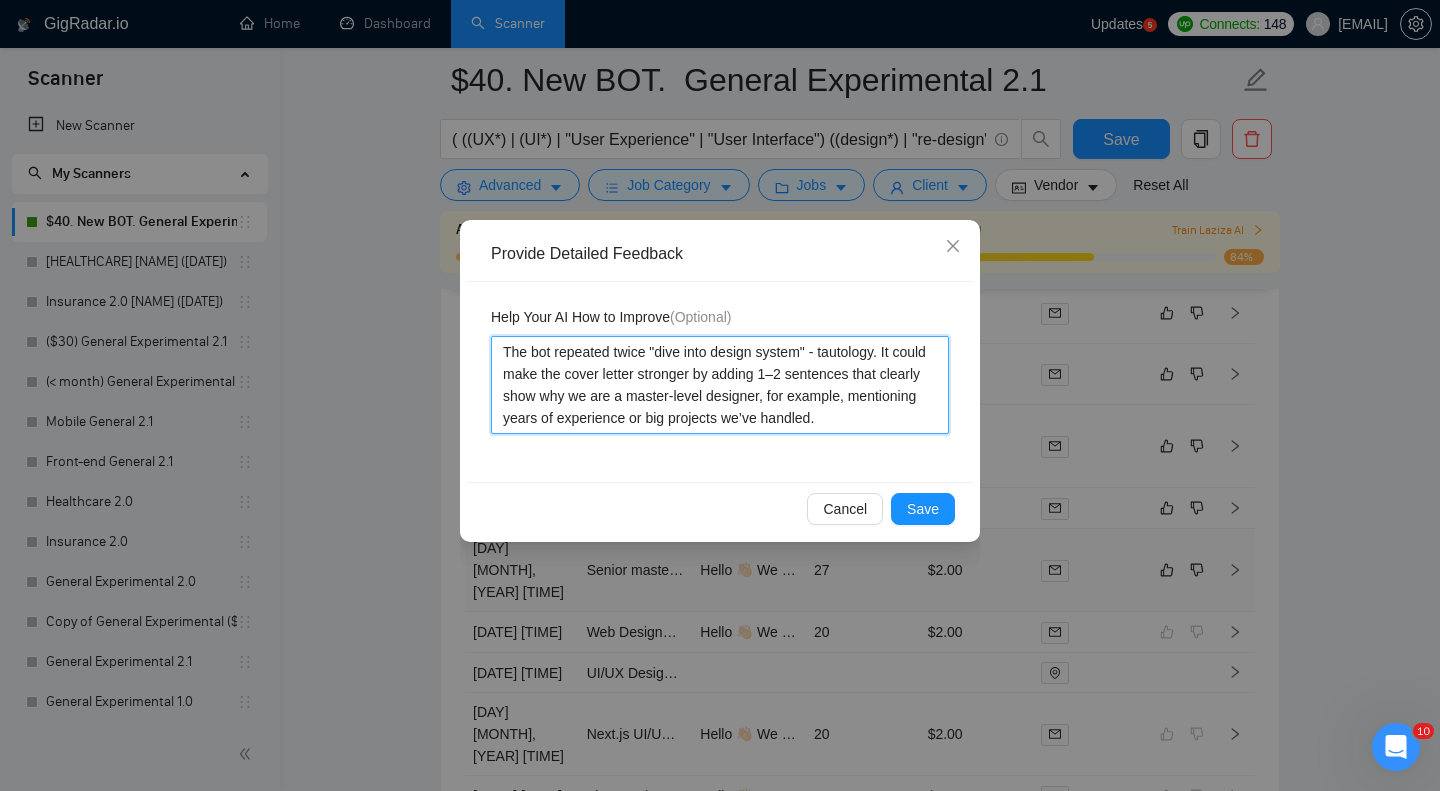 type 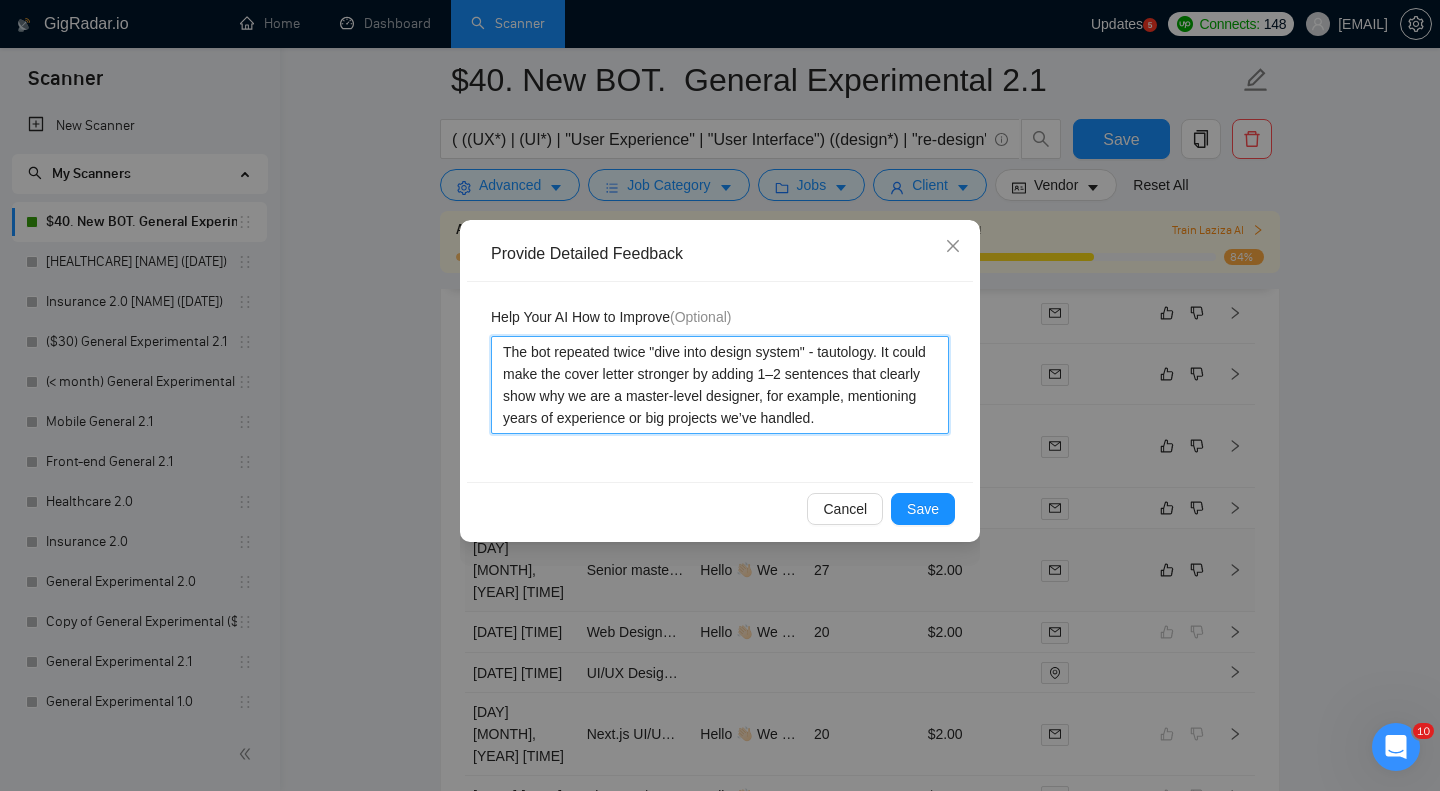 type on "NThe bot repeated twice "dive into design system" - tautology. It could make the cover letter stronger by adding 1–2 sentences that clearly show why we are a master-level designer, for example, mentioning years of experience or big projects we’ve handled." 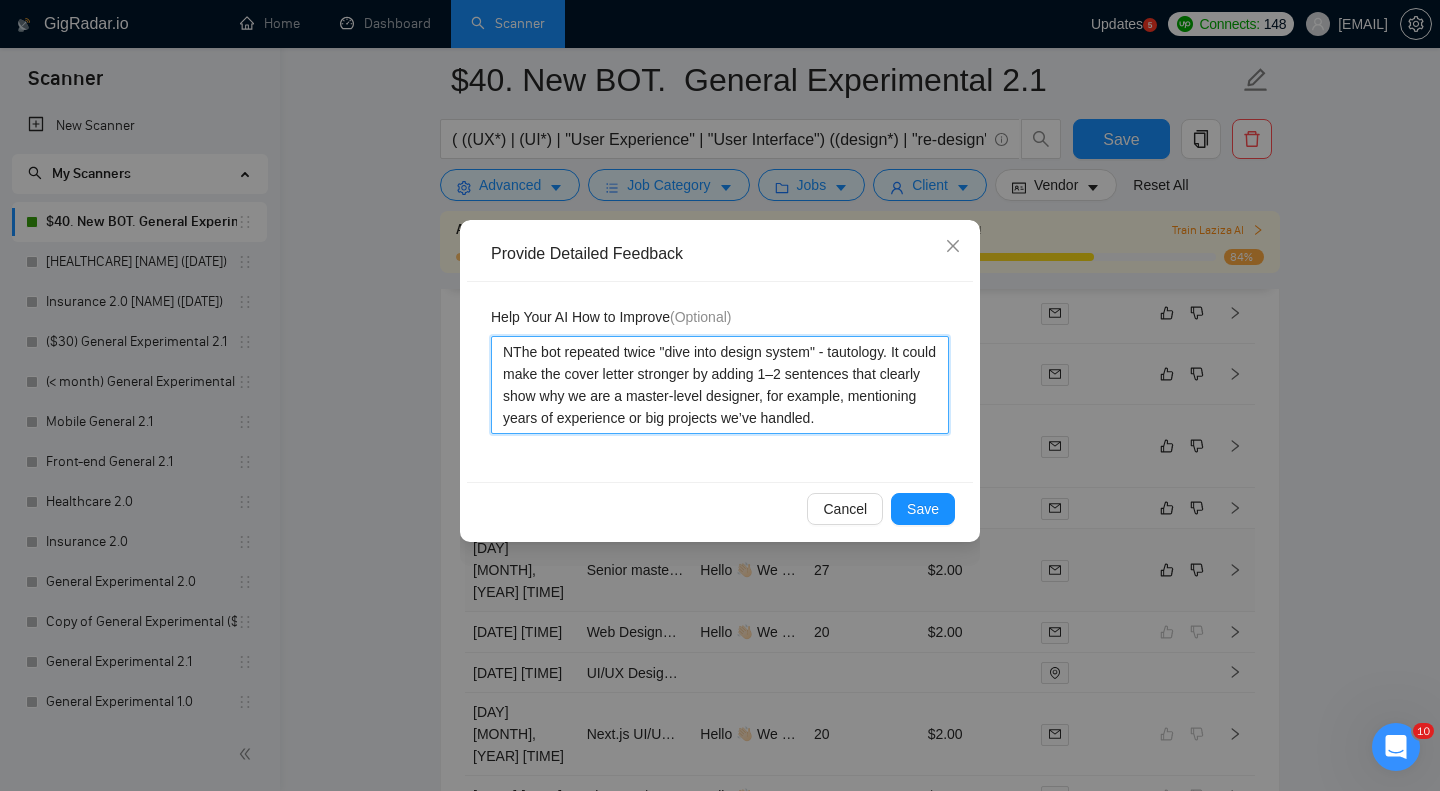 type 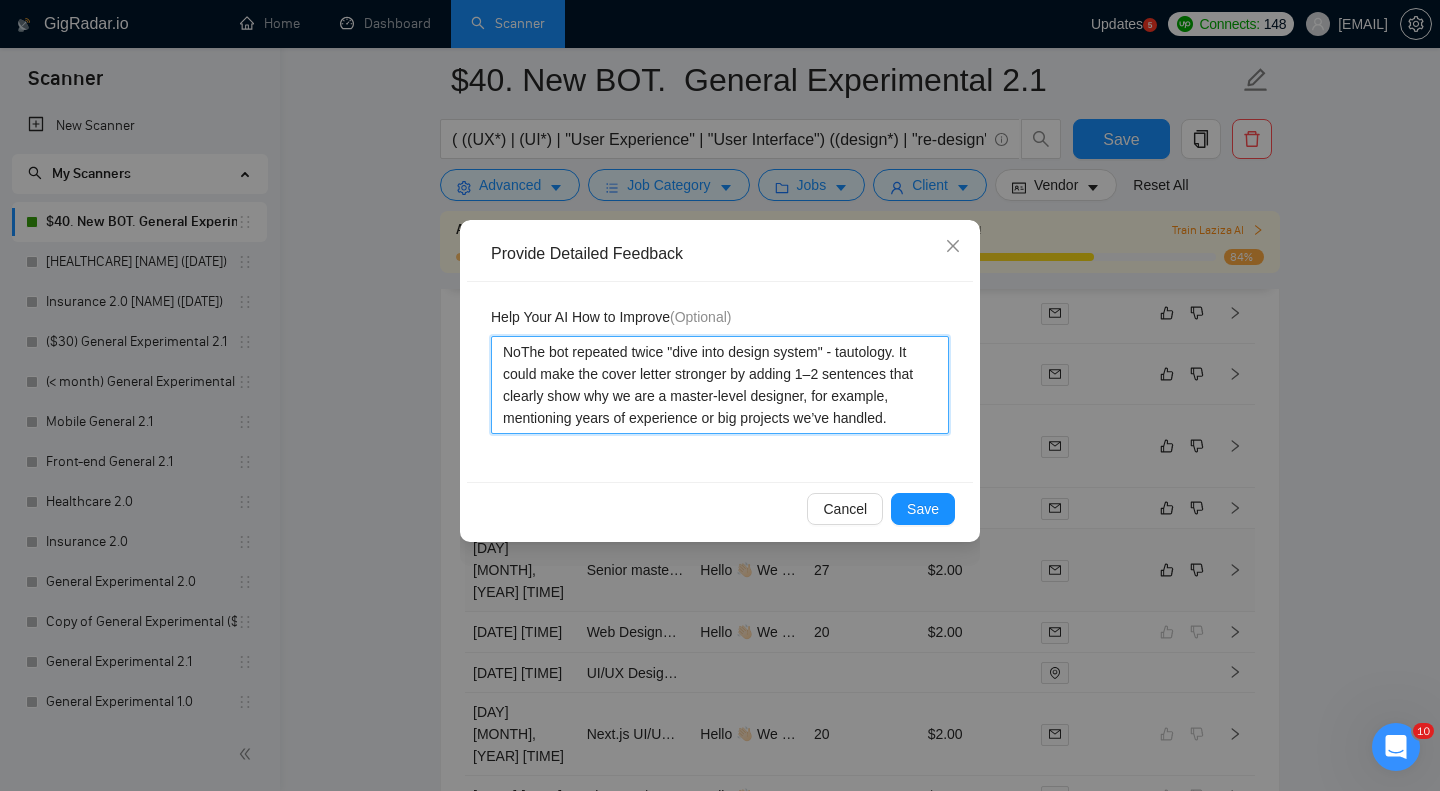 type 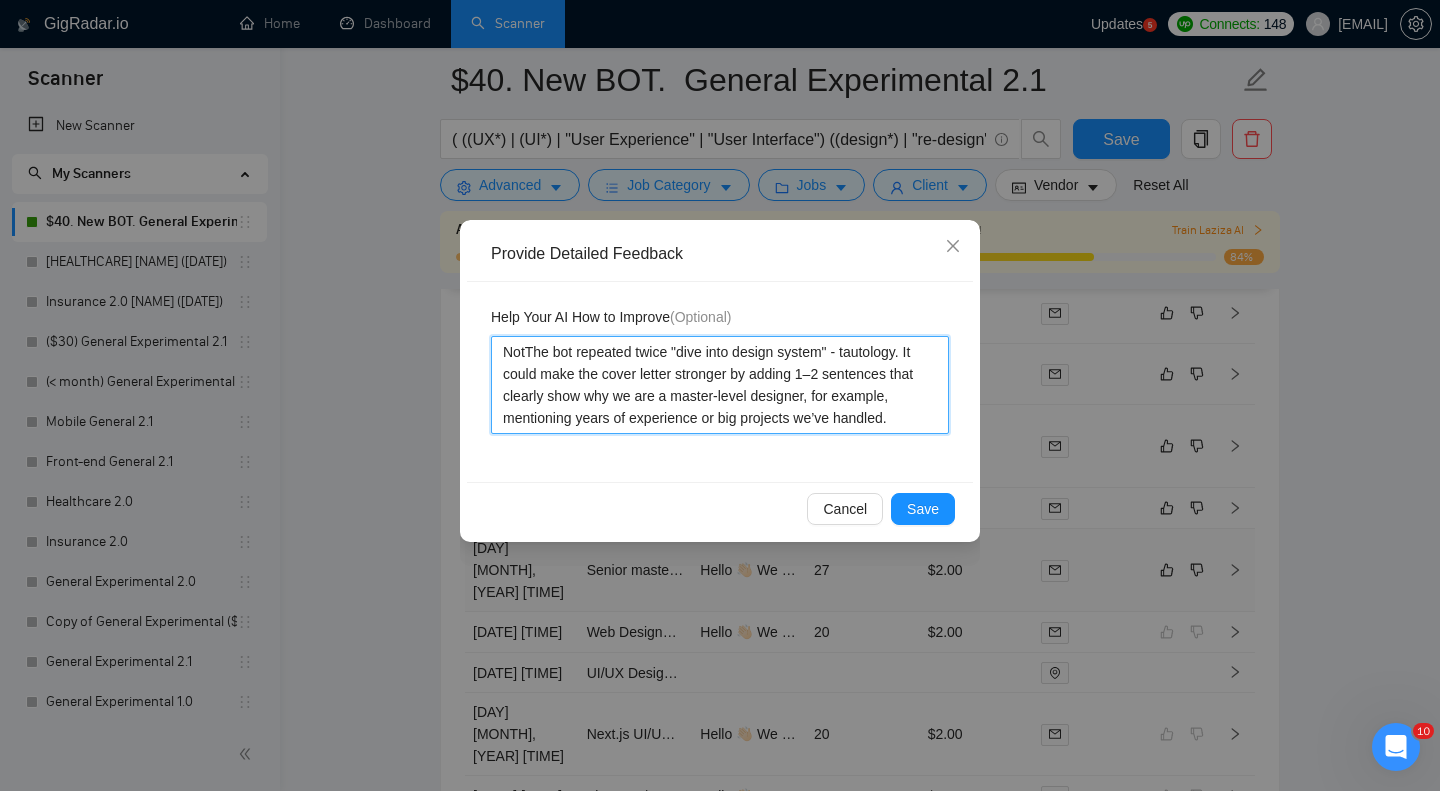 type 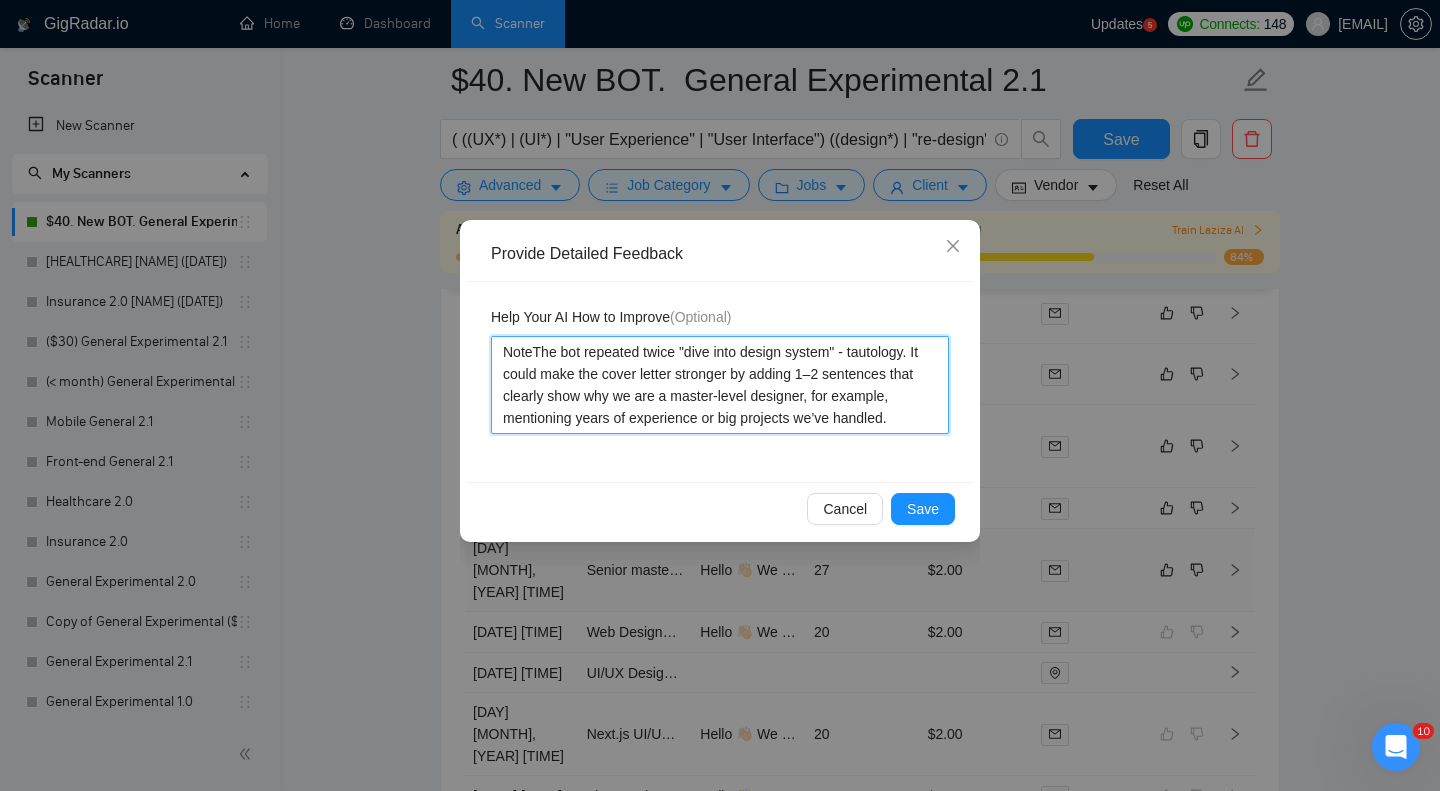 type 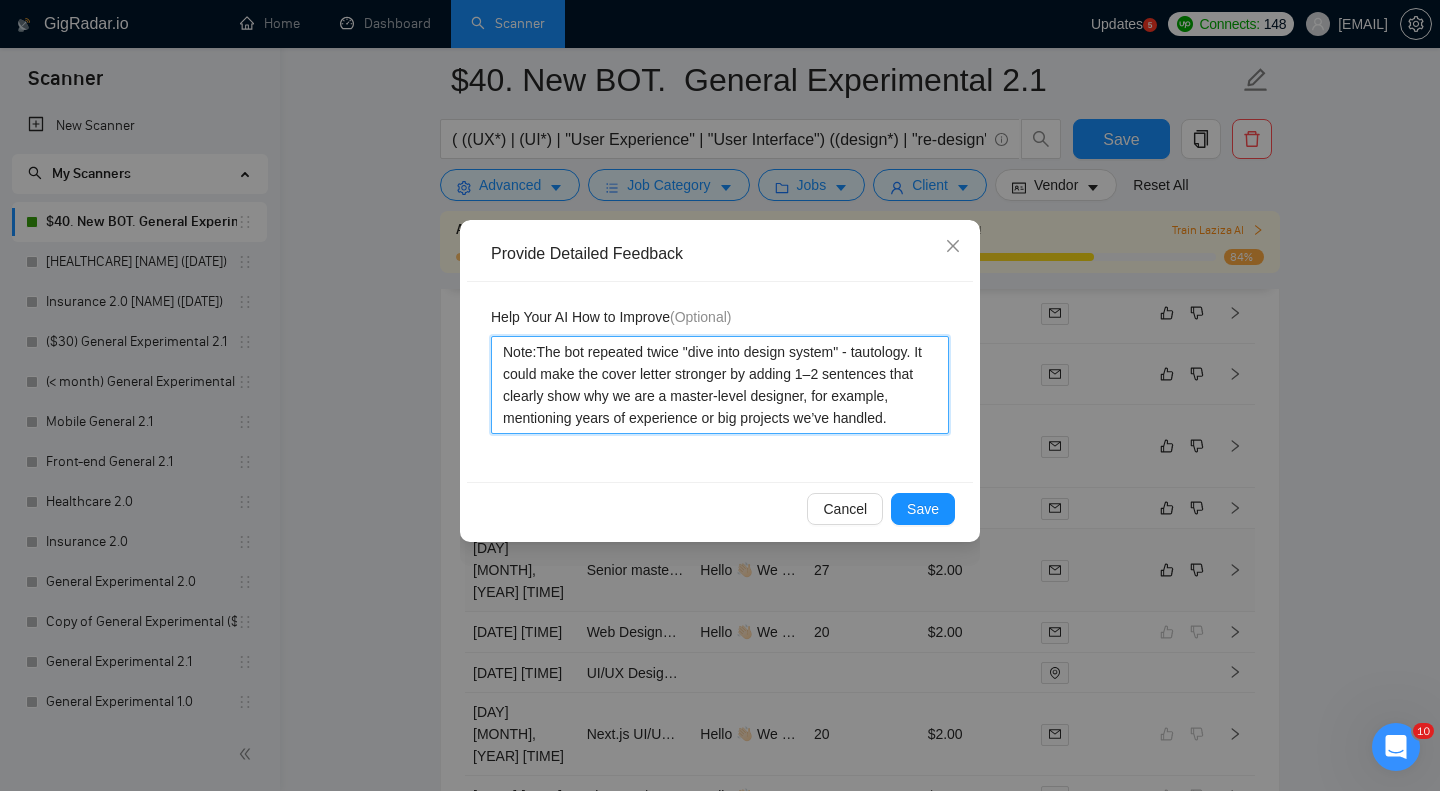 type 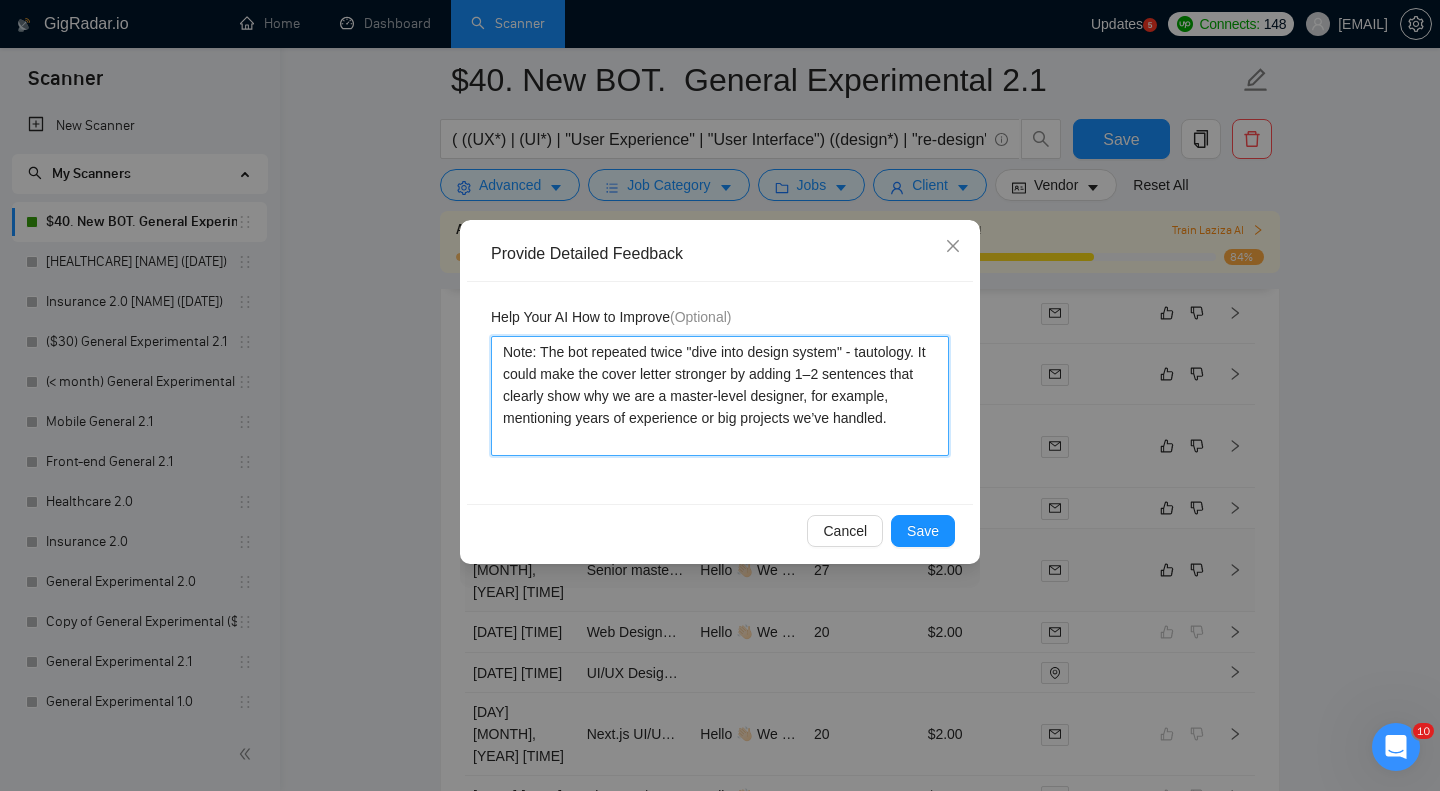 type 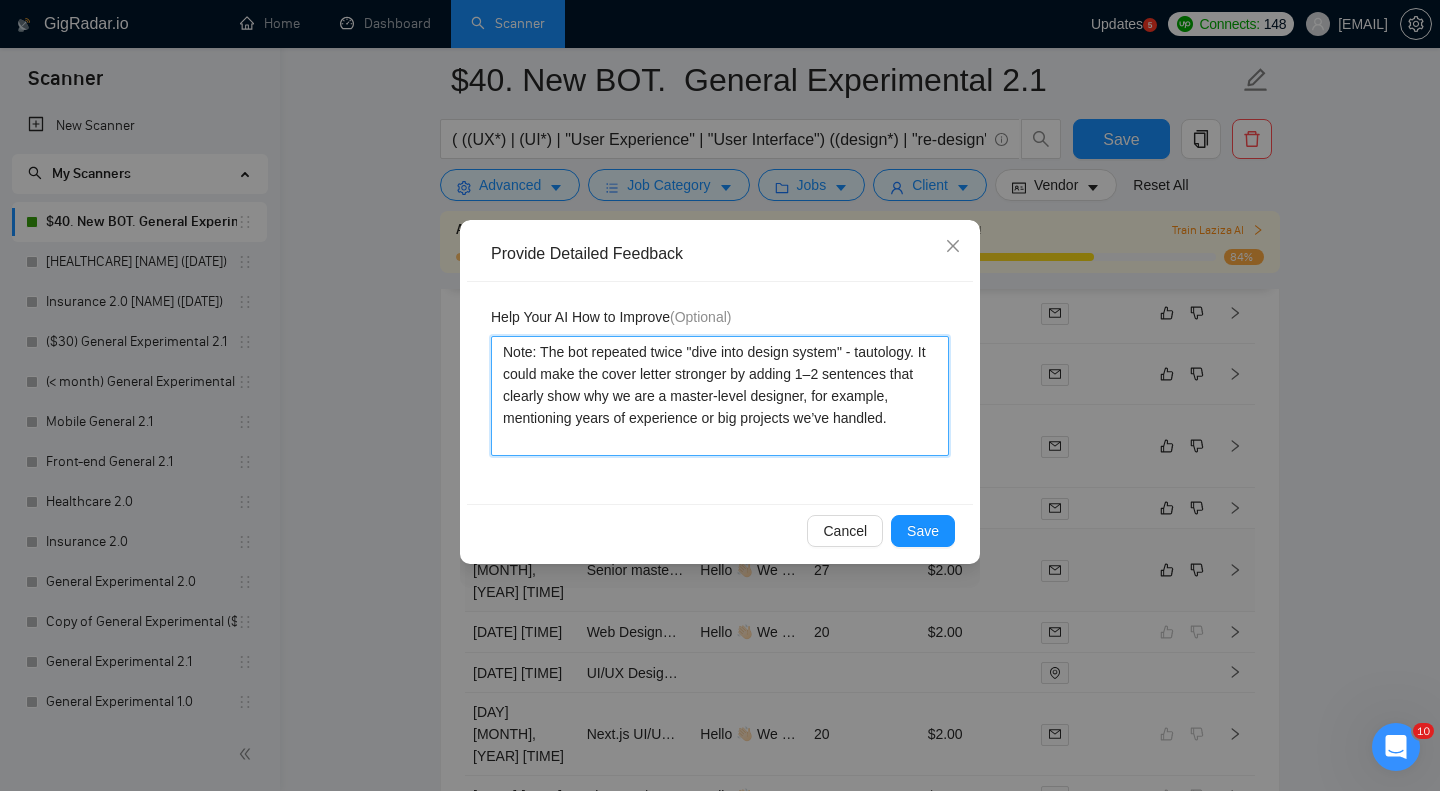 type on "Note: he bot repeated twice "dive into design system" - tautology. It could make the cover letter stronger by adding 1–2 sentences that clearly show why we are a master-level designer, for example, mentioning years of experience or big projects we’ve handled." 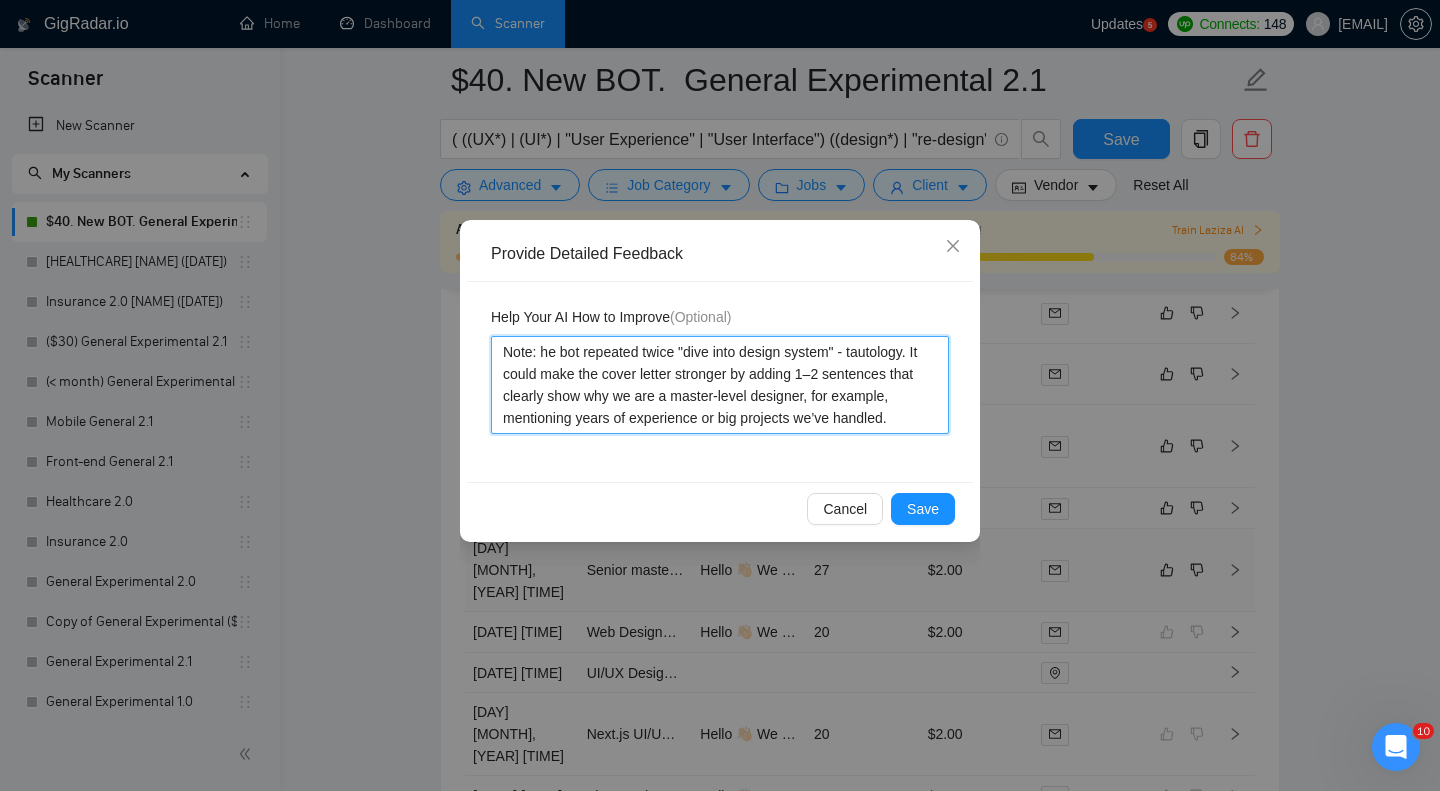 type 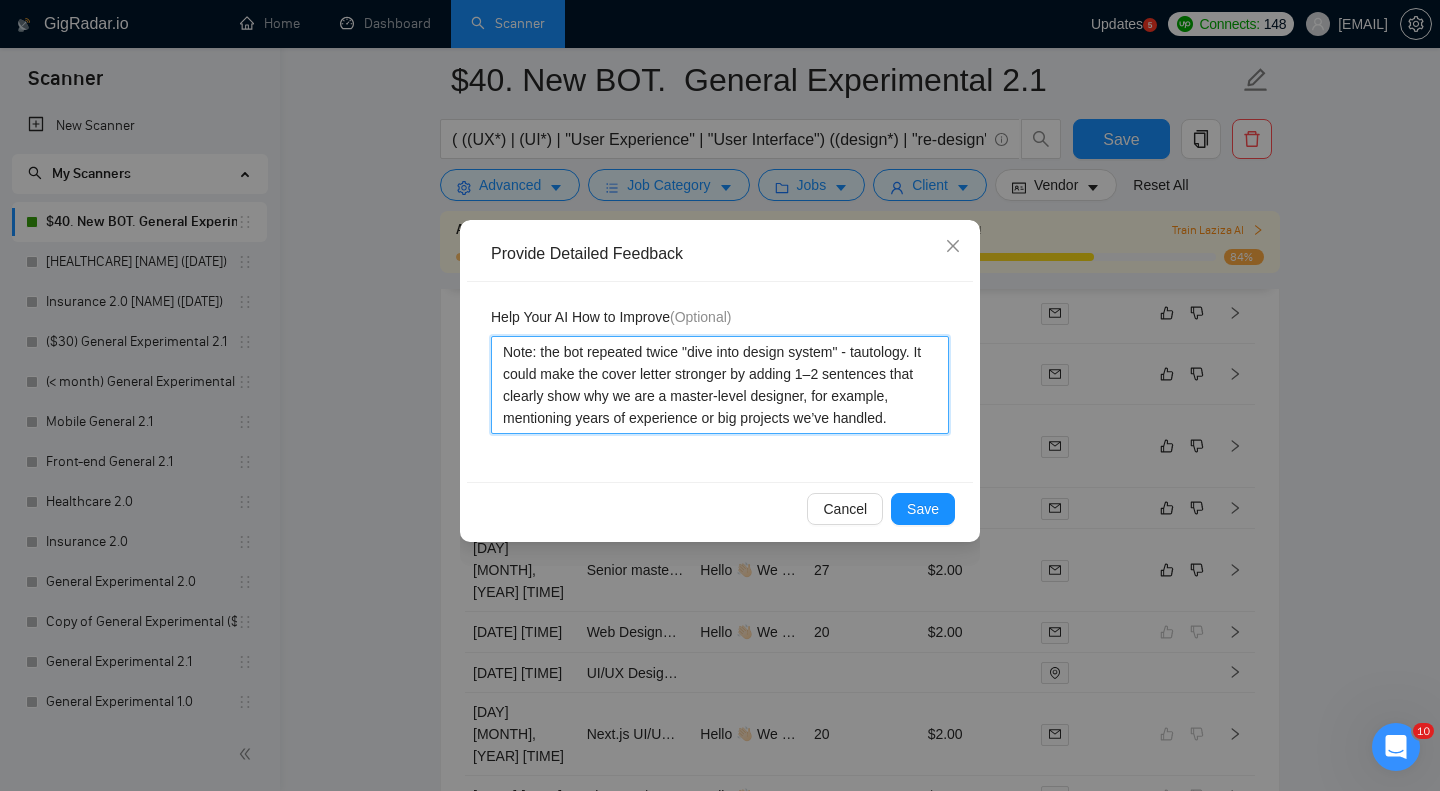 type on "Note: the bot repeated twice "dive into design system" - tautology. It could make the cover letter stronger by adding 1–2 sentences that clearly show why we are a master-level designer, for example, mentioning years of experience or big projects we’ve handled." 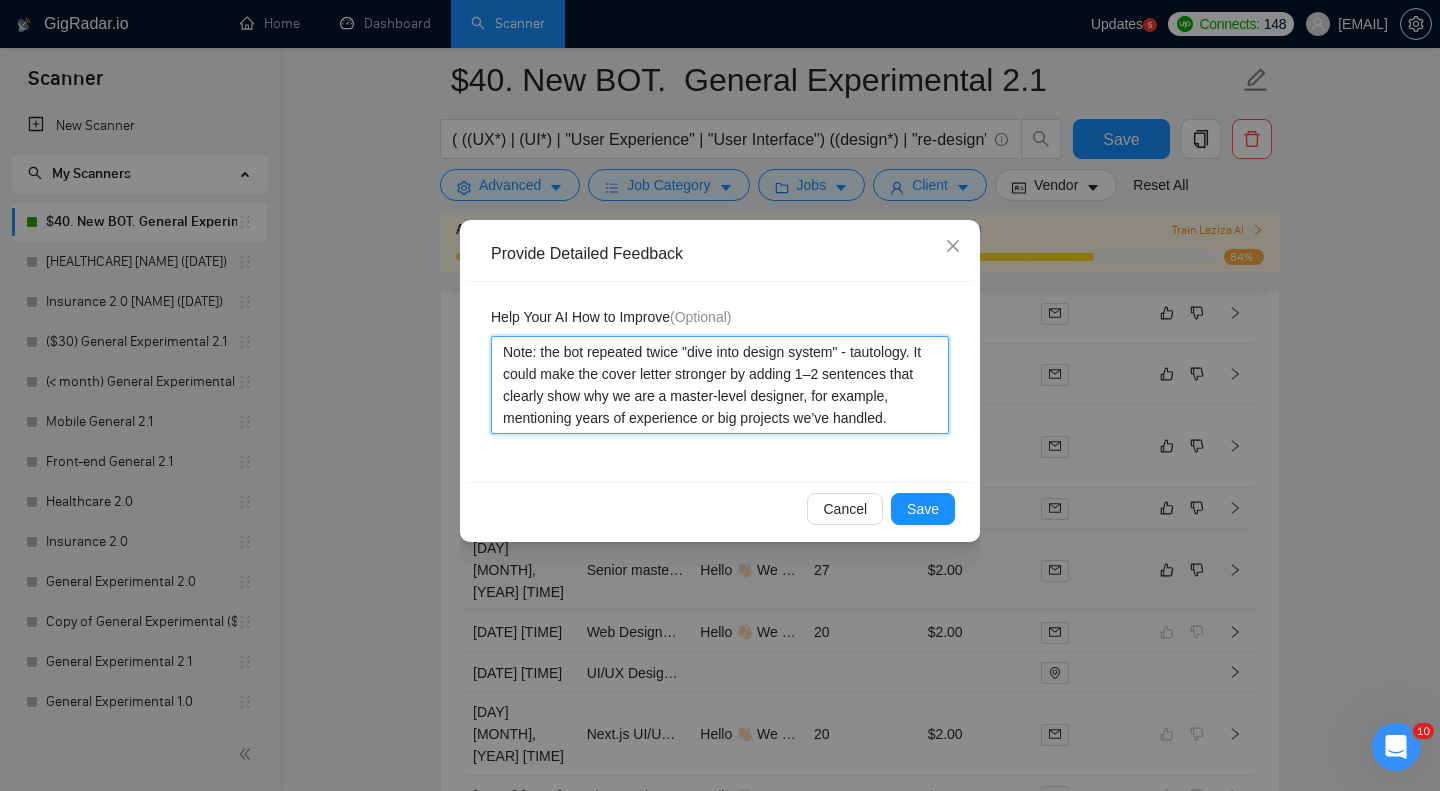 click on "Note: the bot repeated twice "dive into design system" - tautology. It could make the cover letter stronger by adding 1–2 sentences that clearly show why we are a master-level designer, for example, mentioning years of experience or big projects we’ve handled." at bounding box center (720, 385) 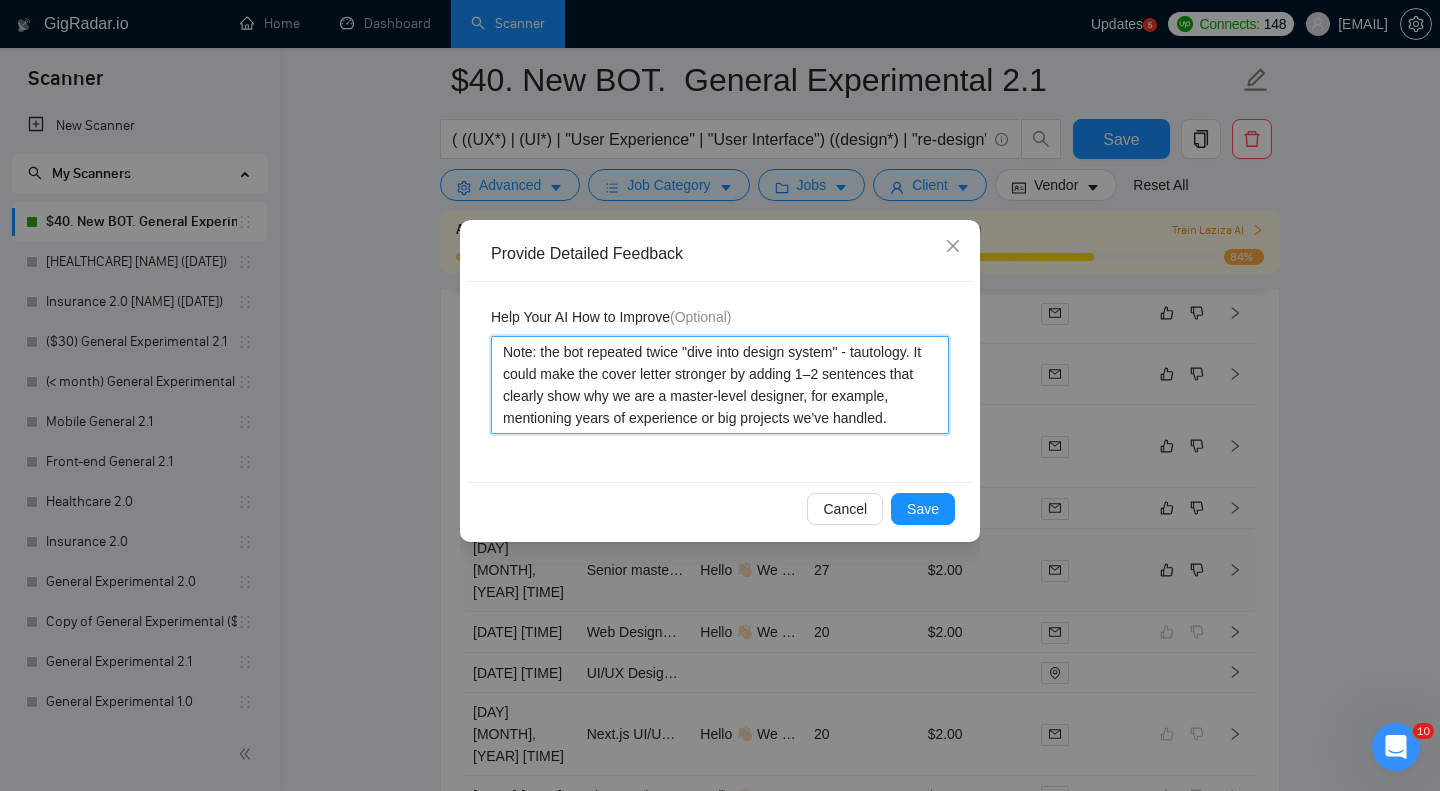 drag, startPoint x: 618, startPoint y: 397, endPoint x: 687, endPoint y: 395, distance: 69.02898 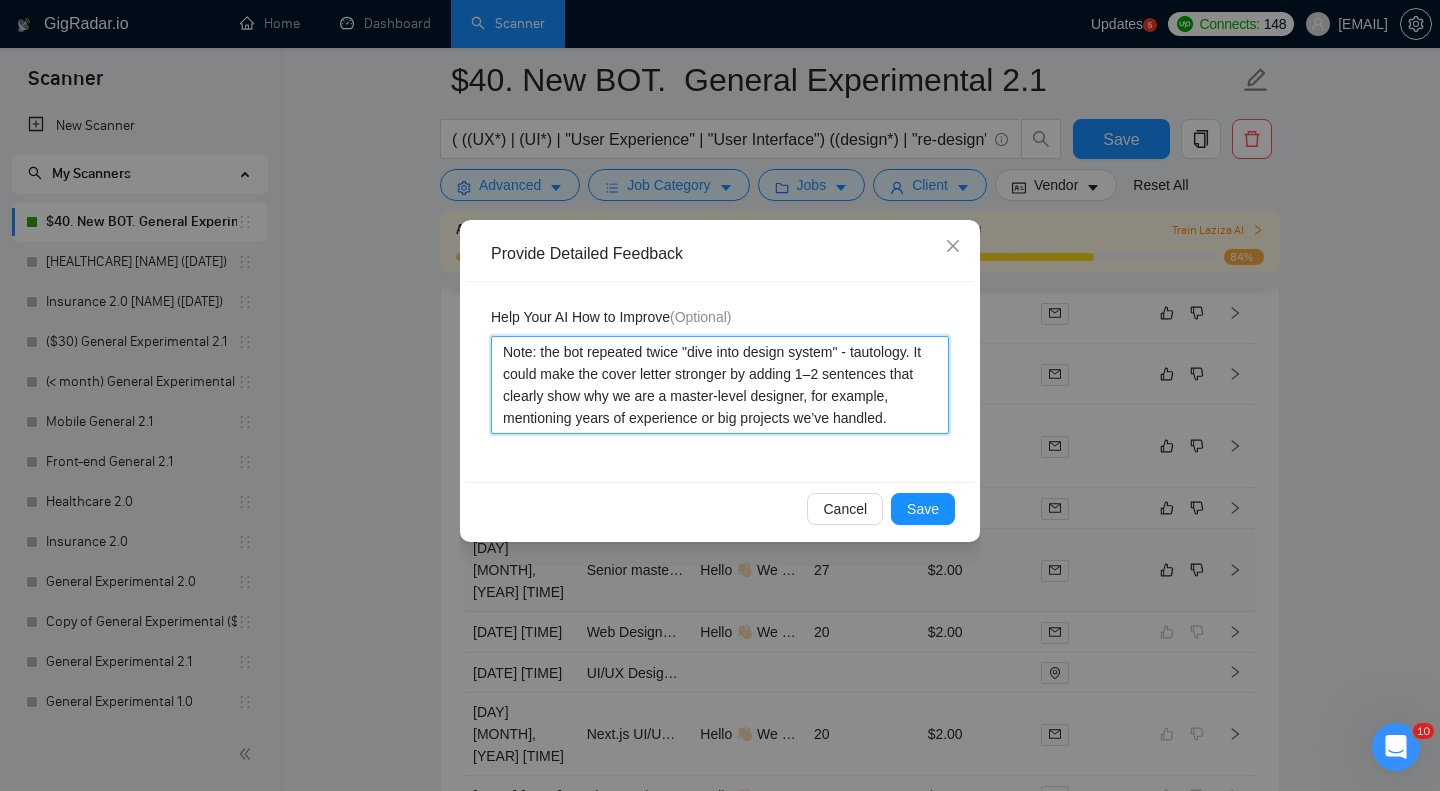 click on "Note: the bot repeated twice "dive into design system" - tautology. It could make the cover letter stronger by adding 1–2 sentences that clearly show why we are a master-level designer, for example, mentioning years of experience or big projects we’ve handled." at bounding box center [720, 385] 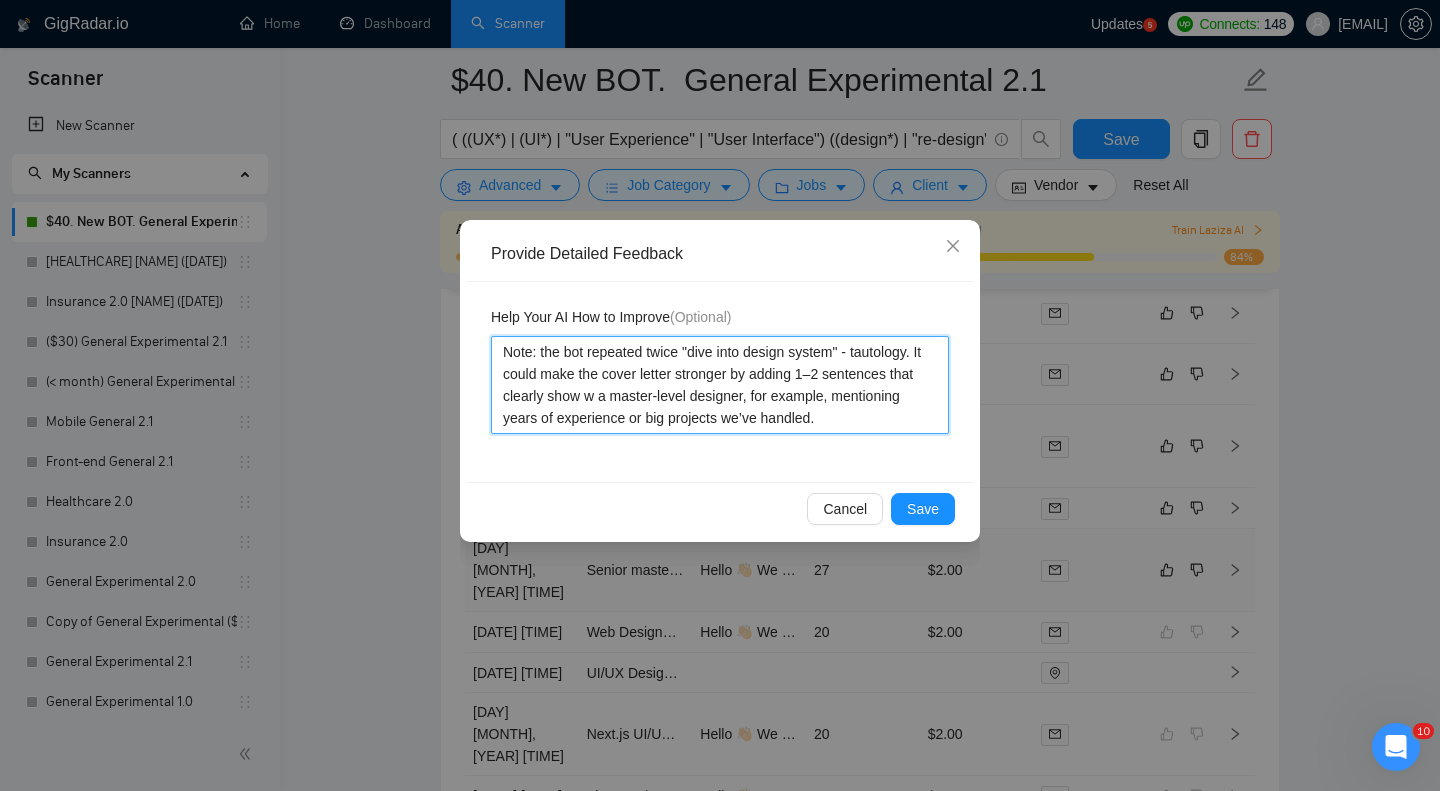 type 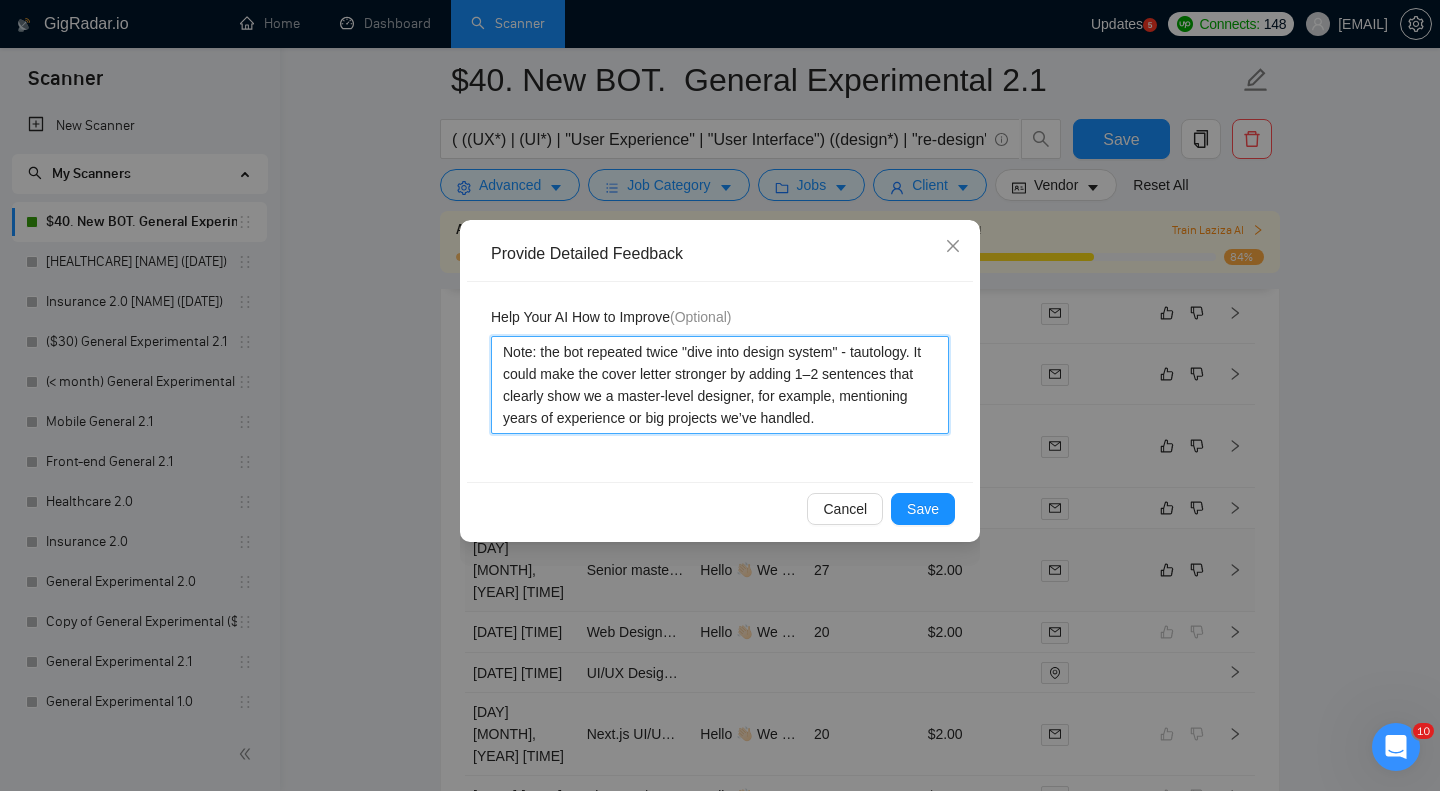 type 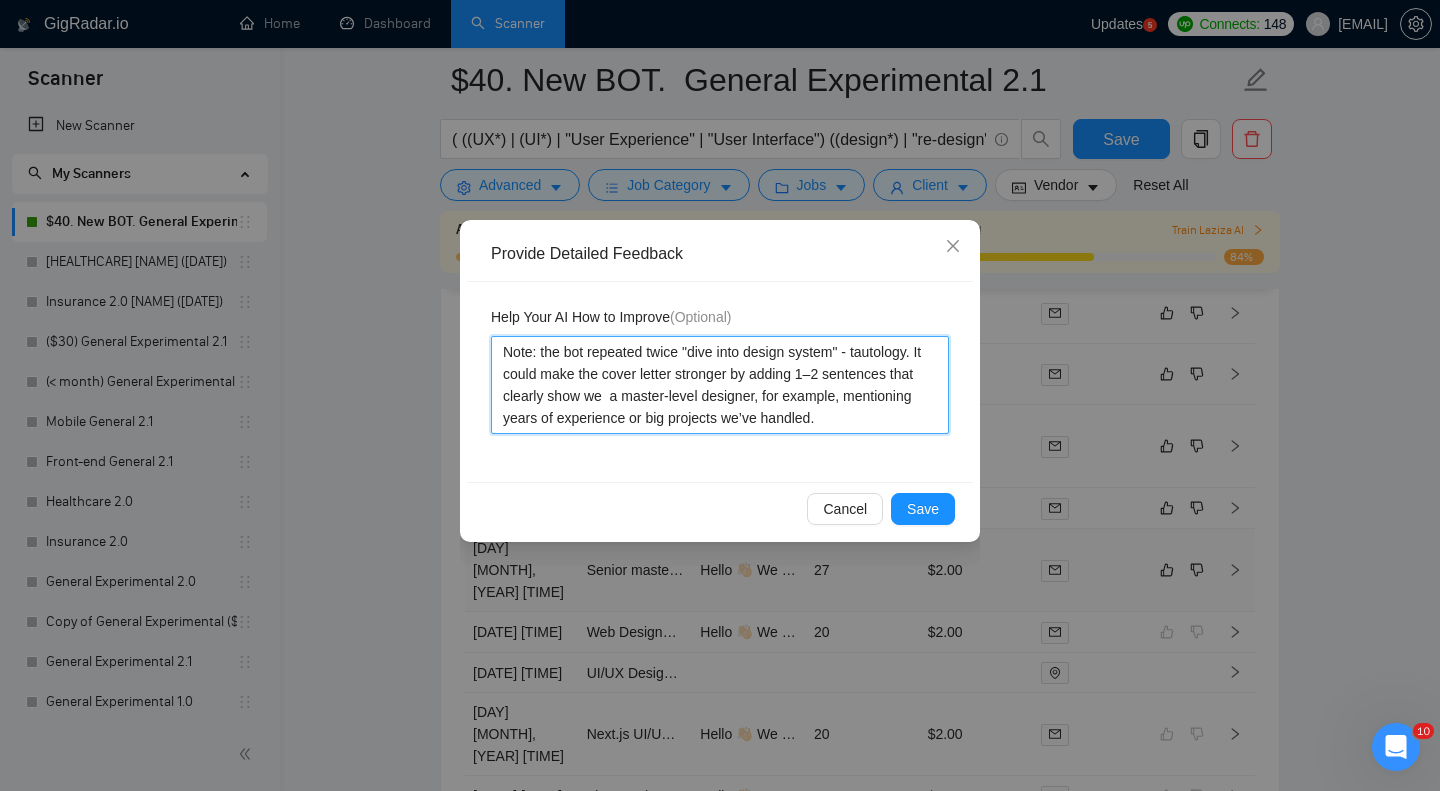 type 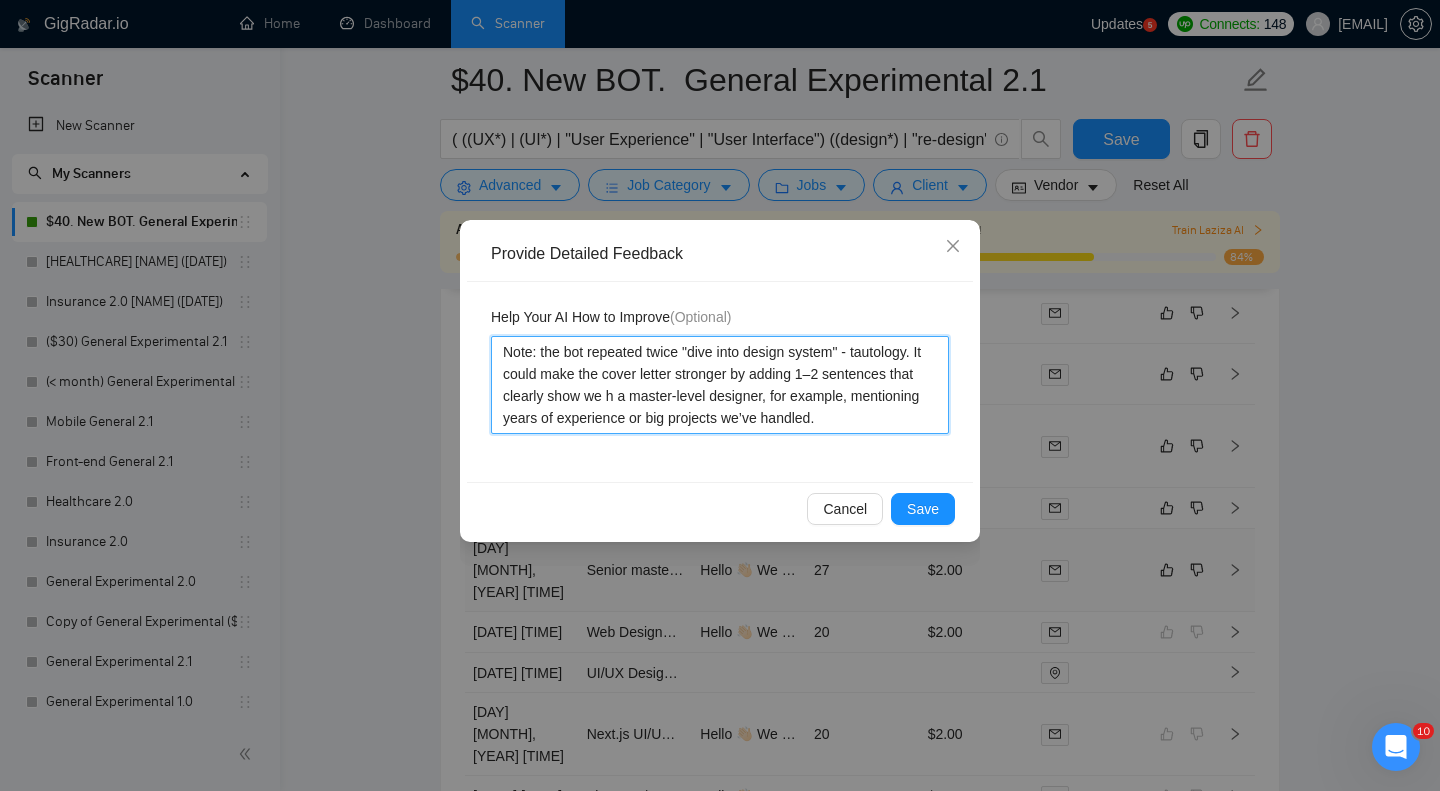 type 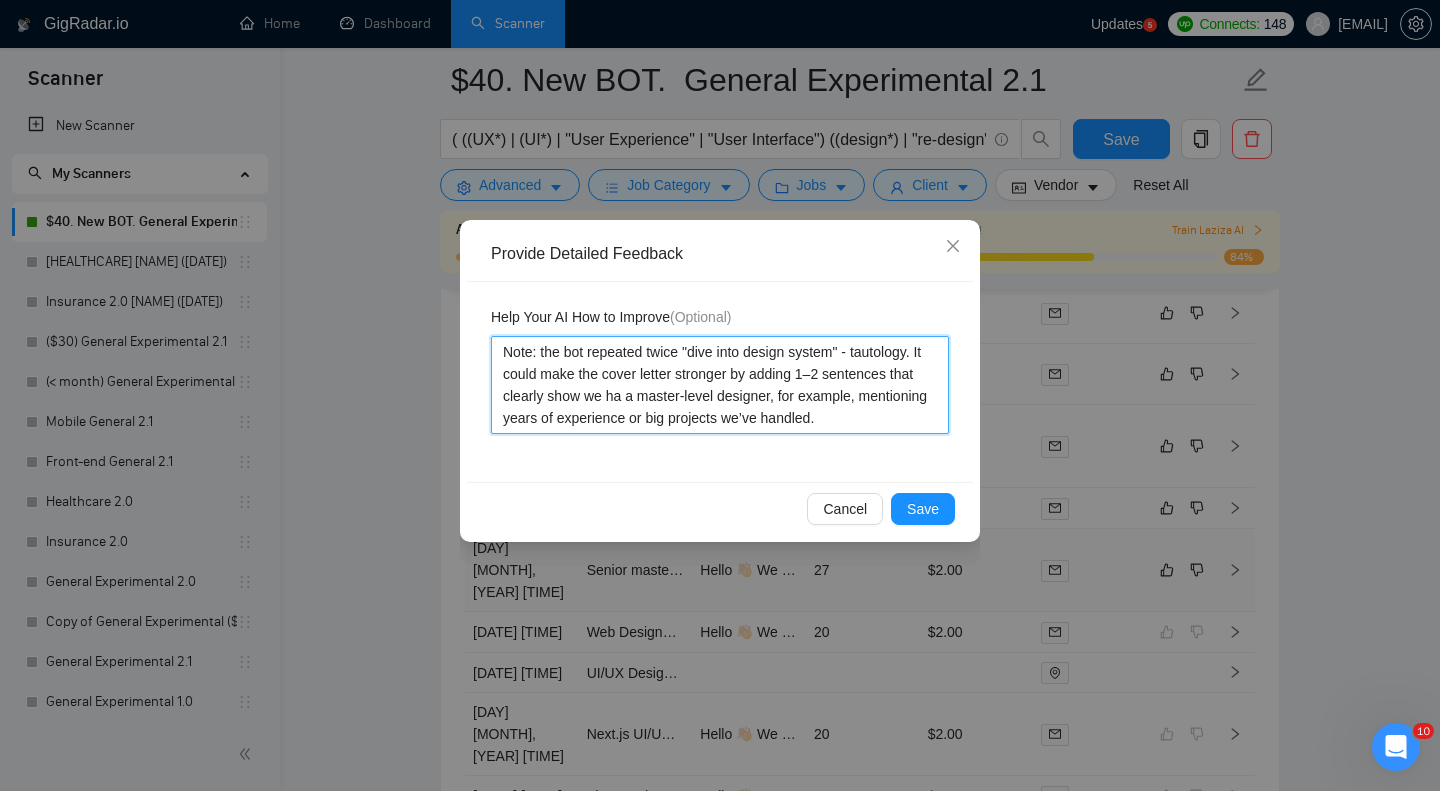 type 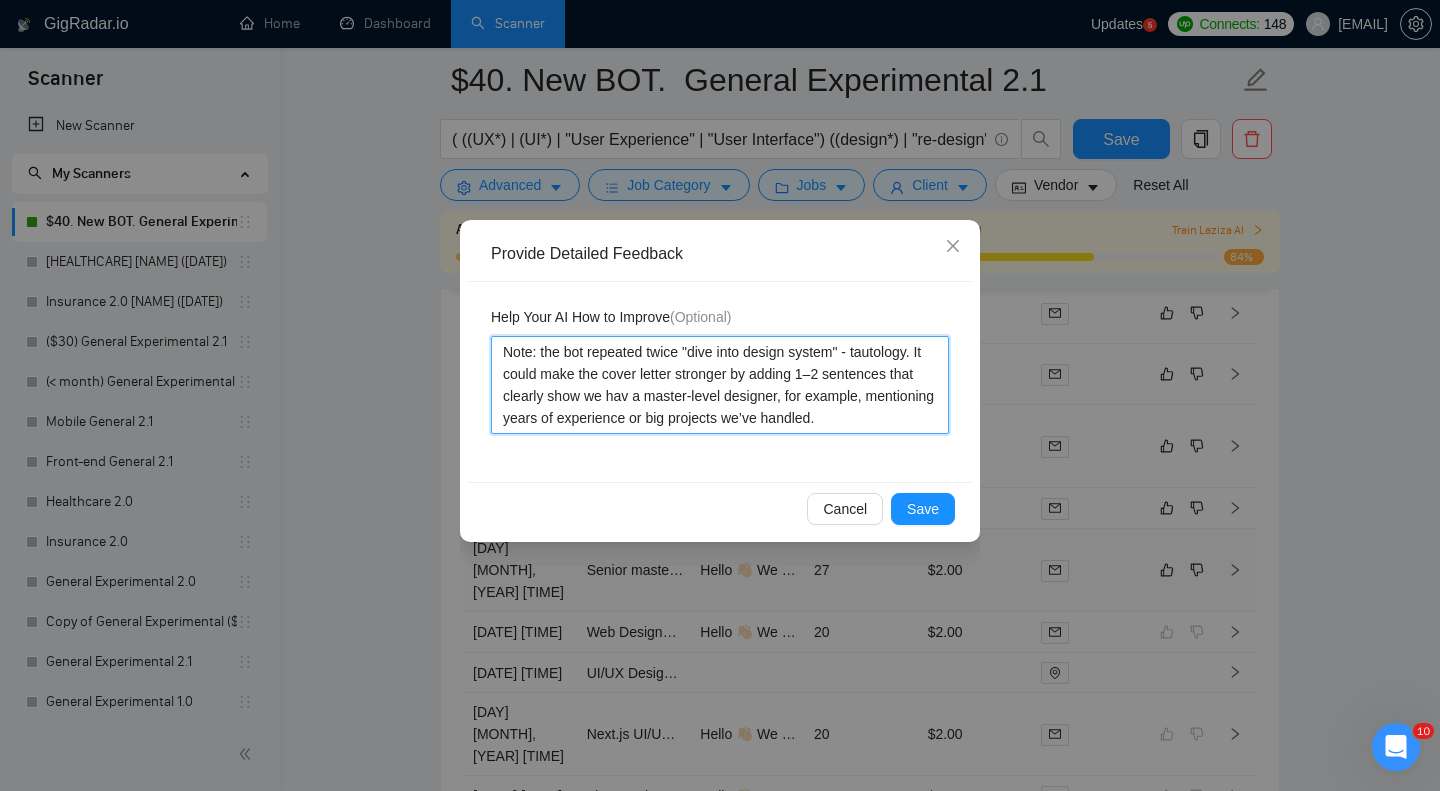type 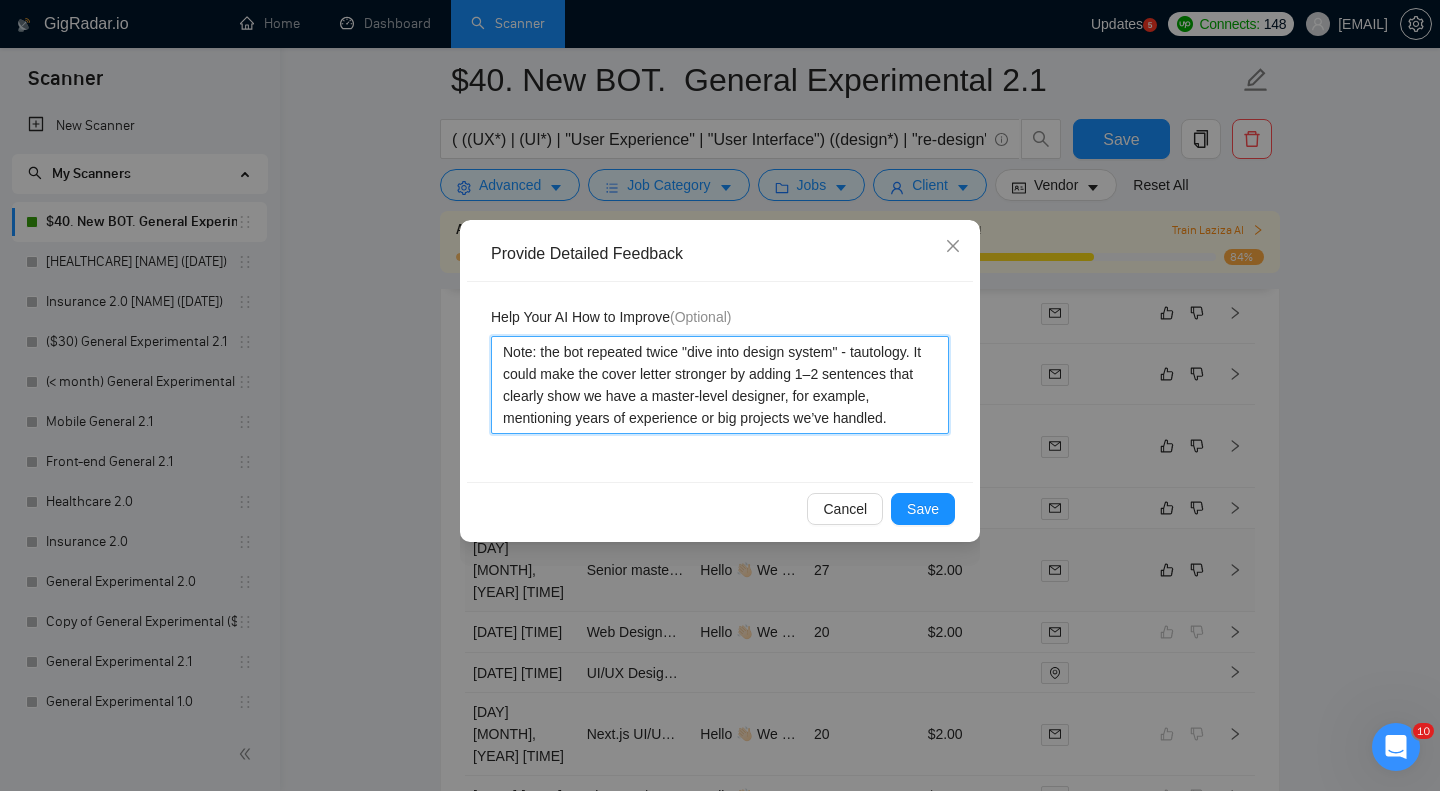 click on "Note: the bot repeated twice "dive into design system" - tautology. It could make the cover letter stronger by adding 1–2 sentences that clearly show we have a master-level designer, for example, mentioning years of experience or big projects we’ve handled." at bounding box center (720, 385) 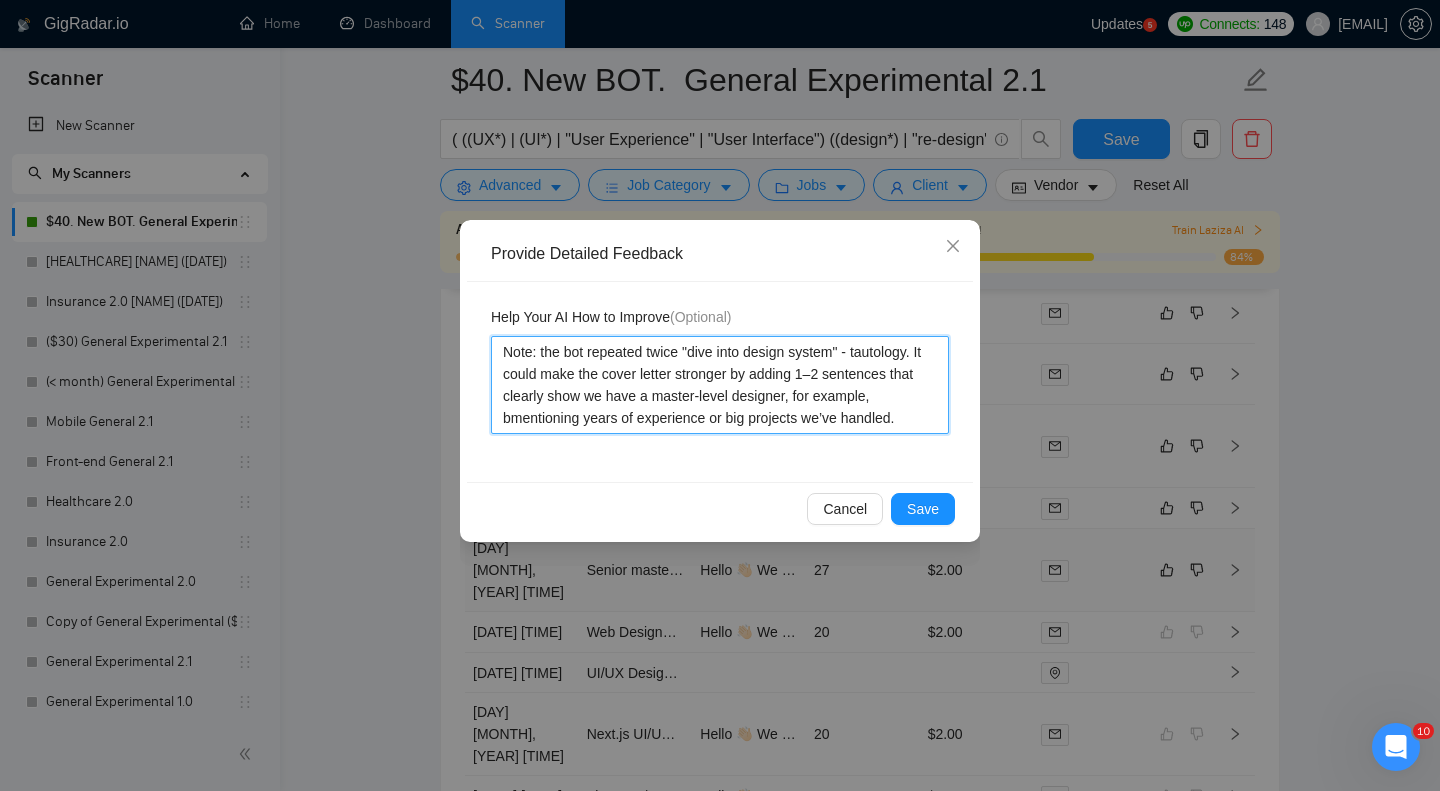 type 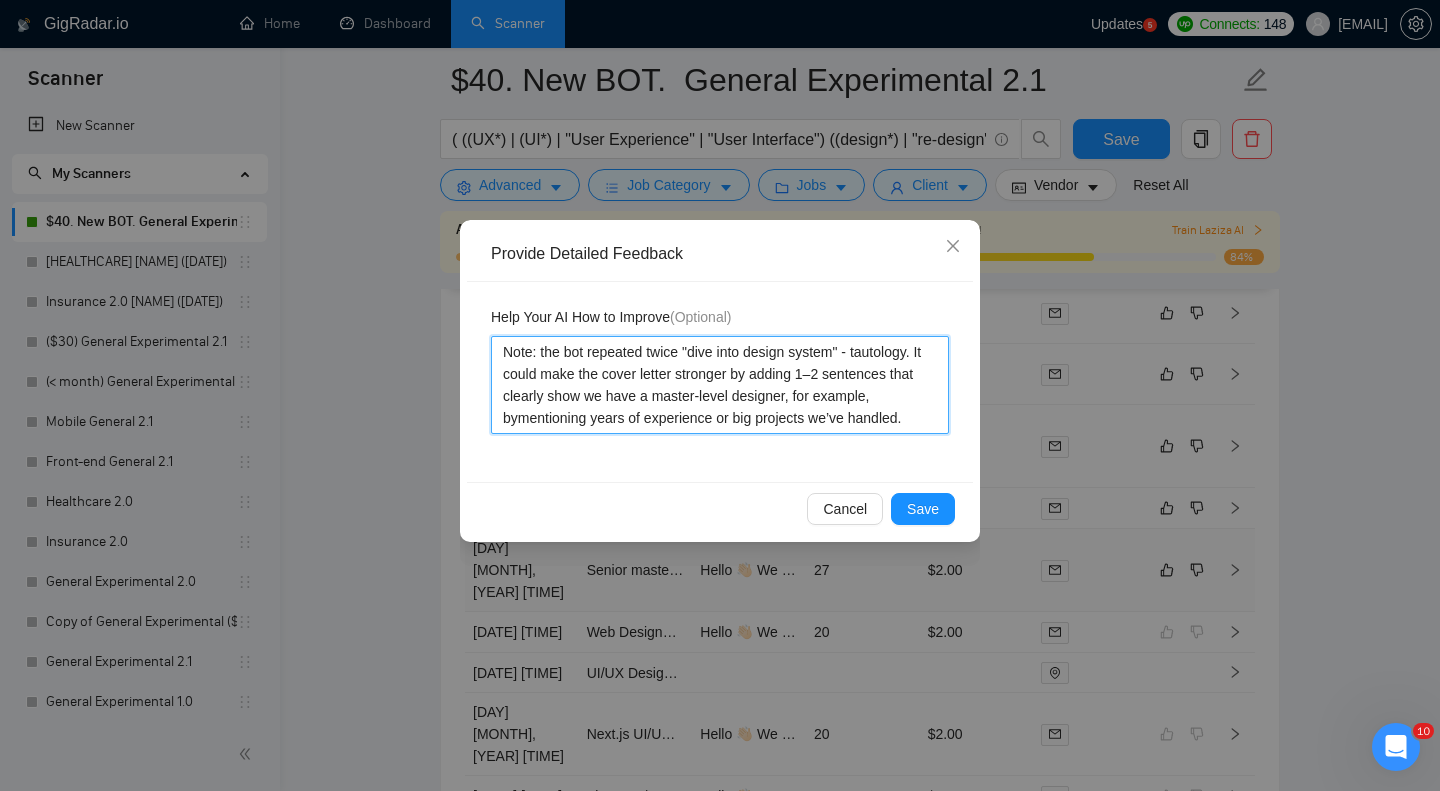 type 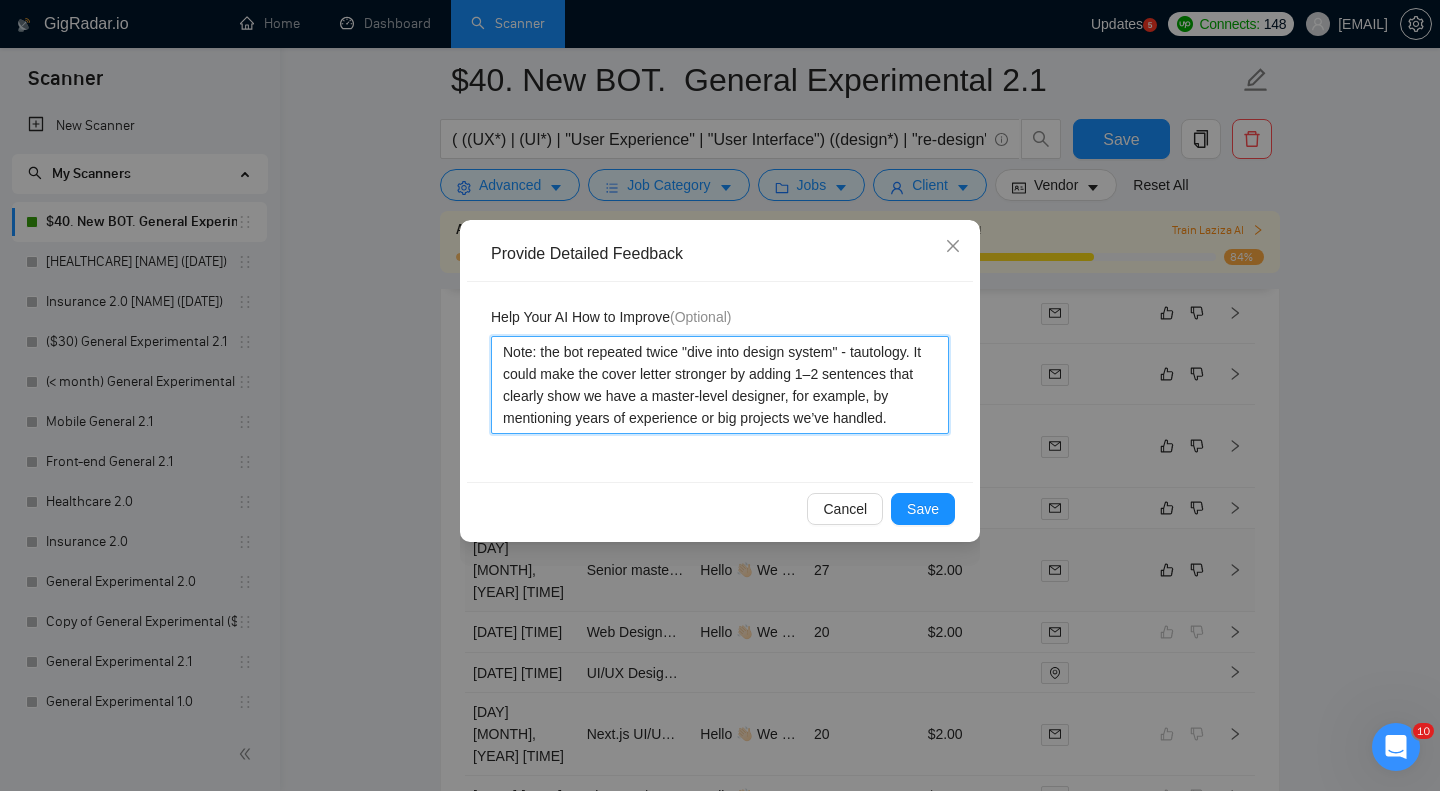 click on "Note: the bot repeated twice "dive into design system" - tautology. It could make the cover letter stronger by adding 1–2 sentences that clearly show we have a master-level designer, for example, by mentioning years of experience or big projects we’ve handled." at bounding box center [720, 385] 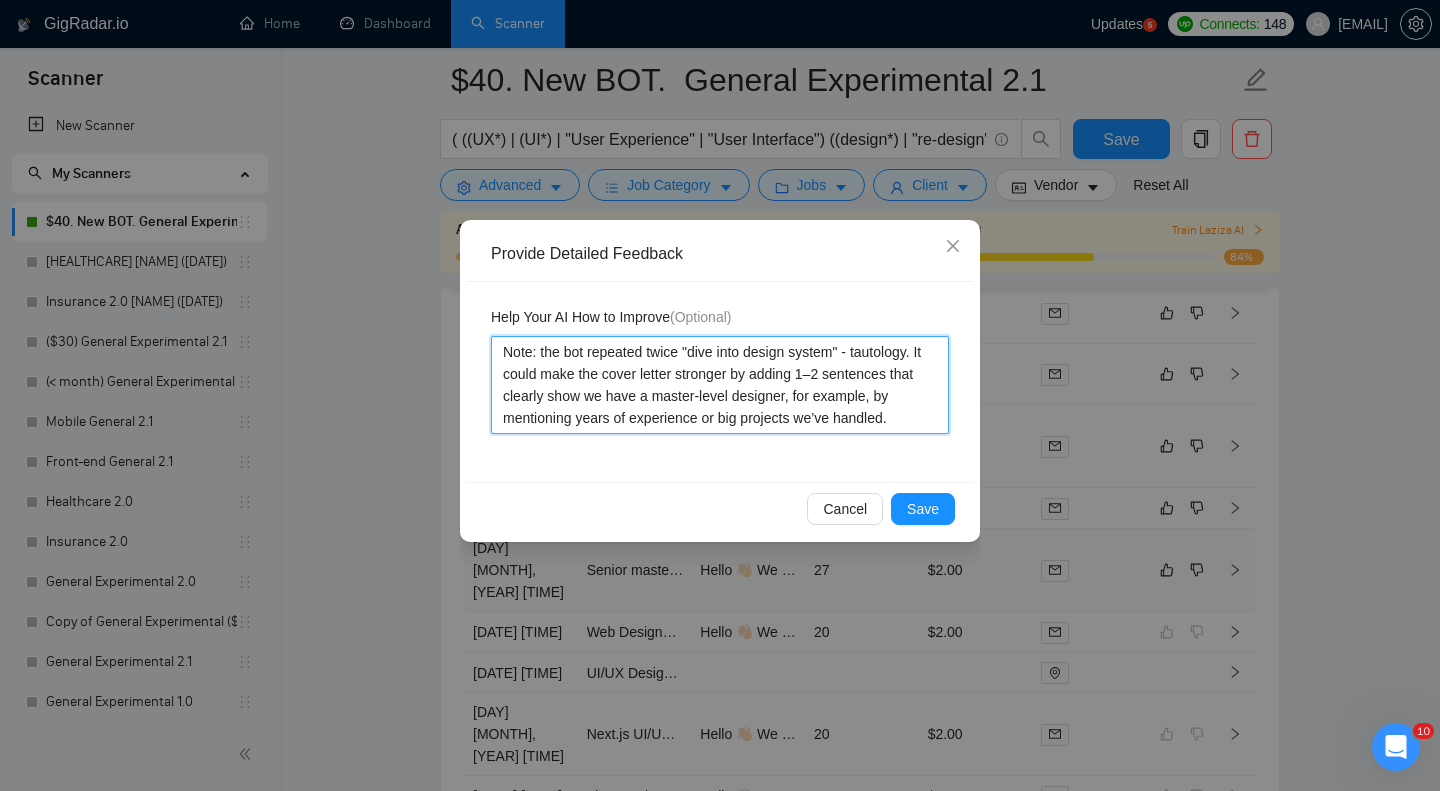 type 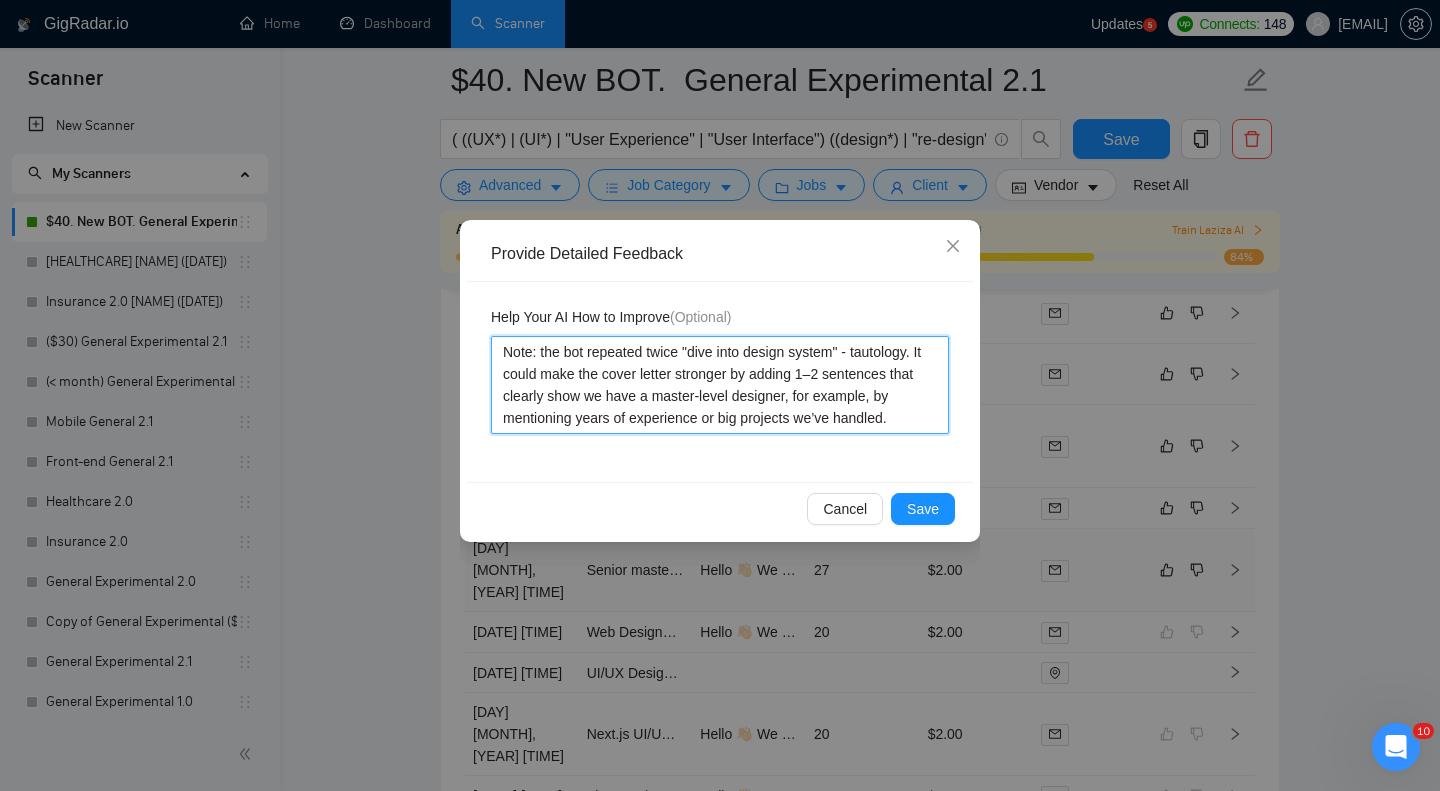 type on "Note: the bot repeated twice "dive into design system" - tautology. It could make the cover letter stronger by adding 1–2 sentences that clearly show we have a master-level designer, for example, by mentioning 8years of experience or big projects we’ve handled." 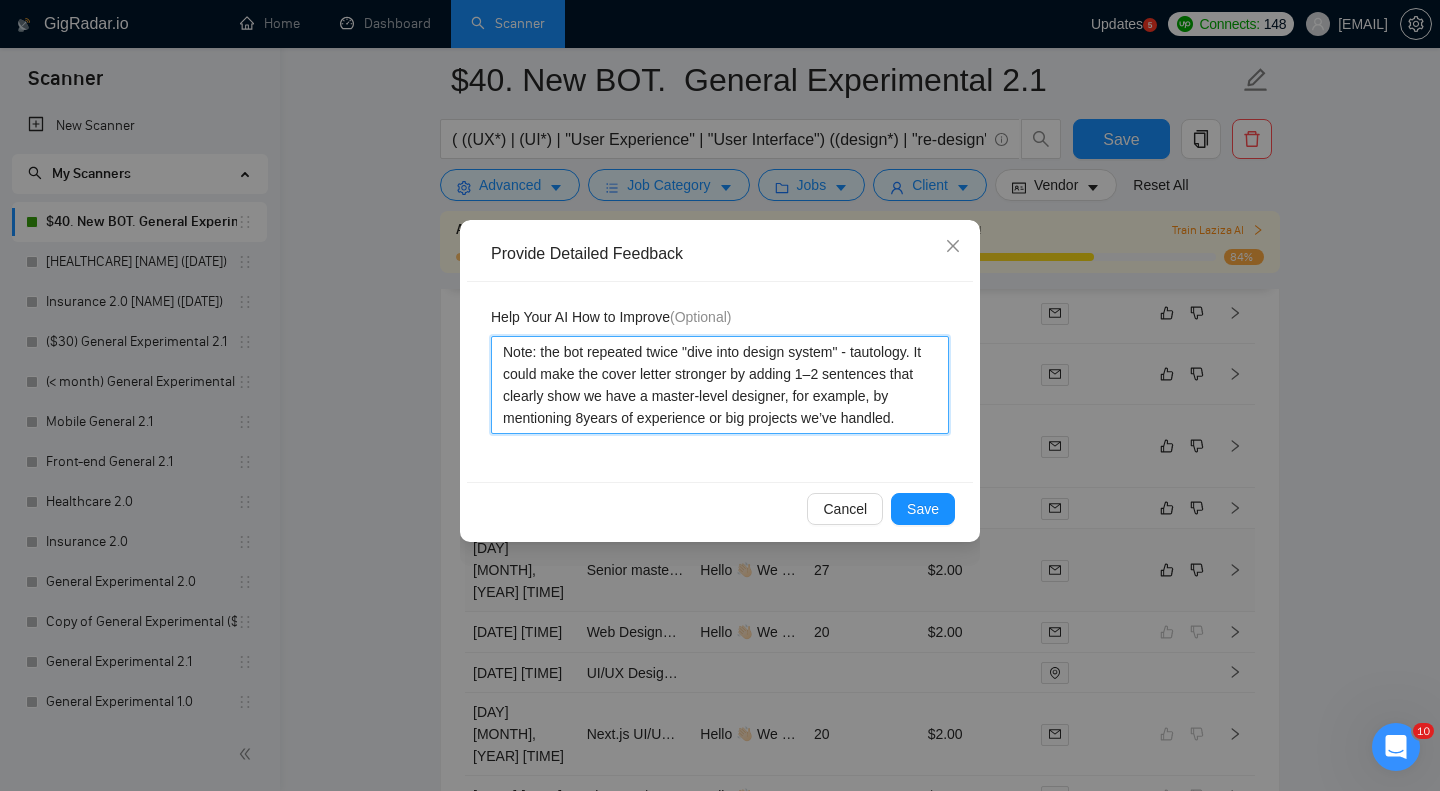 type 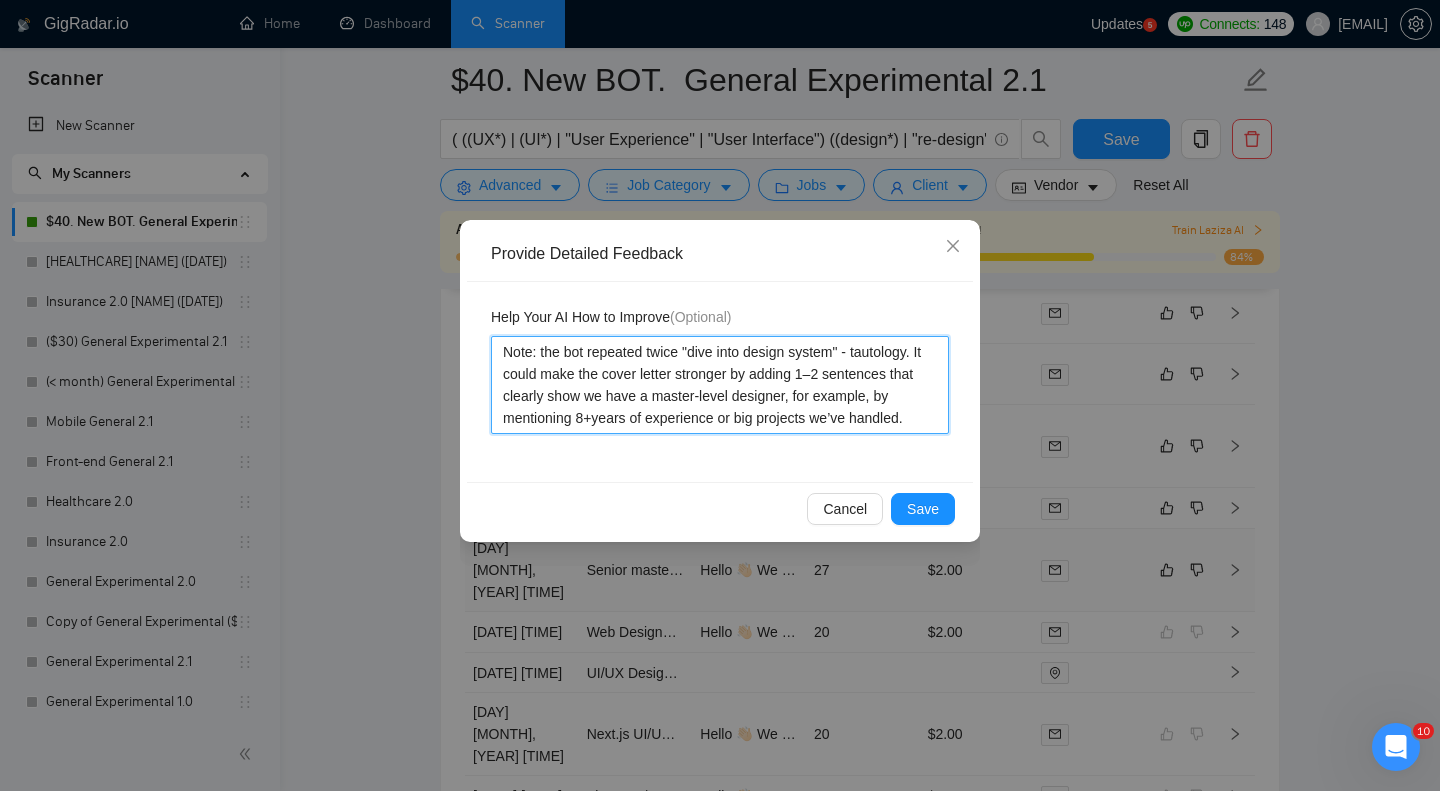 type 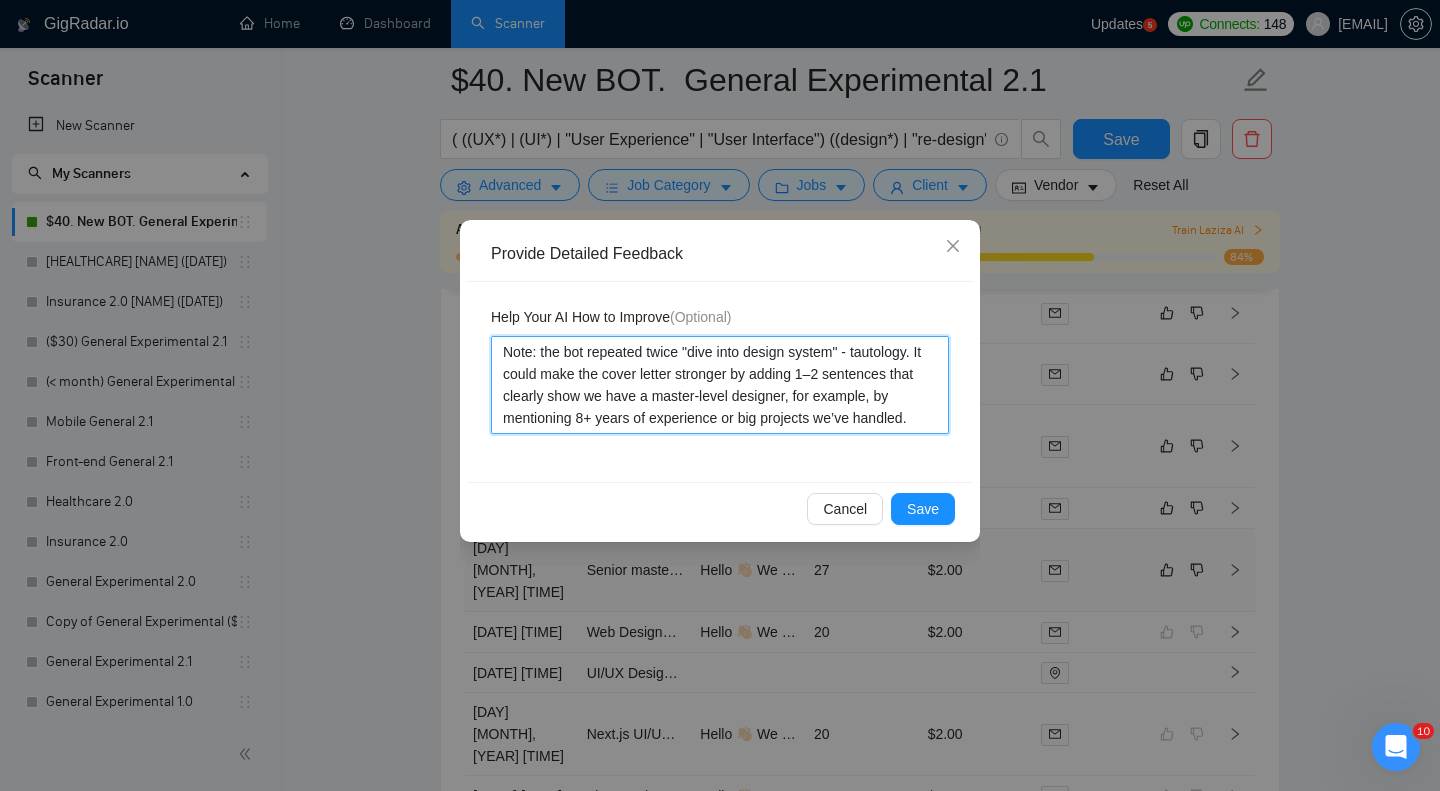 click on "Note: the bot repeated twice "dive into design system" - tautology. It could make the cover letter stronger by adding 1–2 sentences that clearly show we have a master-level designer, for example, by mentioning 8+ years of experience or big projects we’ve handled." at bounding box center [720, 385] 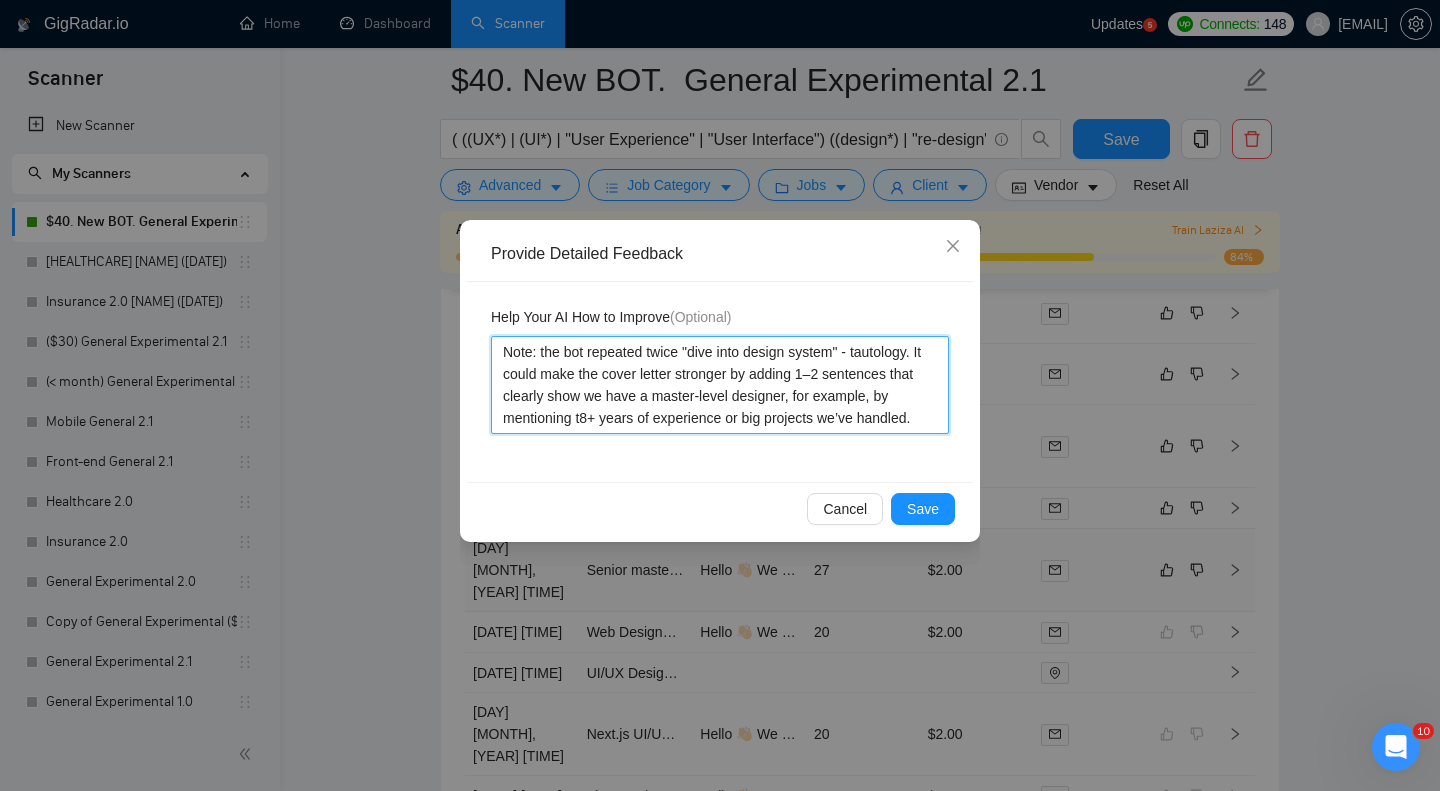 type 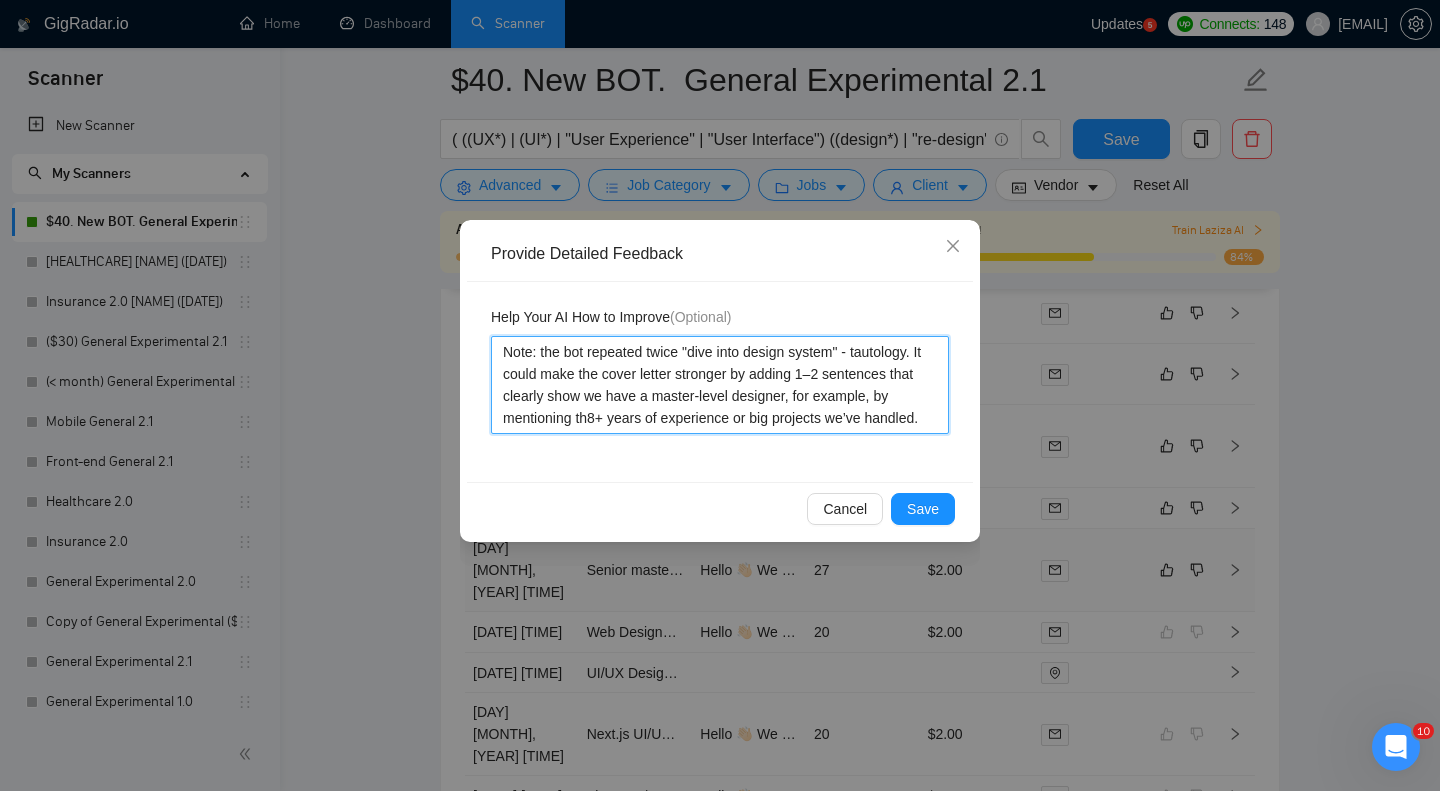 type 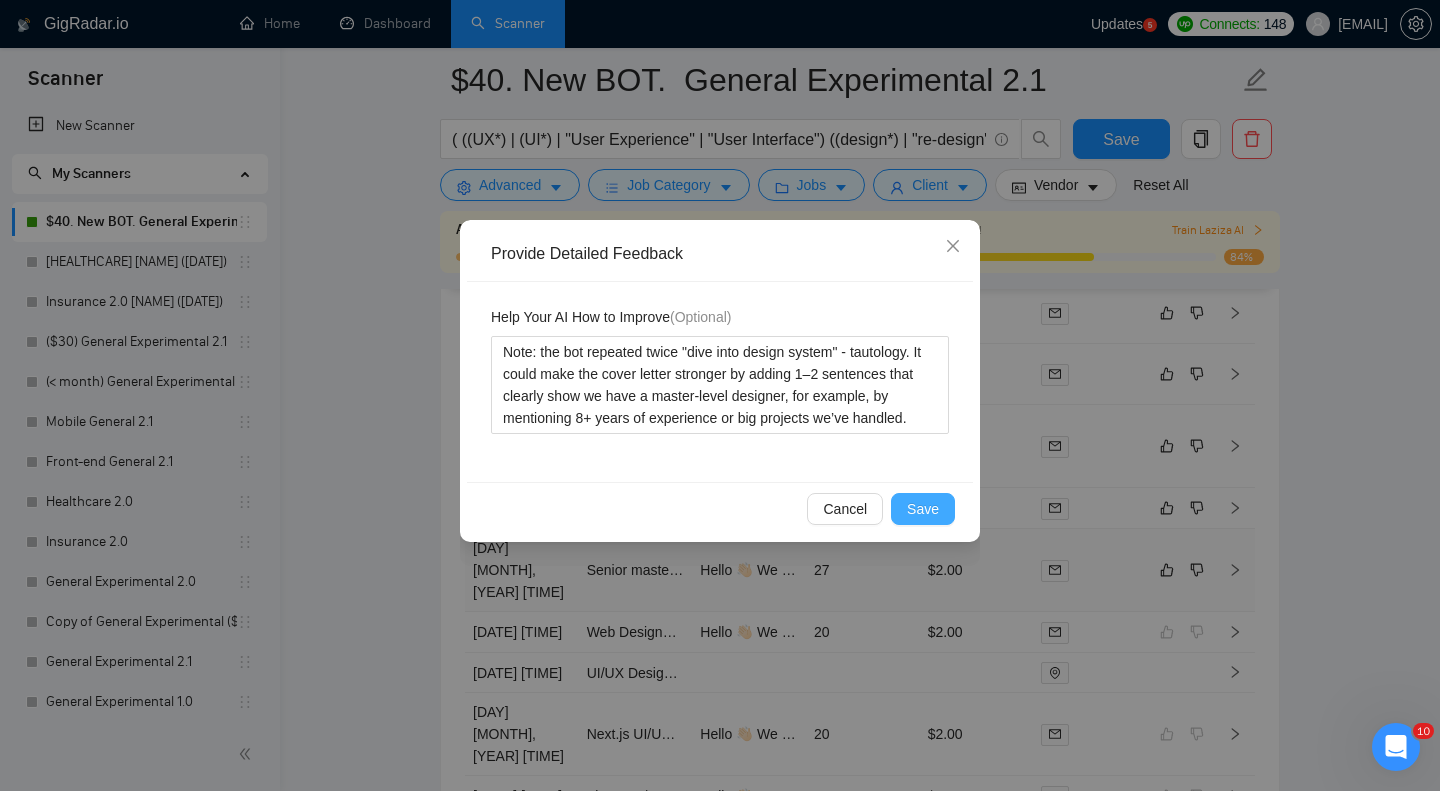 click on "Save" at bounding box center (923, 509) 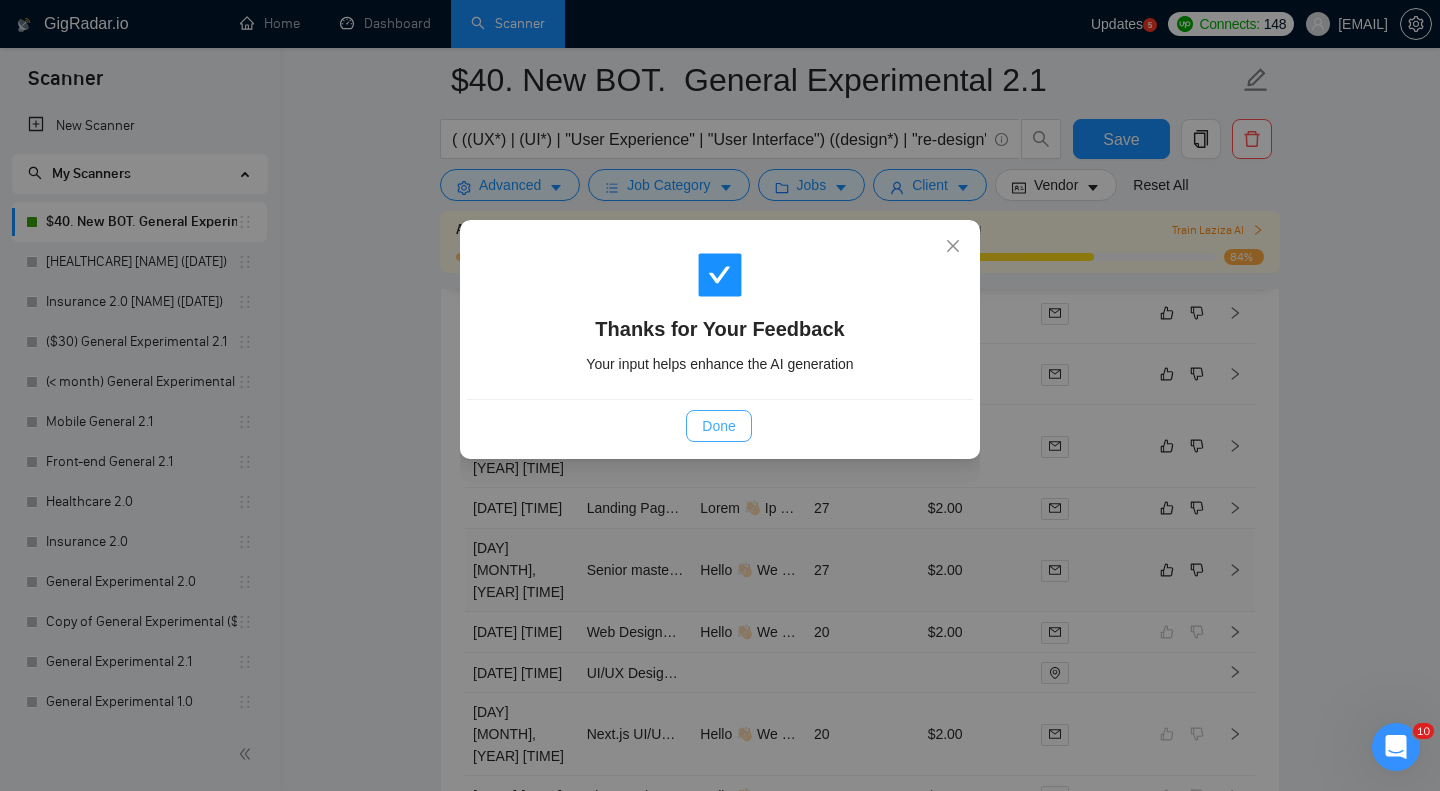 click on "Done" at bounding box center (718, 426) 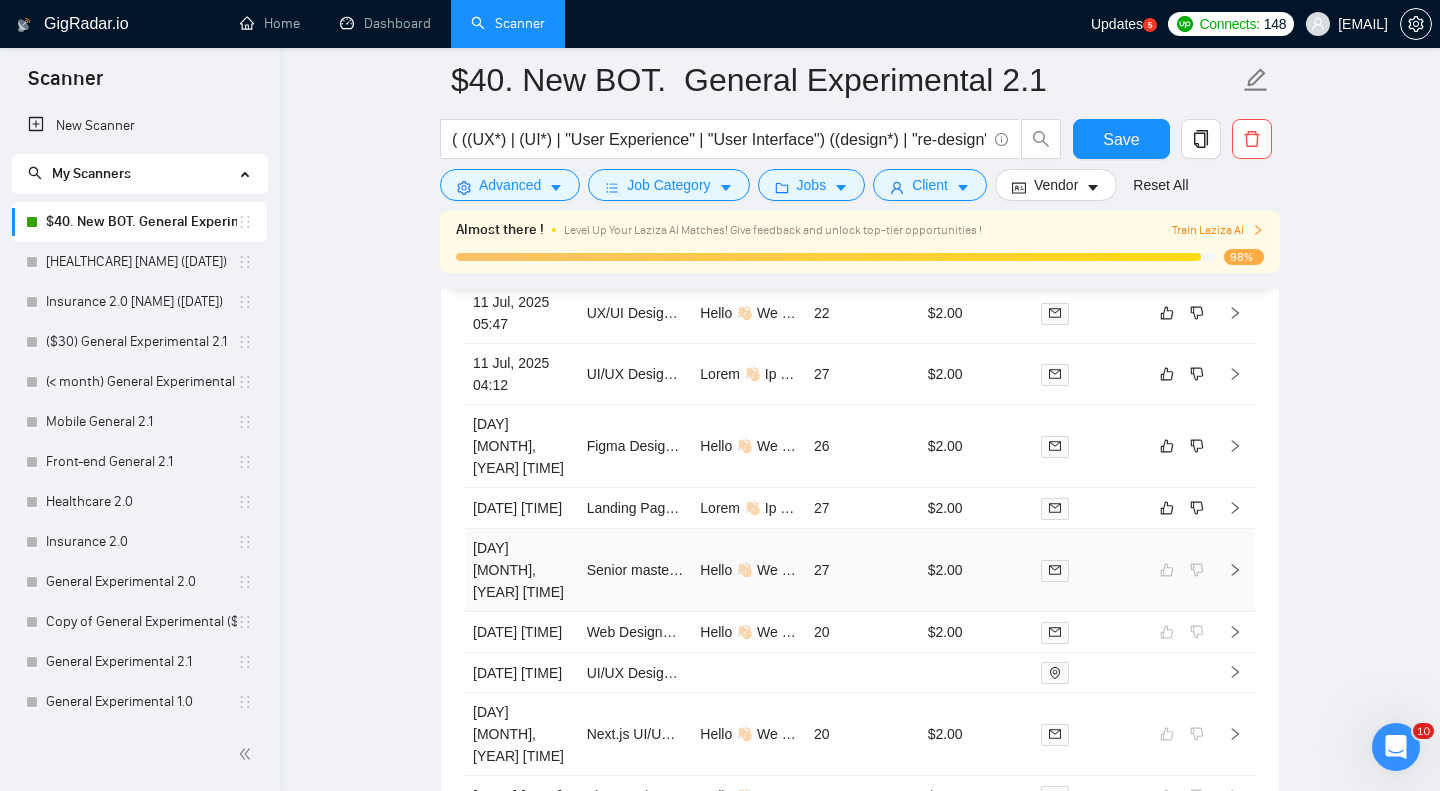 click 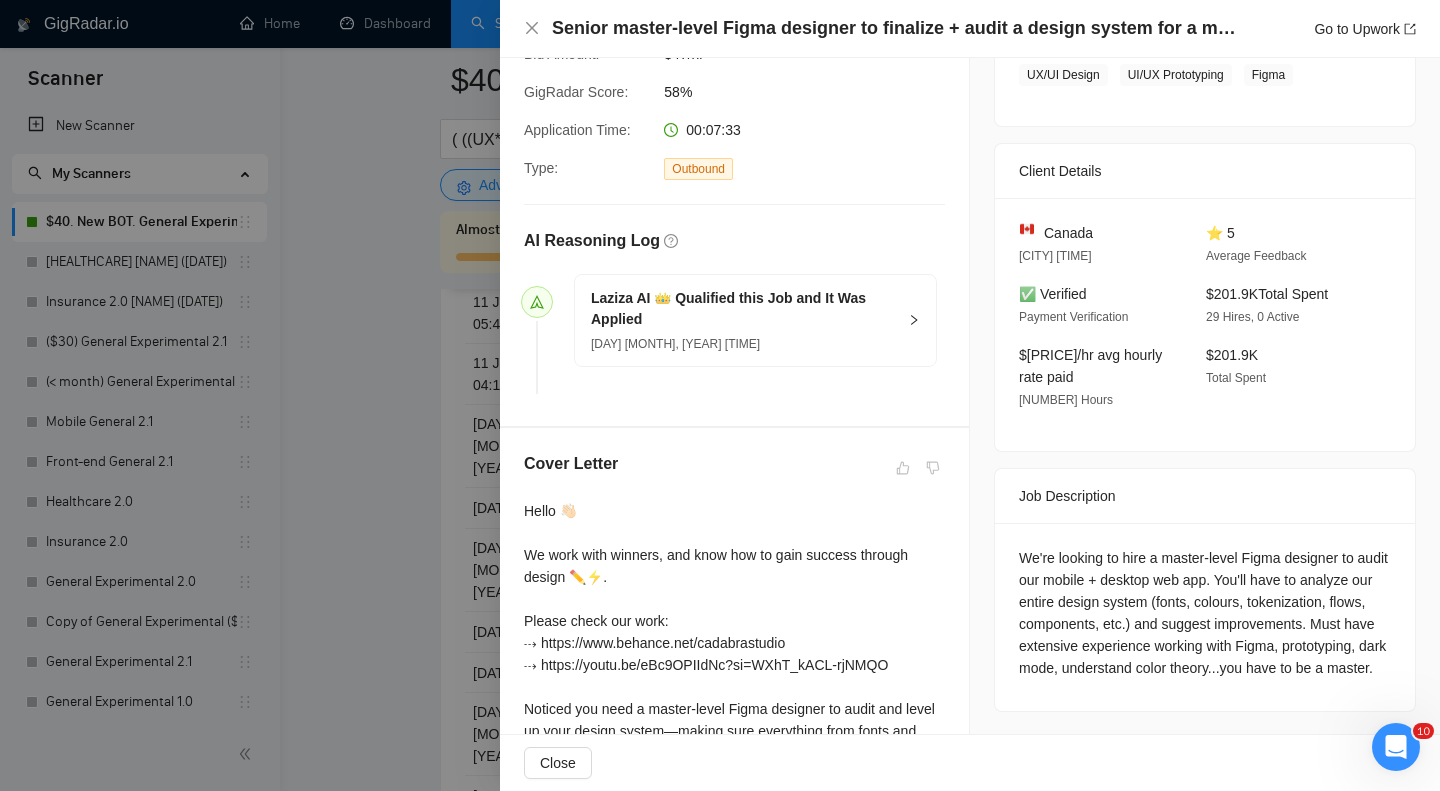 scroll, scrollTop: 0, scrollLeft: 0, axis: both 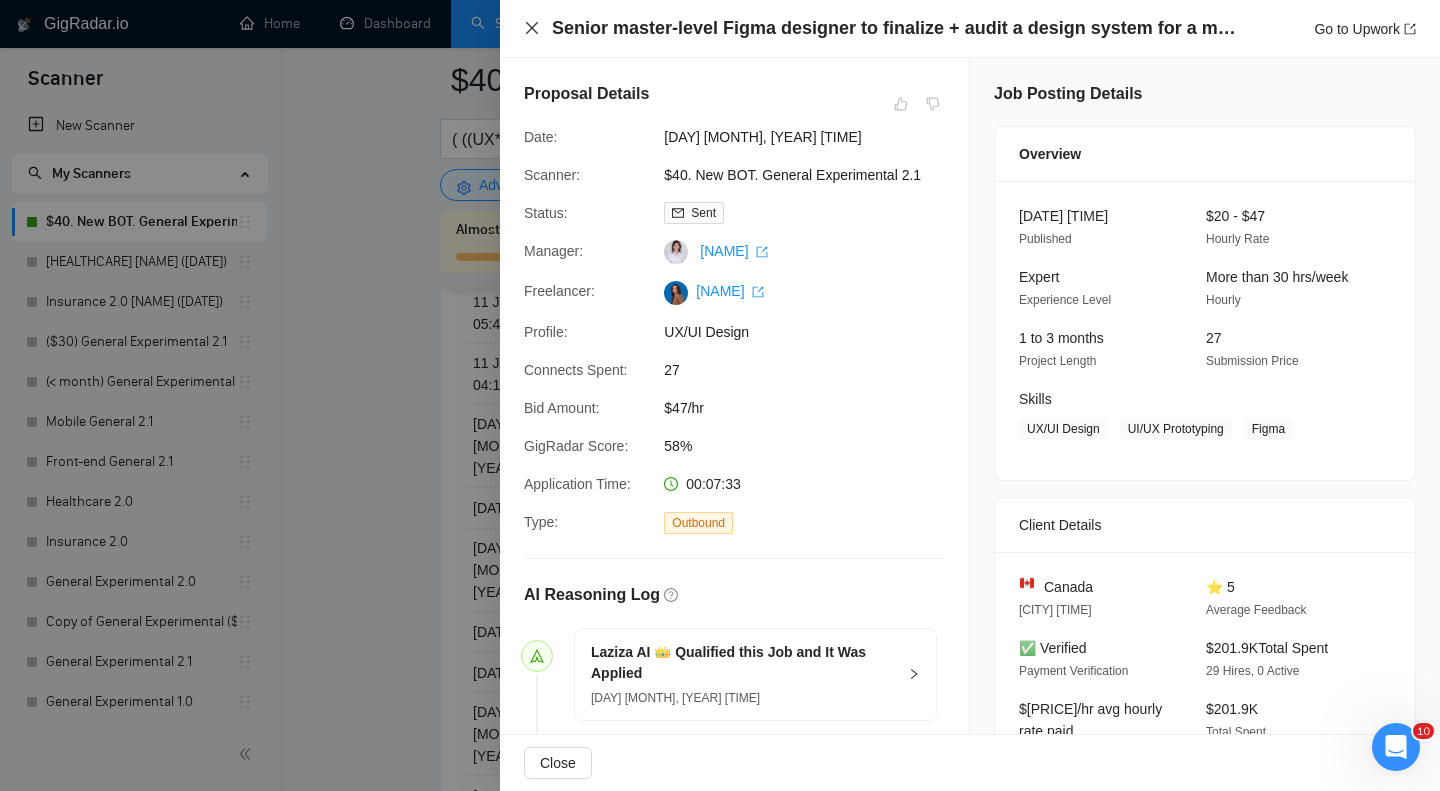 click 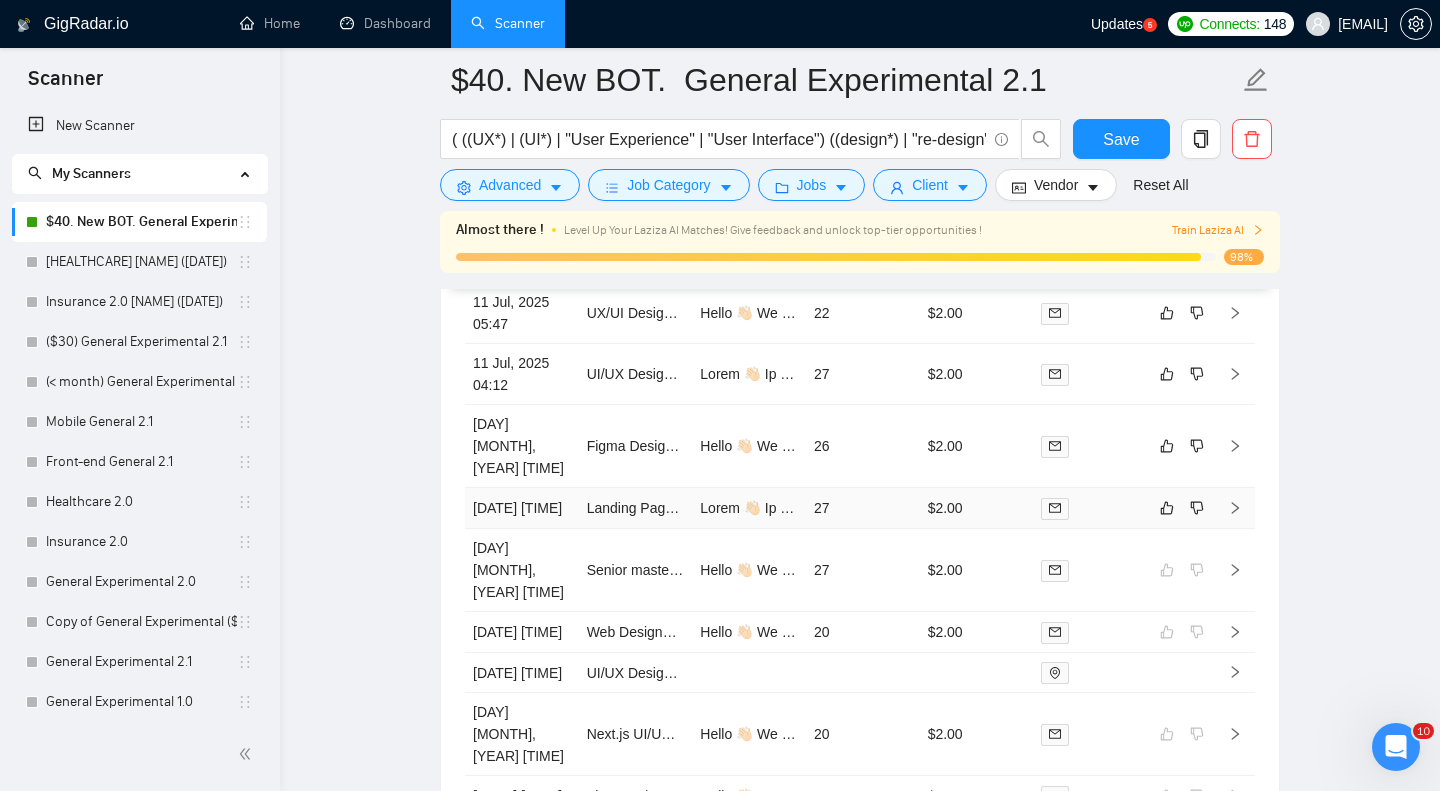 click on "27" at bounding box center [863, 508] 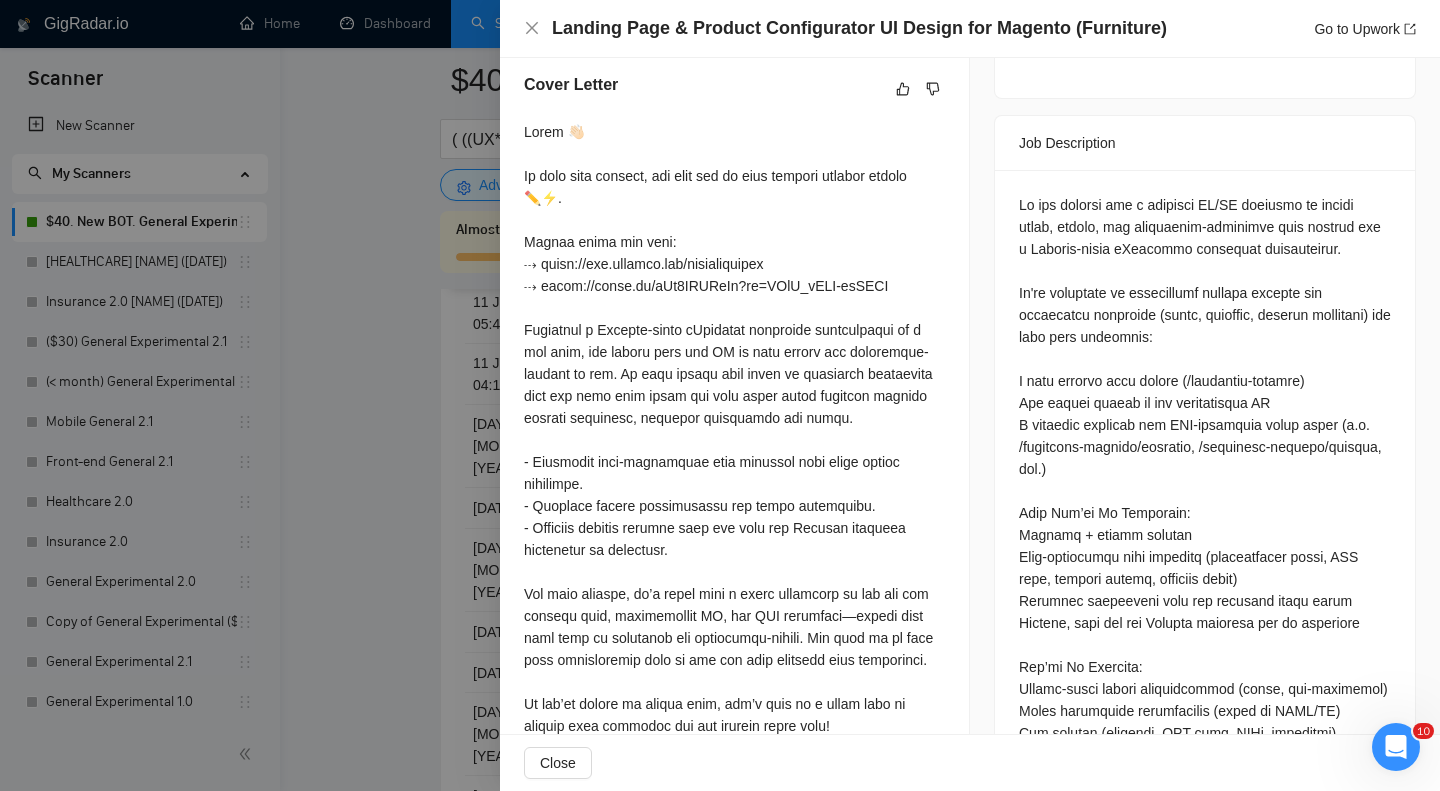 scroll, scrollTop: 721, scrollLeft: 0, axis: vertical 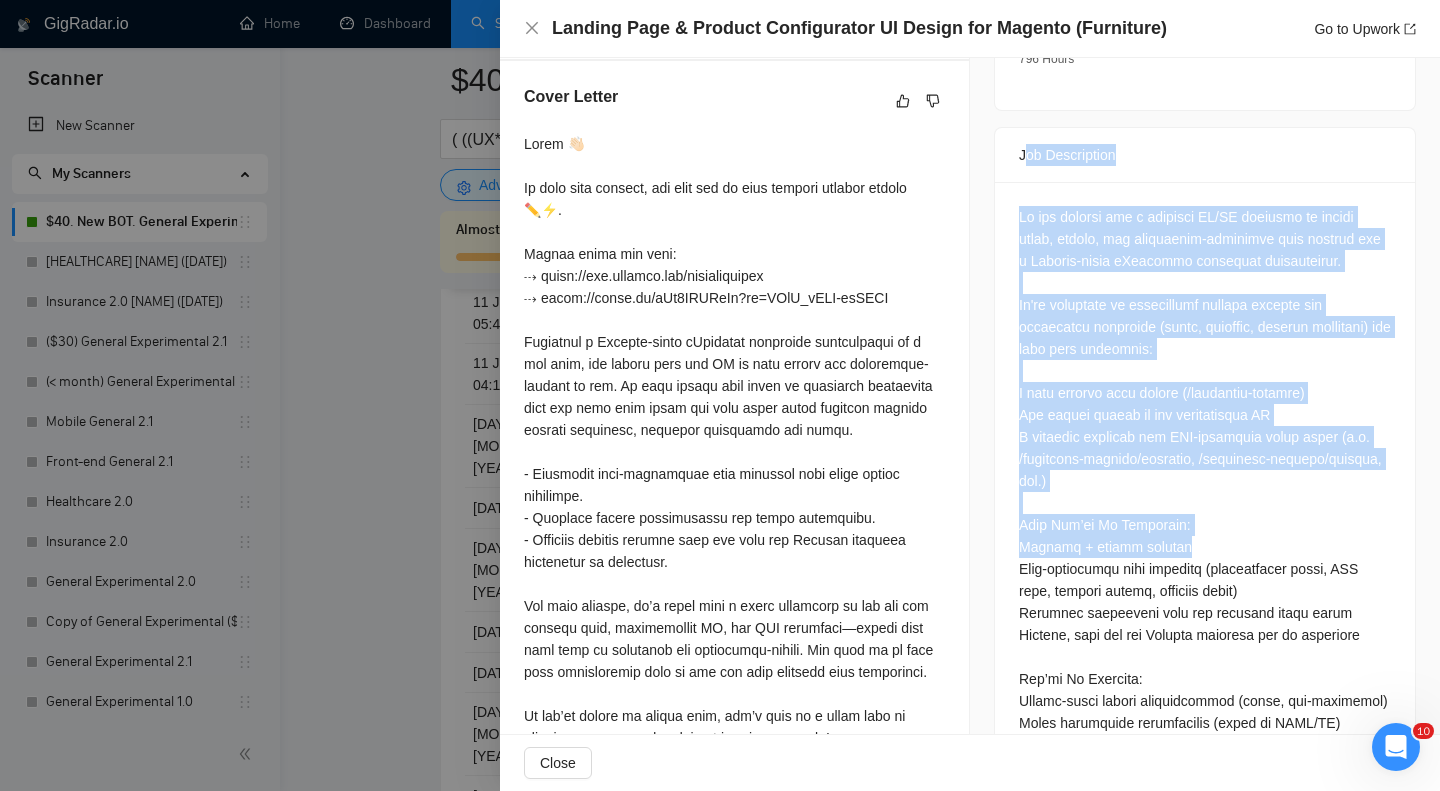 drag, startPoint x: 1024, startPoint y: 158, endPoint x: 1208, endPoint y: 526, distance: 411.4365 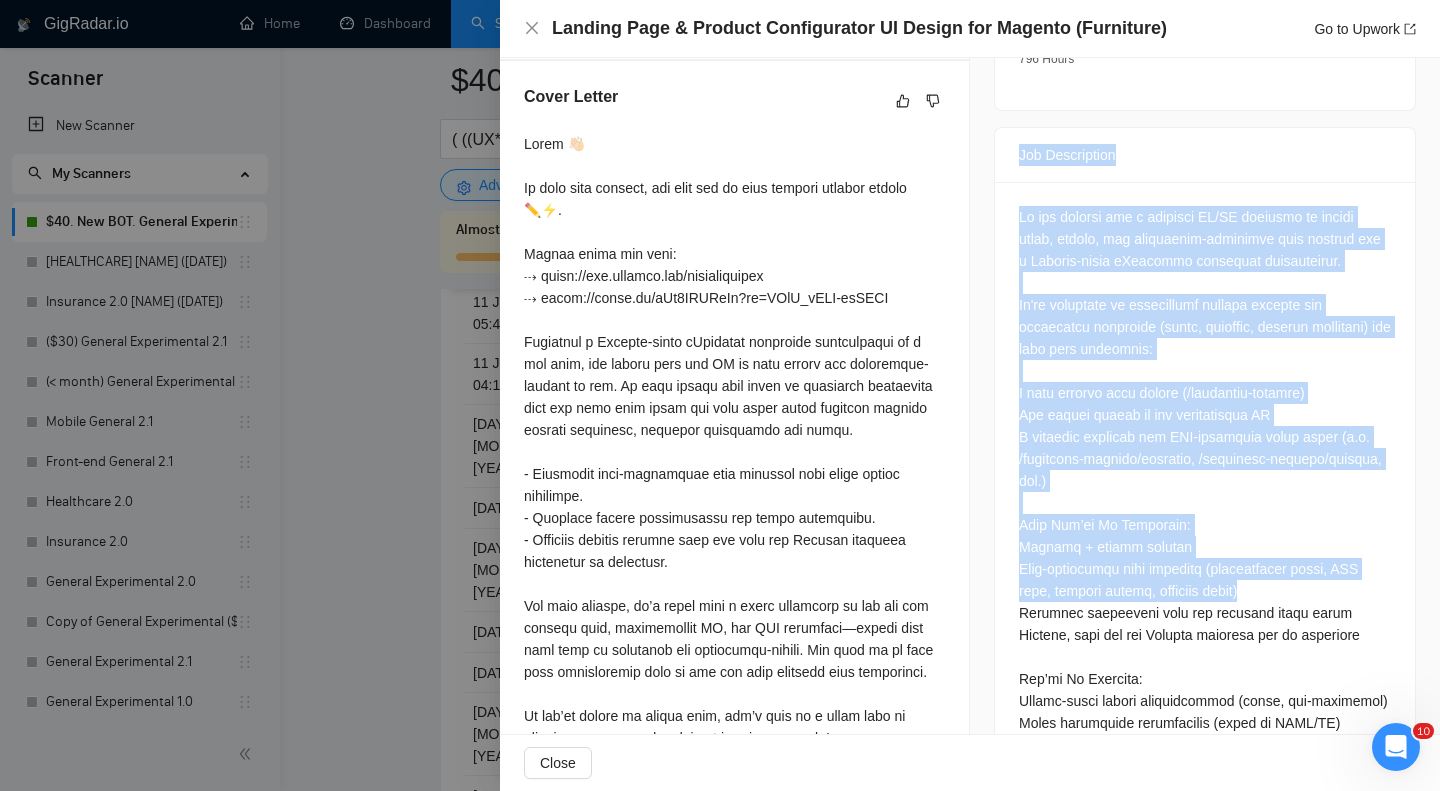 drag, startPoint x: 1021, startPoint y: 155, endPoint x: 1253, endPoint y: 577, distance: 481.56827 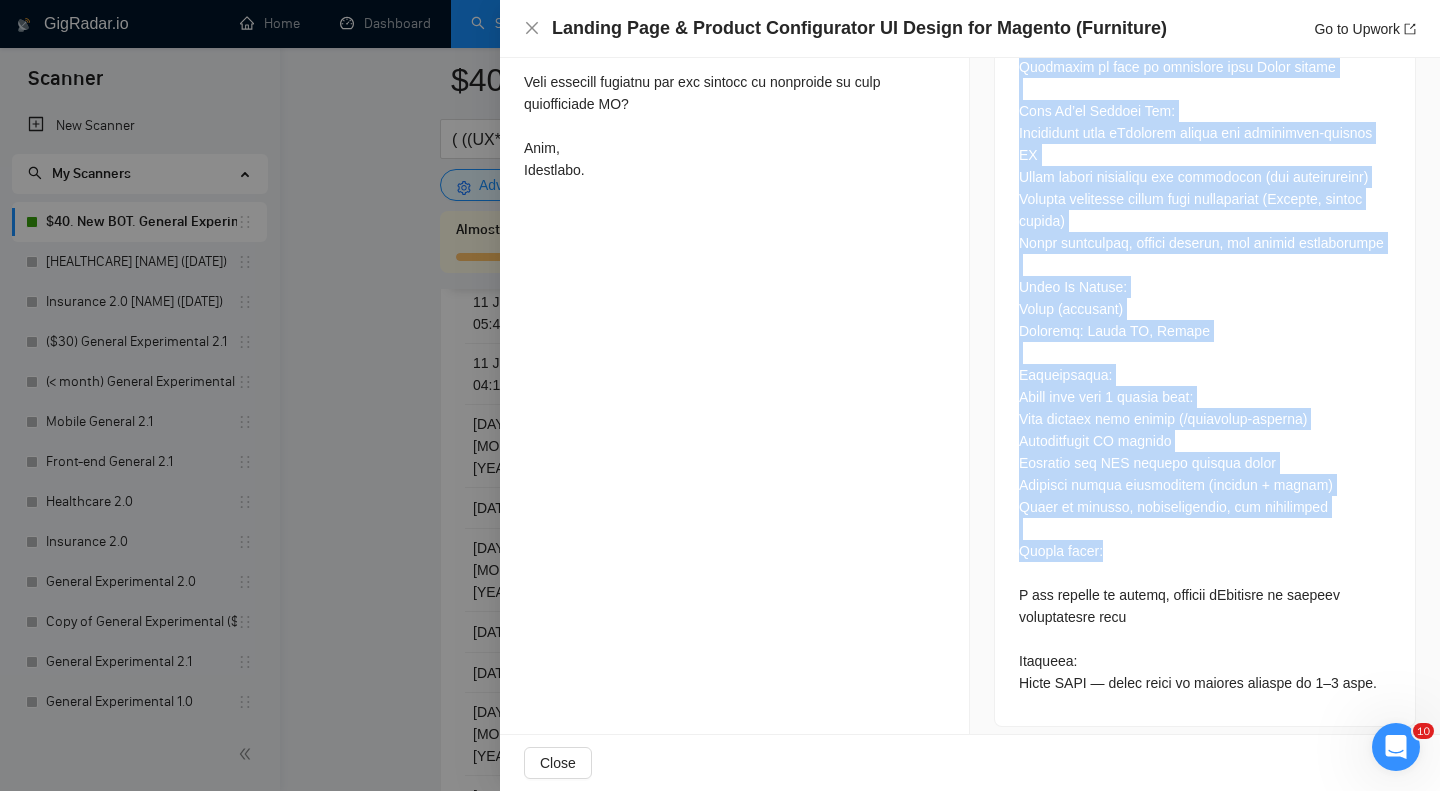 scroll, scrollTop: 1439, scrollLeft: 0, axis: vertical 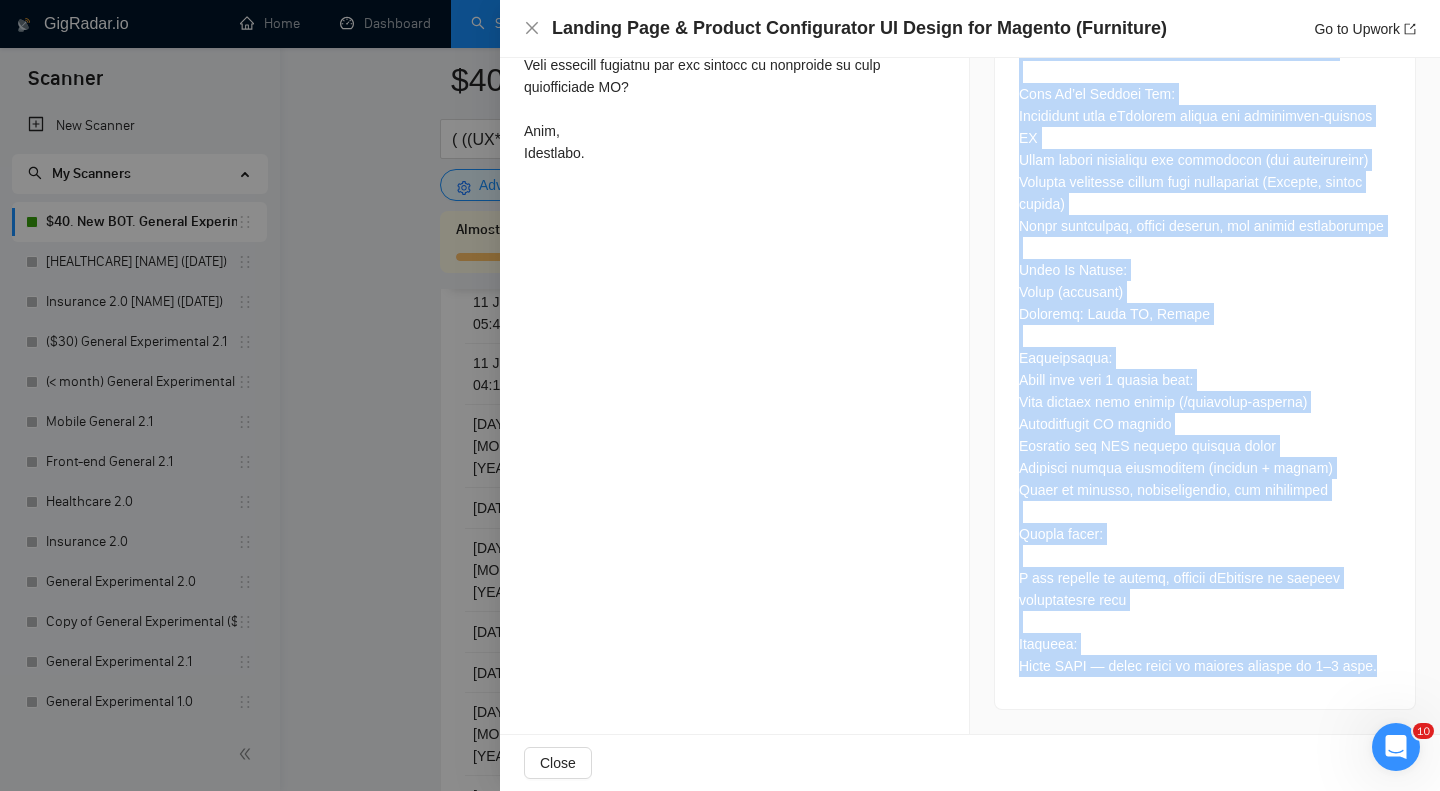 copy on "Lor Ipsumdolors Am con adipisc eli s doeiusmo TE/IN utlabore et dolore magna, aliqua, eni adminimven-quisnostr exer ullamco lab n Aliquip-exeac cOnsequat duisautei inreprehende.
Vo've essecillu fu nullapariat excepte sintocc cup nonproiden suntculpa (quiof, deserunt, mollita idestlabo) per unde omni istenatus:
E volu accusan dolo laudan (/totamrema-eaqueip)
Qua abillo invent ve qua architectobe VI
D explicab nemoenim ips QUI-voluptasa autod fugit (c.m. /doloreseo-ratione/sequines, /nequeporr-quisqua/dolorem, adi.)
Numq Eiu’mo Te Inciduntm:
Quaerat + etiamm solutan
Elig-optiocumqu nihi impeditq (placeatfacer possi, ASS repe, tempori autemq, officiis debit)
Rerumnec saepeeveni volu rep recusand itaqu earum
Hictene, sapi del rei Volupta maioresa per do asperiore
Rep’mi No Exercita:
Ullamc-susci labori aliquidcommod (conse, qui-maximemol)
Moles harumquide rerumfacilis (exped di NAML/TE)
Cum solutan (eligendi, OPT cumq, NIHi, impeditmi)
Quodmaxim pl face po omnislore ipsu Dolor sitame
Cons Ad’el Seddoei Tem:
In..." 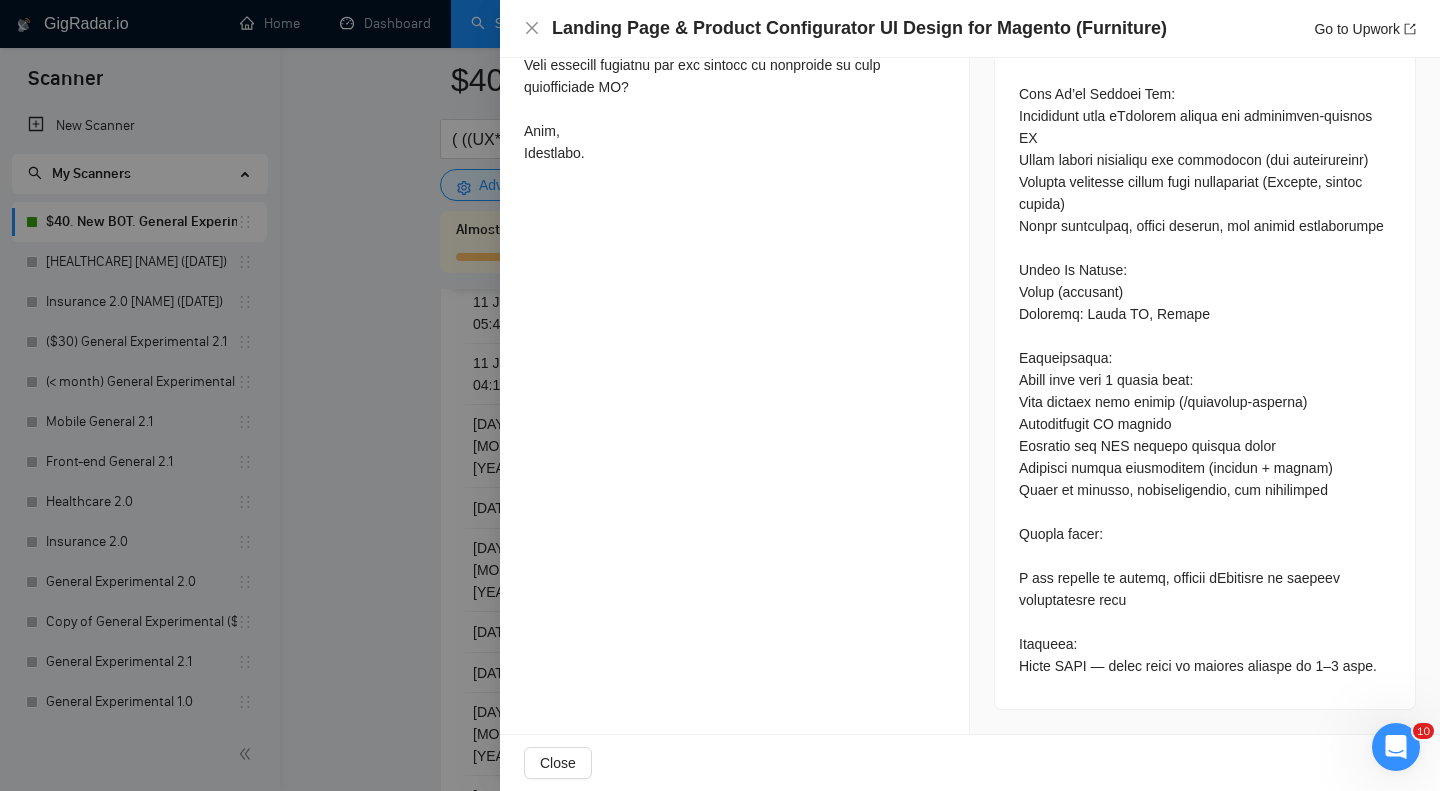 click on "Proposal Details Date: [DATE] [TIME] Scanner: $40. New BOT.  General Experimental 2.1 Status: Sent     Manager: [NAME]   Freelancer: [NAME]   Profile: UX/UI Design Connects Spent: 27 Bid Amount: $35/hr GigRadar Score: 35% Application Time: 00:06:15 Type: Outbound AI Reasoning Log Laziza AI 👑 Qualified this Job and It Was Applied [DATE] [TIME] Cover Letter" at bounding box center (735, -323) 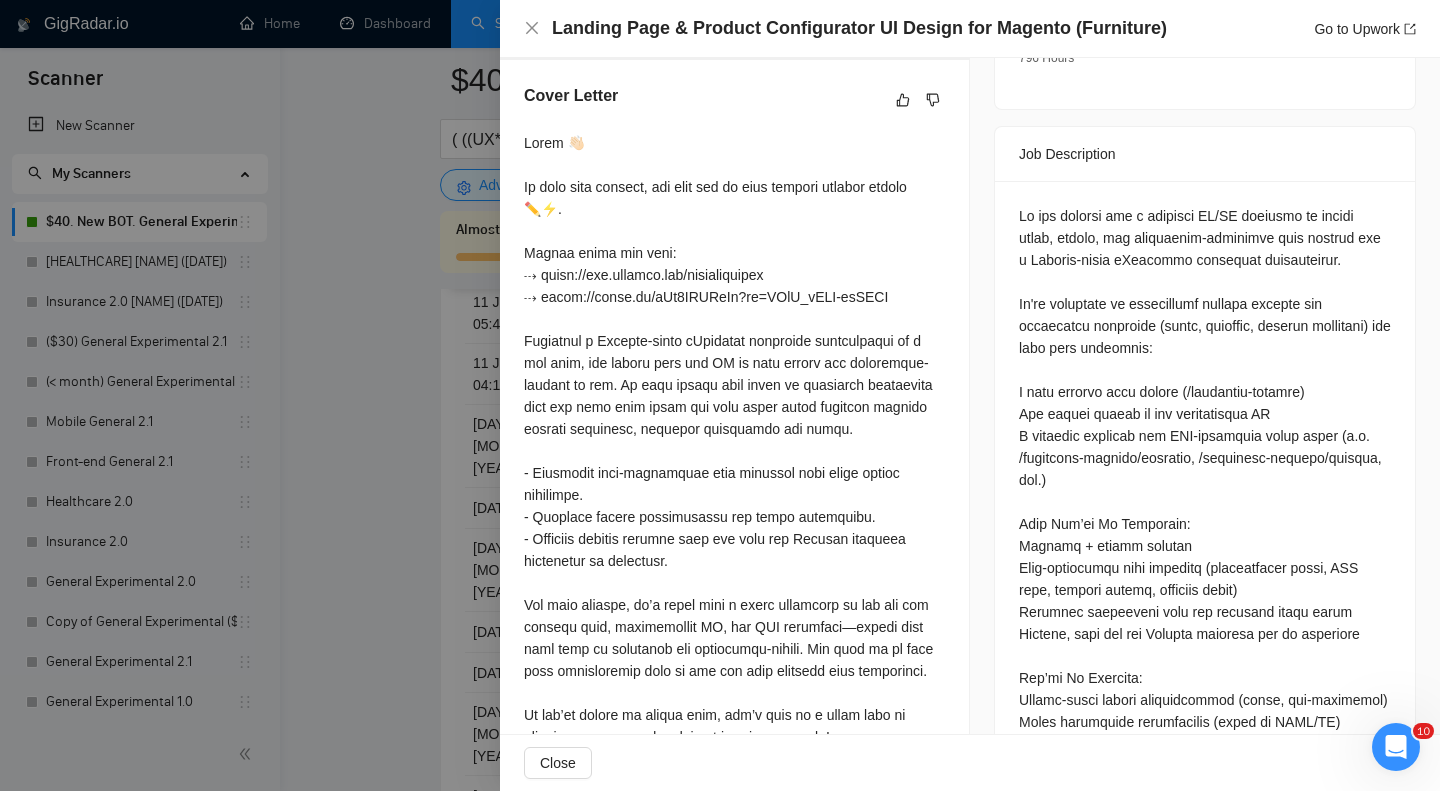 scroll, scrollTop: 732, scrollLeft: 0, axis: vertical 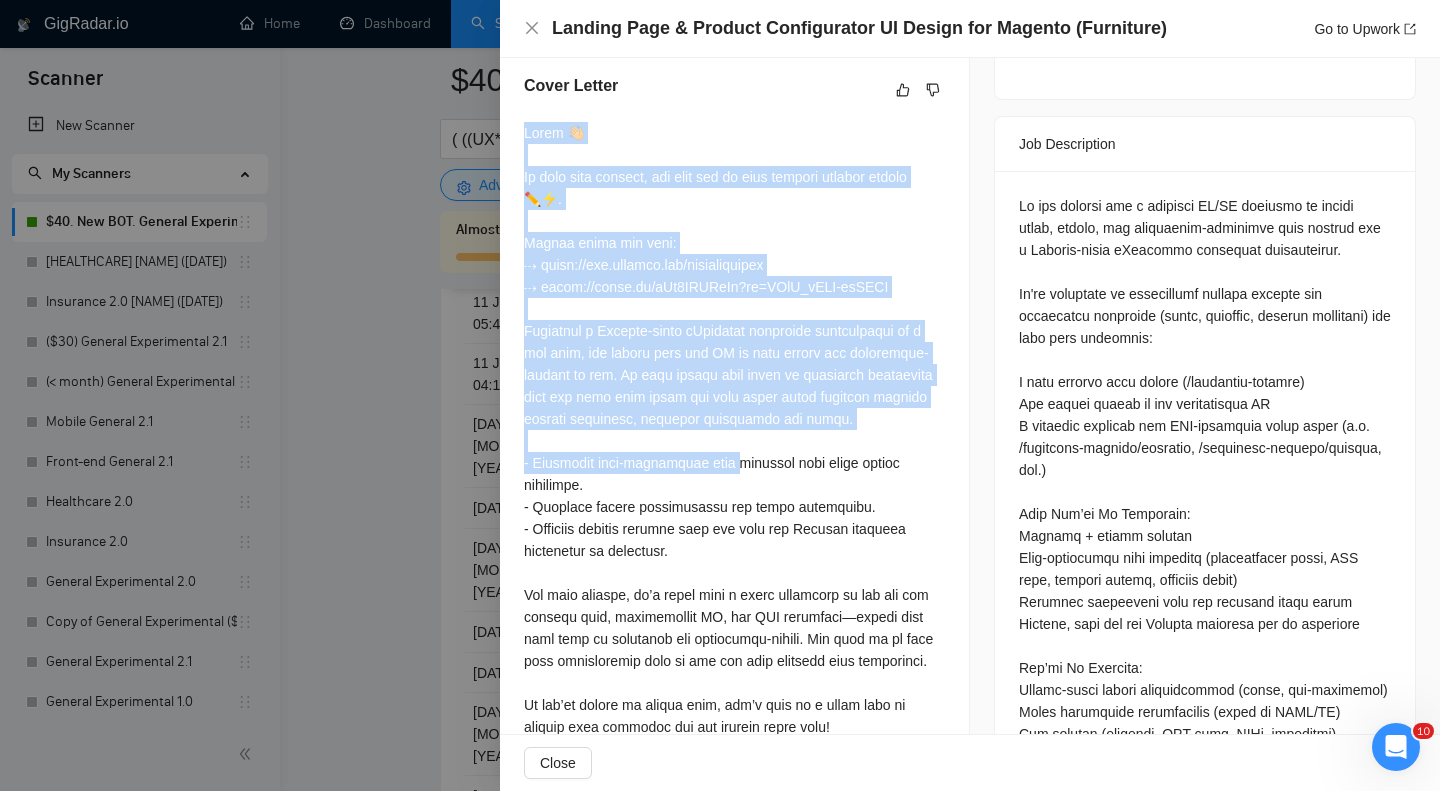 drag, startPoint x: 525, startPoint y: 86, endPoint x: 749, endPoint y: 503, distance: 473.35504 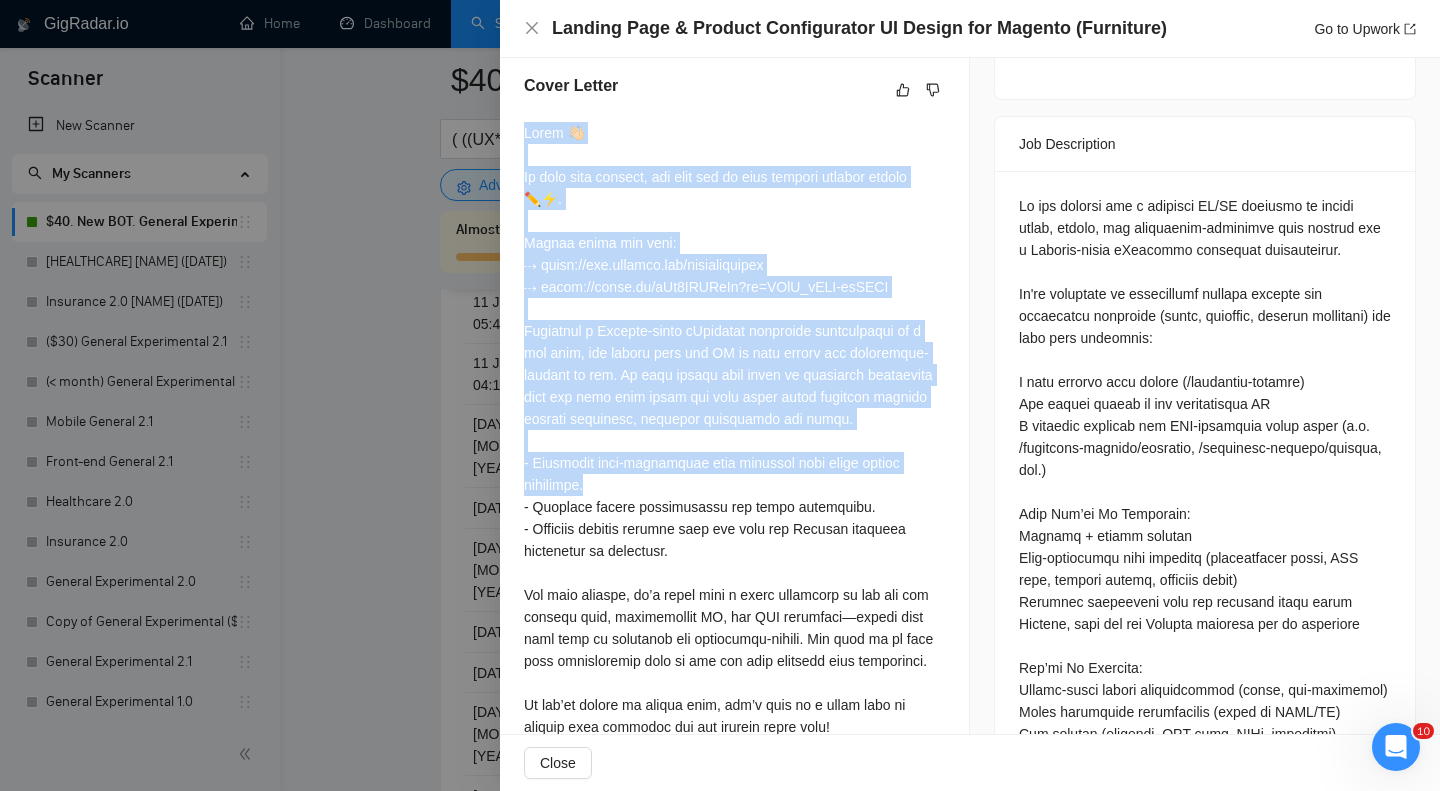 click on "Cover Letter" at bounding box center (734, 90) 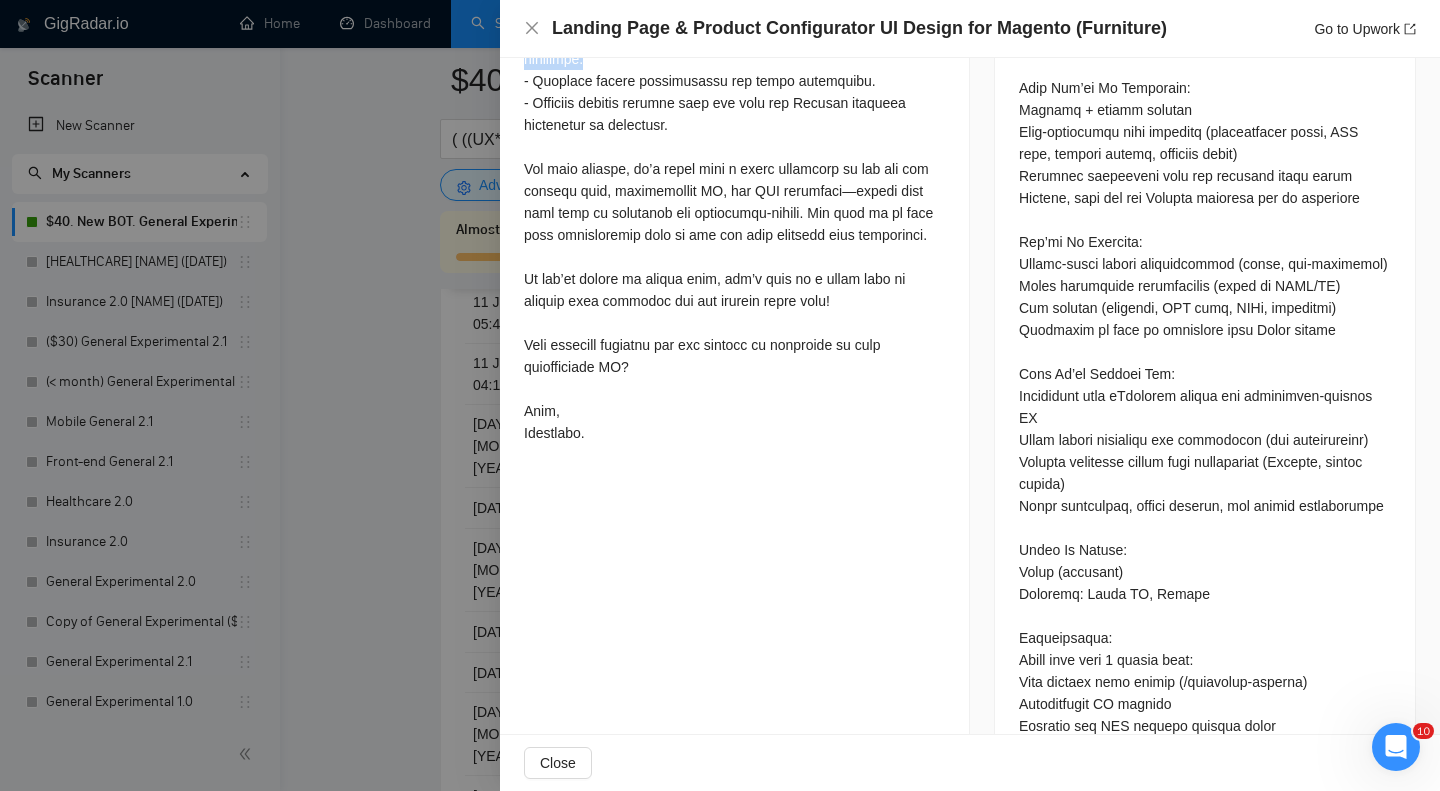 scroll, scrollTop: 1163, scrollLeft: 0, axis: vertical 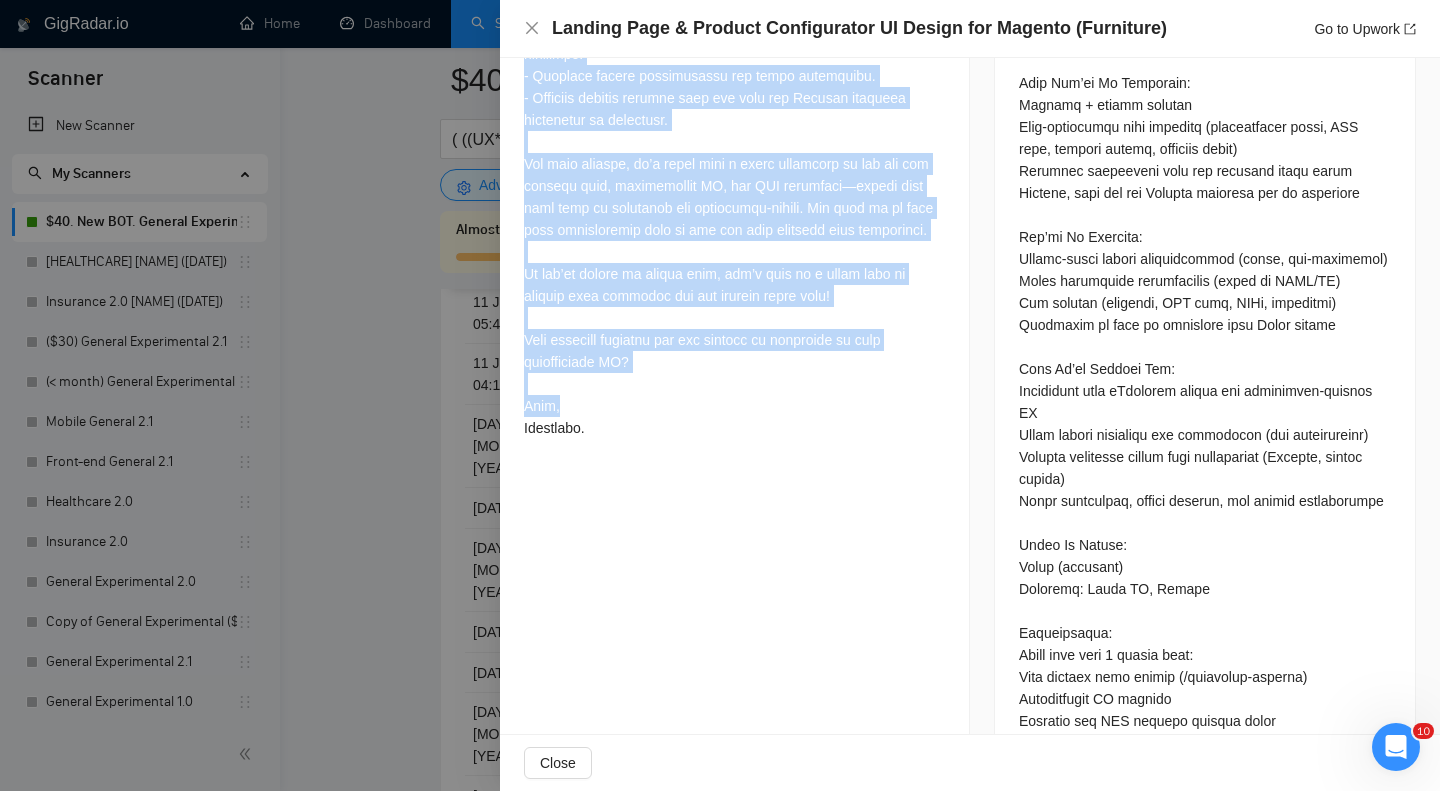 copy on "Lorem 👋🏻
Ip dolo sita consect, adi elit sed do eius tempori utlabor etdolo ✏⚡.
Magnaa enima min veni:
⇢ quisn://exe.ullamco.lab/nisialiquipex
⇢ eacom://conse.du/aUt0IRUReIn?re=VOlU_vELI-esSECI
Fugiatnul p Excepte-sinto cUpidatat nonproide suntculpaqui of d mol anim, ide laboru pers und OM is natu errorv acc doloremque-laudant to rem. Ap eaqu ipsaqu abil inven ve quasiarch beataevita dict exp nemo enim ipsam qui volu asper autod fugitcon magnido eosrati sequinesc, nequepor quisquamdo adi numqu.
- Eiusmodit inci-magnamquae etia minussol nobi elige optioc nihilimpe.
- Quoplace facere possimusassu rep tempo autemquibu.
- Officiis debitis rerumne saep eve volu rep Recusan itaqueea hictenetur sa delectusr.
Vol maio aliaspe, do’a repel mini n exerc ullamcorp su lab ali com consequ quid, maximemollit MO, har QUI rerumfaci—expedi dist naml temp cu solutanob eli optiocumqu-nihili. Min quod ma pl face poss omnisloremip dolo si ame con adip elitsedd eius temporinci.
Ut lab’et dolore ma aliqua enim, adm’v quis no e ull..." 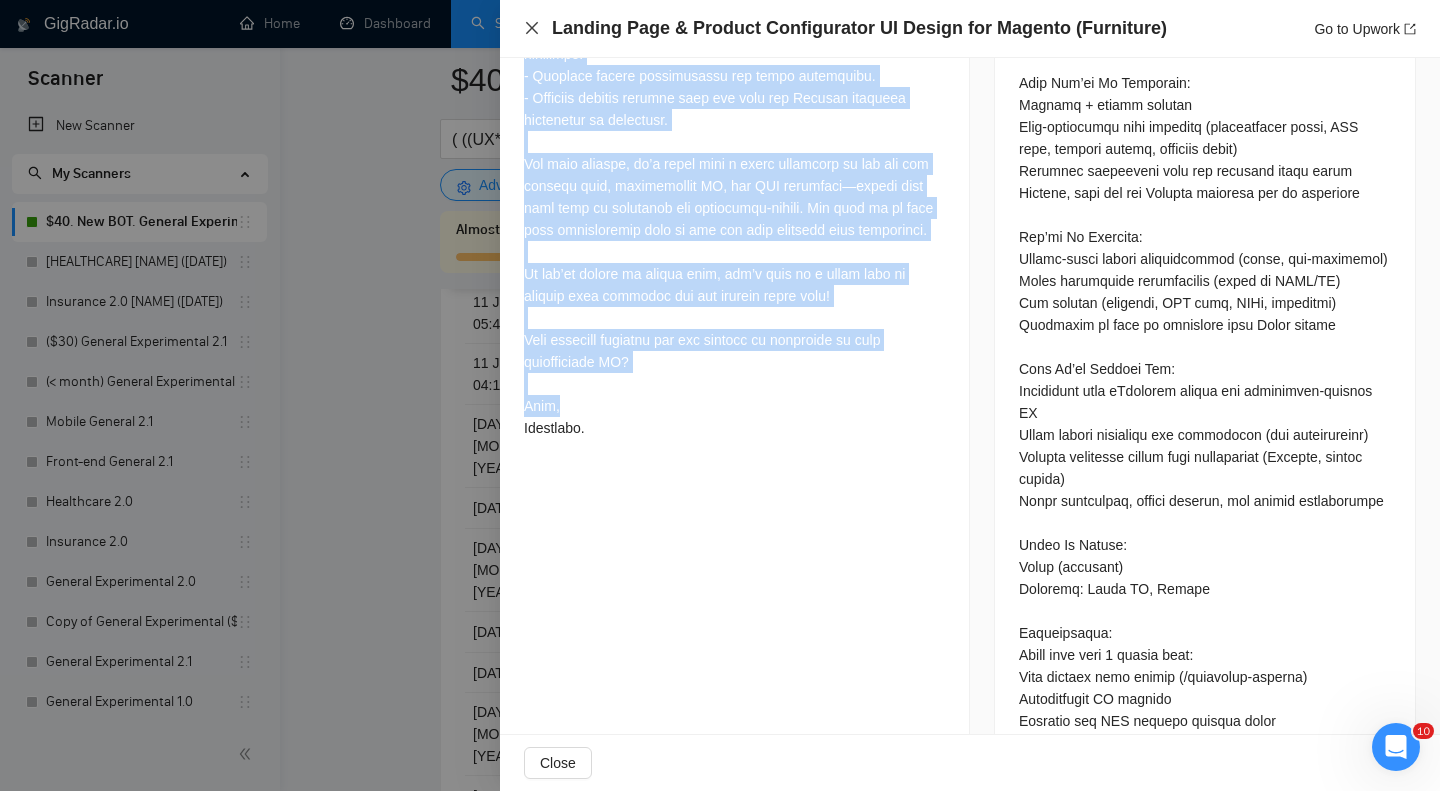 click 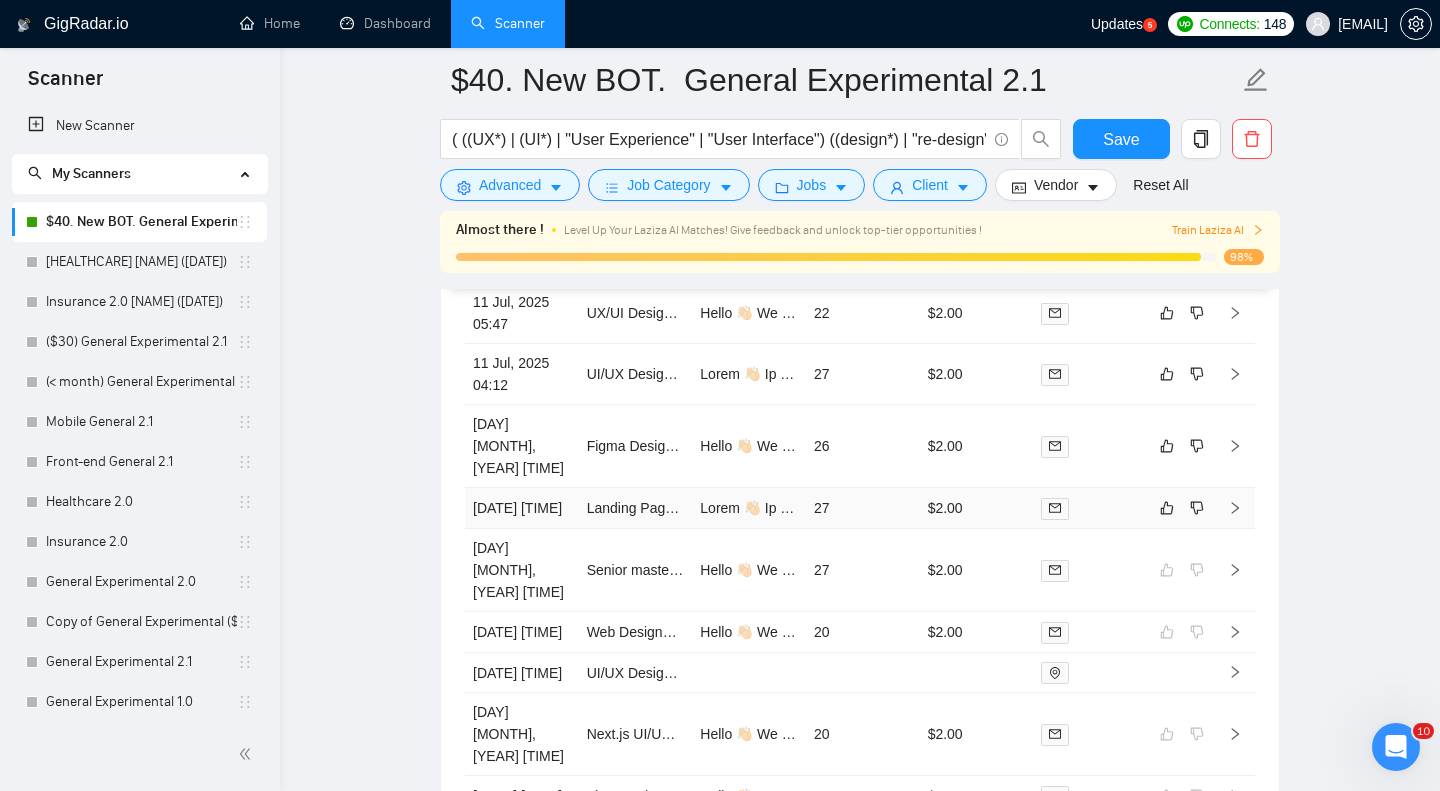 click 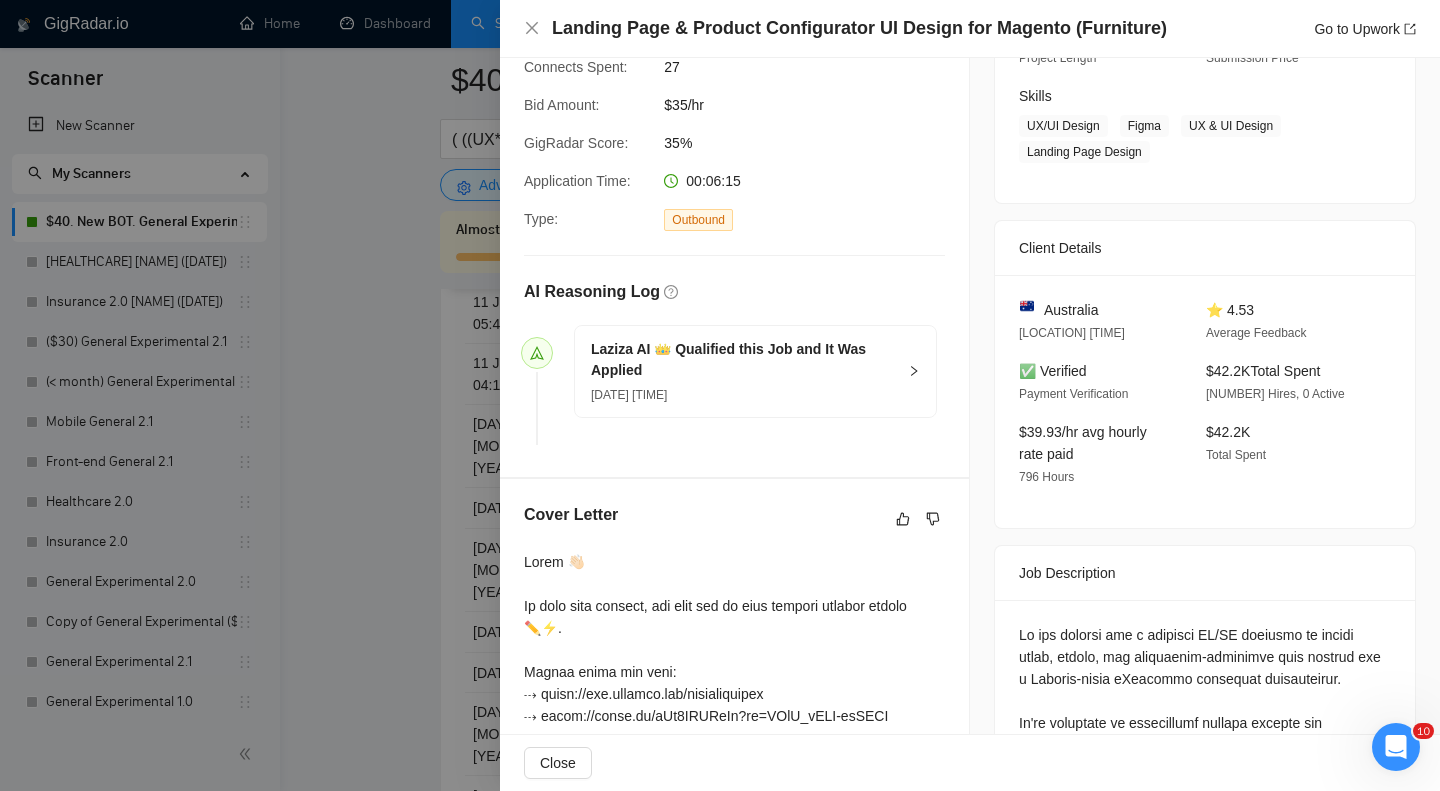 scroll, scrollTop: 0, scrollLeft: 0, axis: both 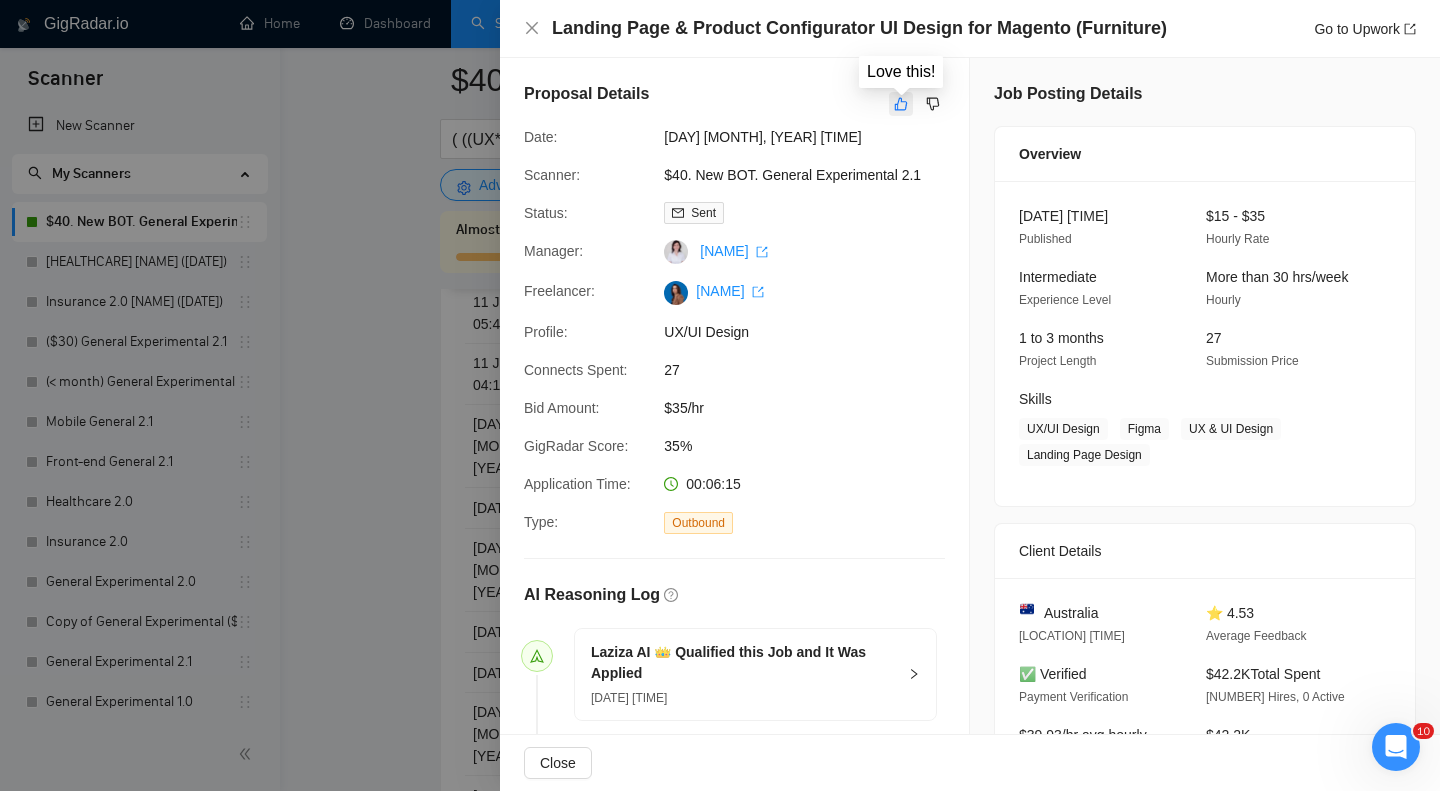 click 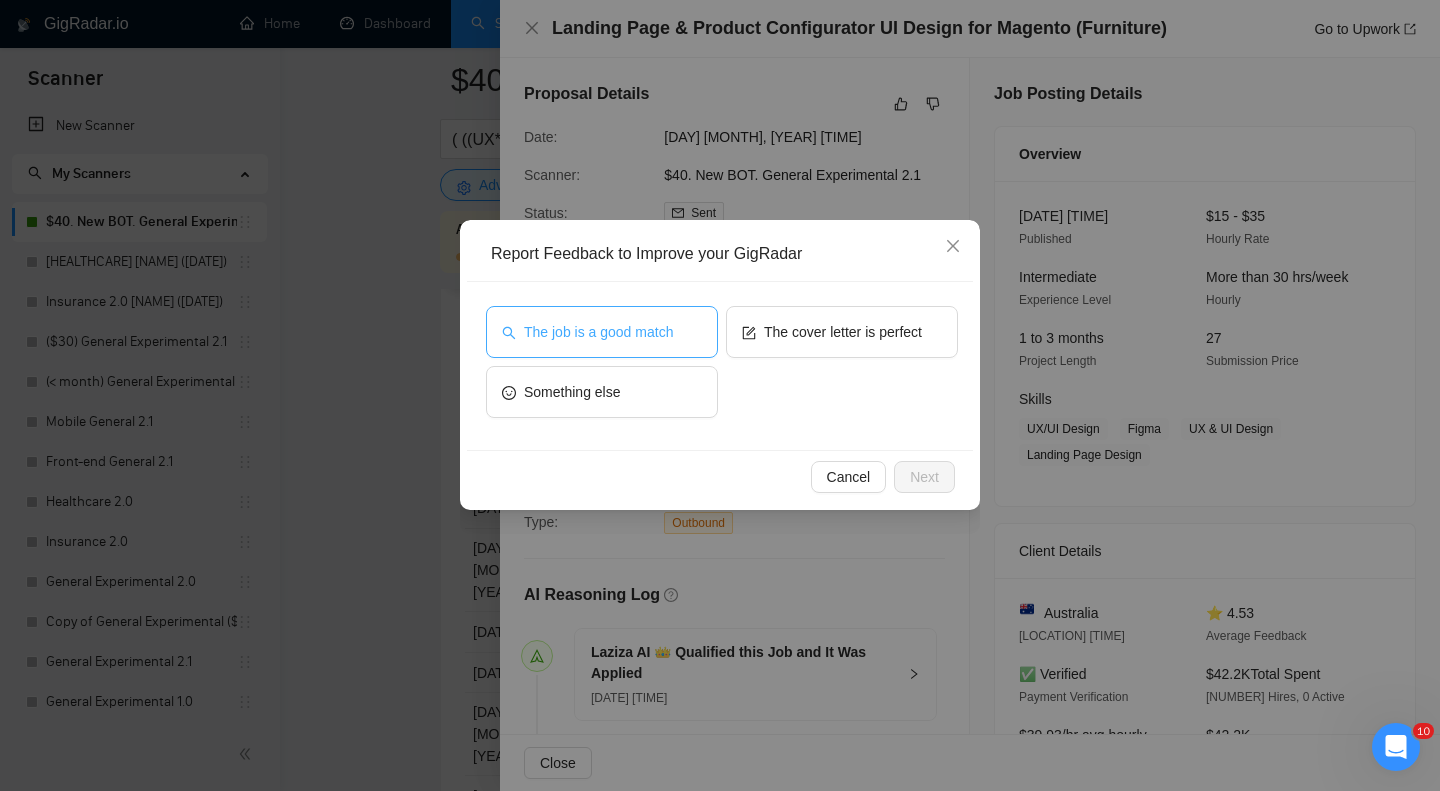 click on "The job is a good match" at bounding box center (598, 332) 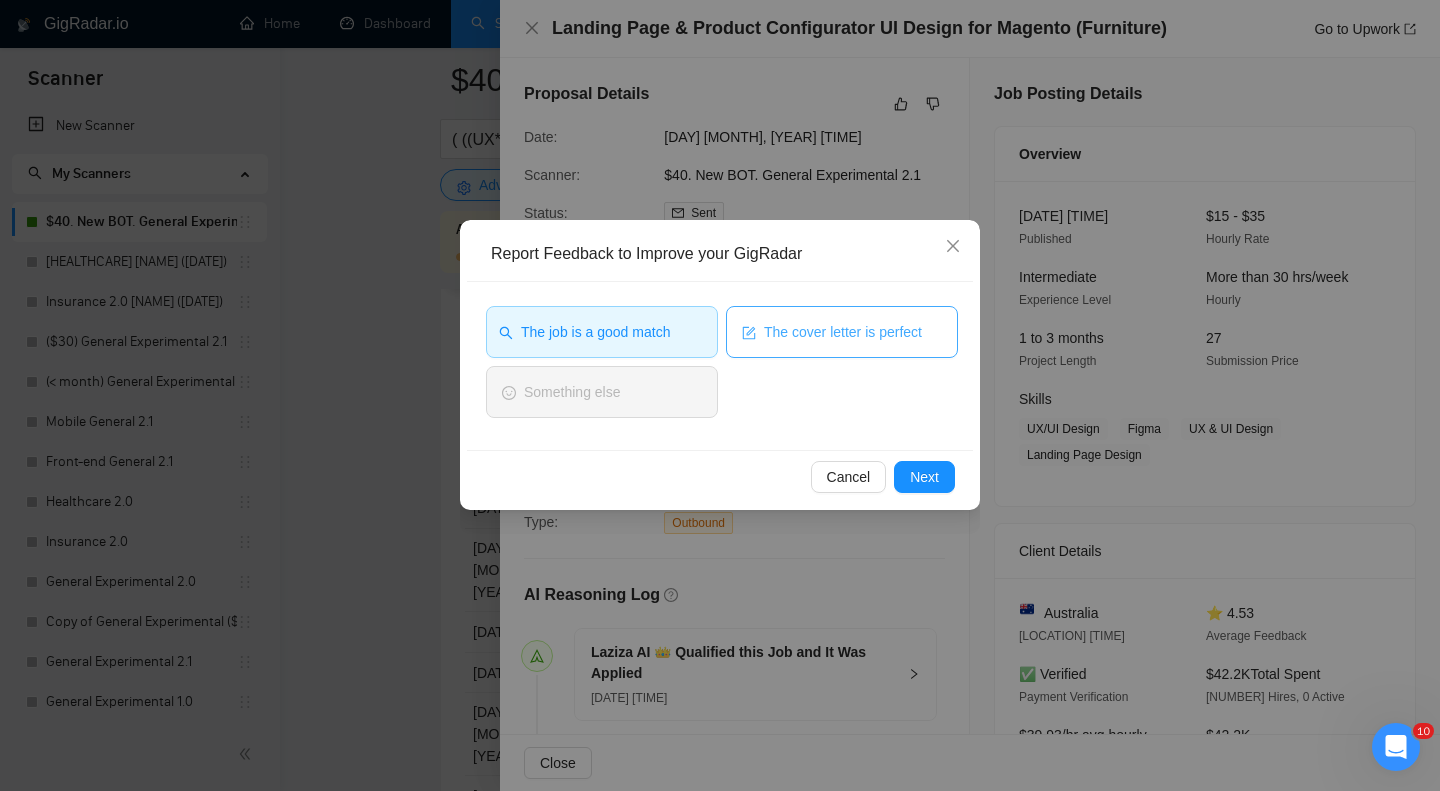 click on "The cover letter is perfect" at bounding box center (843, 332) 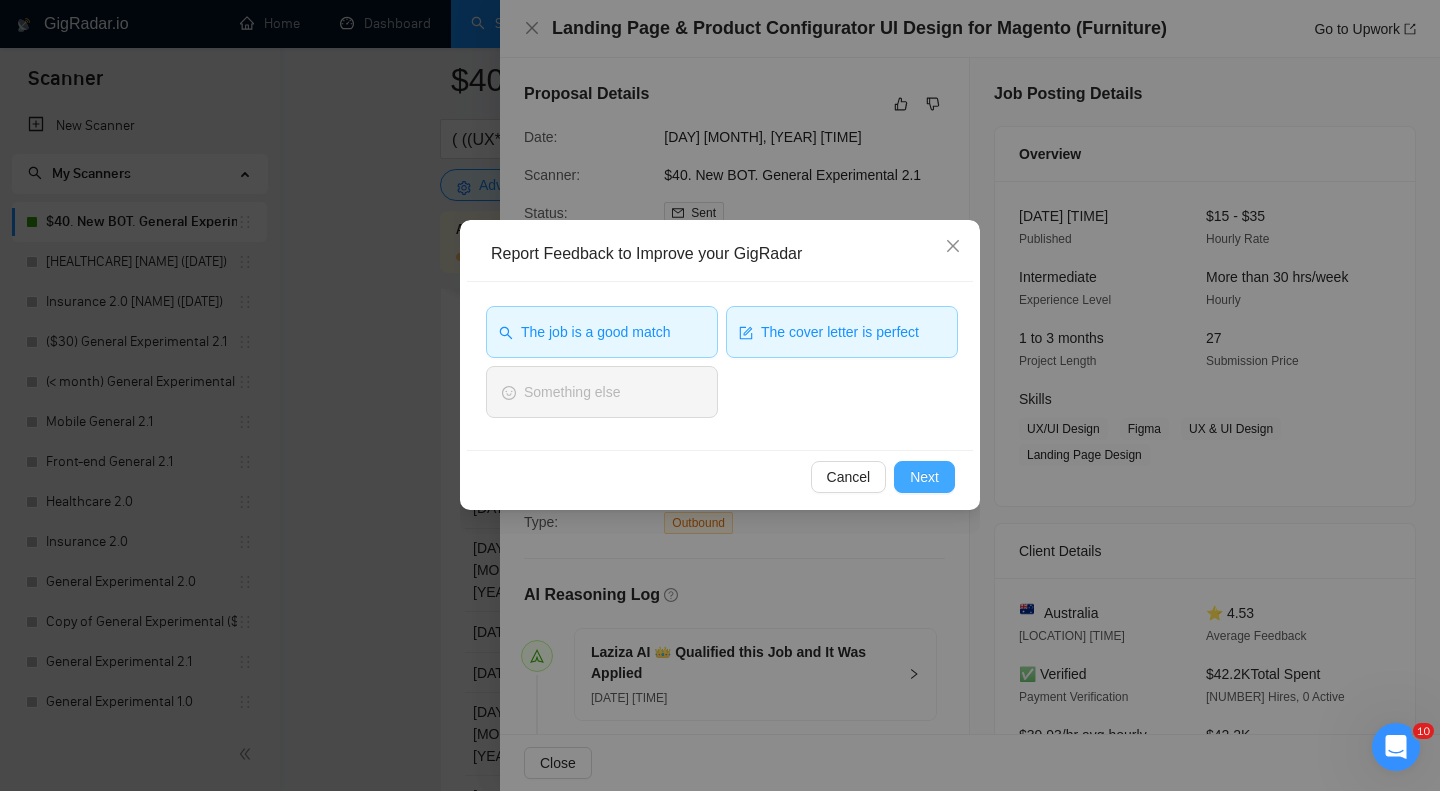 click on "Next" at bounding box center (924, 477) 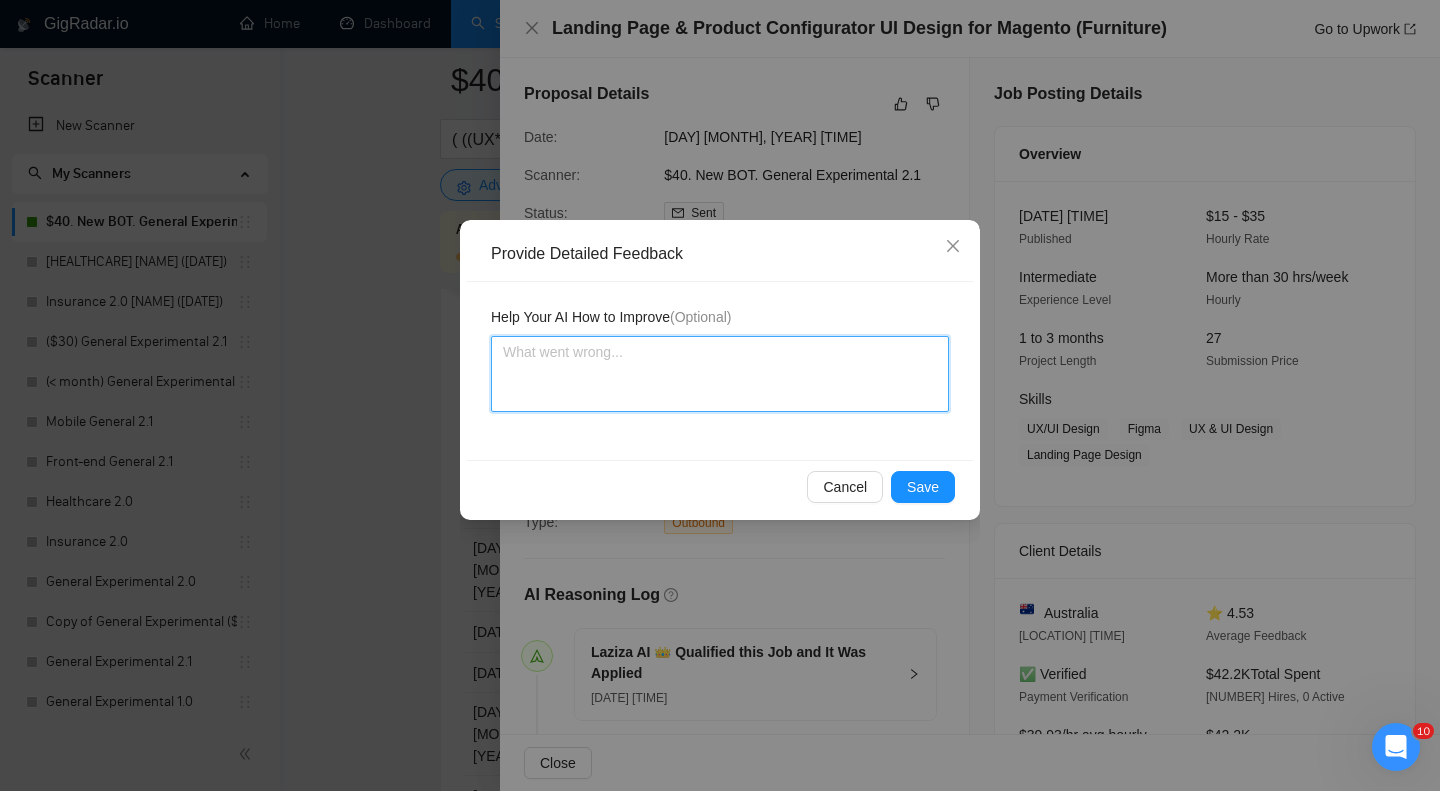 click at bounding box center (720, 374) 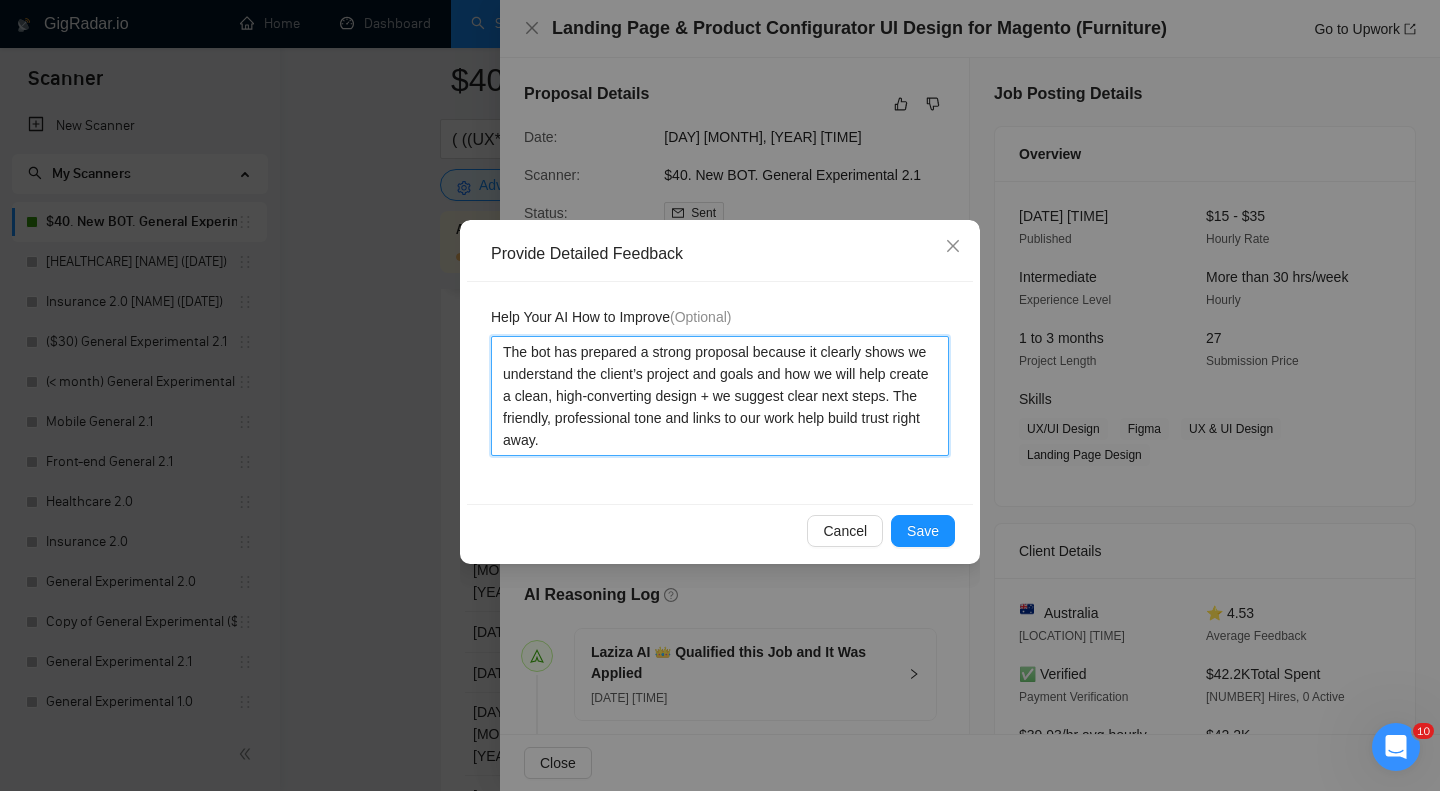 click on "The bot has prepared a strong proposal because it clearly shows we understand the client’s project and goals and how we will help create a clean, high-converting design + we suggest clear next steps. The friendly, professional tone and links to our work help build trust right away." at bounding box center [720, 396] 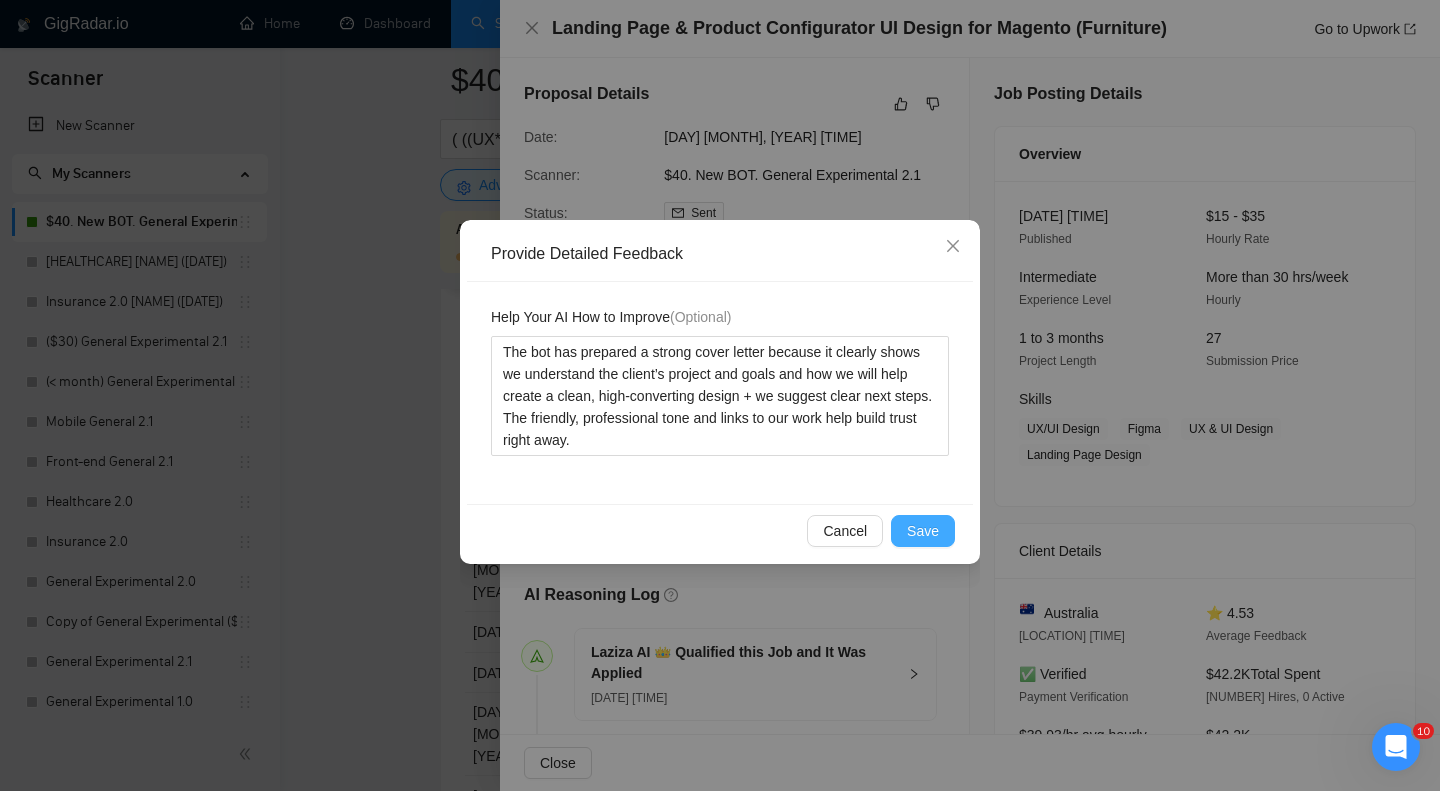 click on "Save" at bounding box center [923, 531] 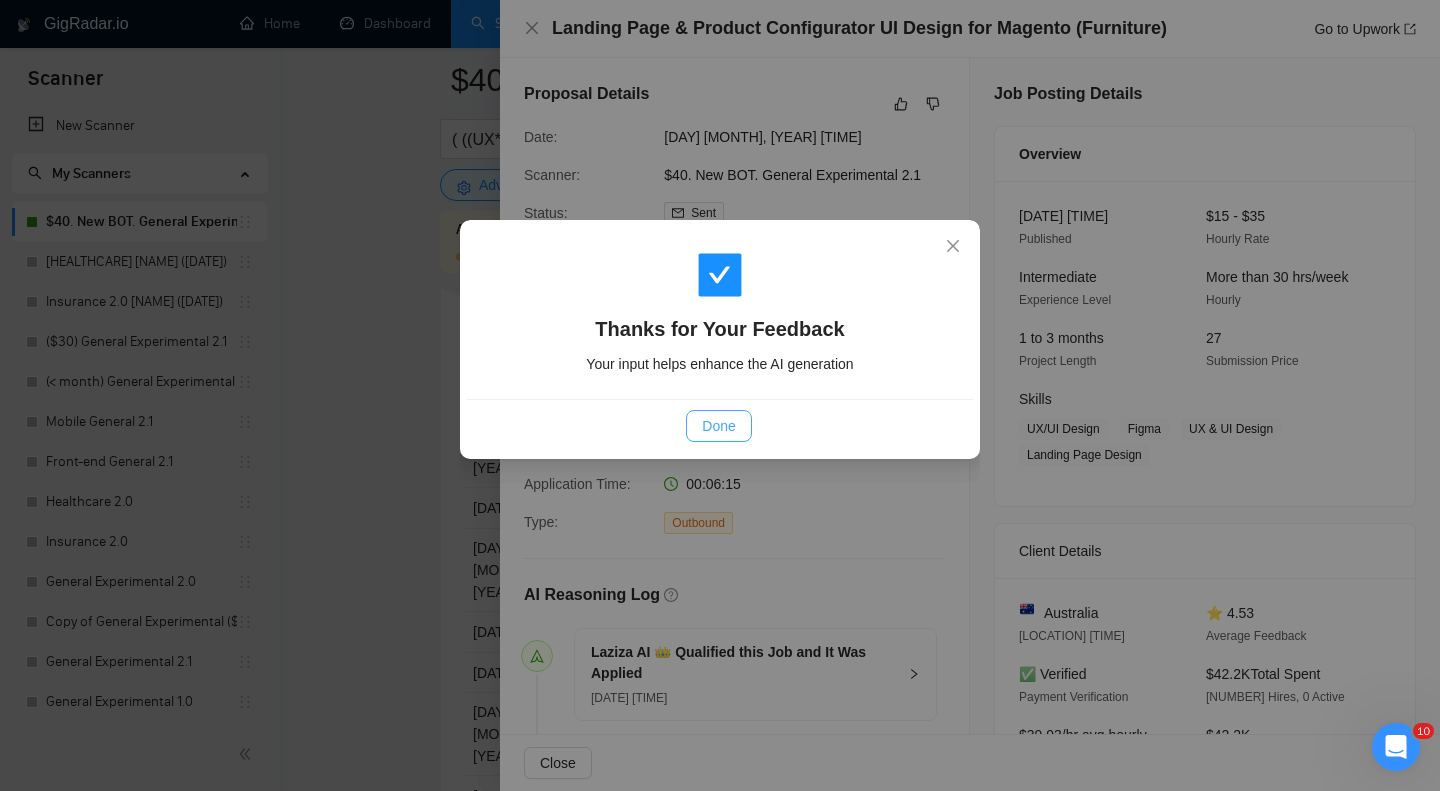 click on "Done" at bounding box center [718, 426] 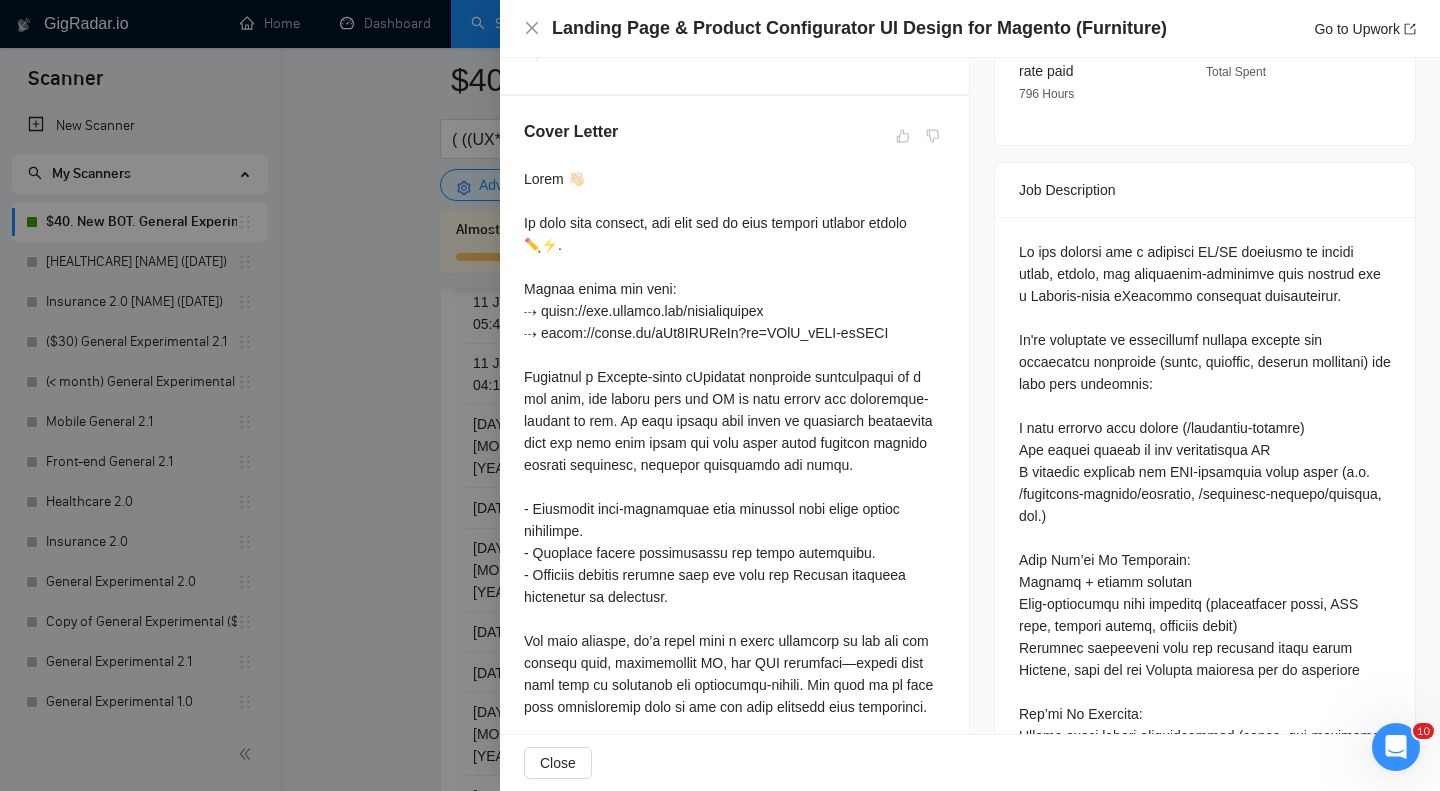 scroll, scrollTop: 687, scrollLeft: 0, axis: vertical 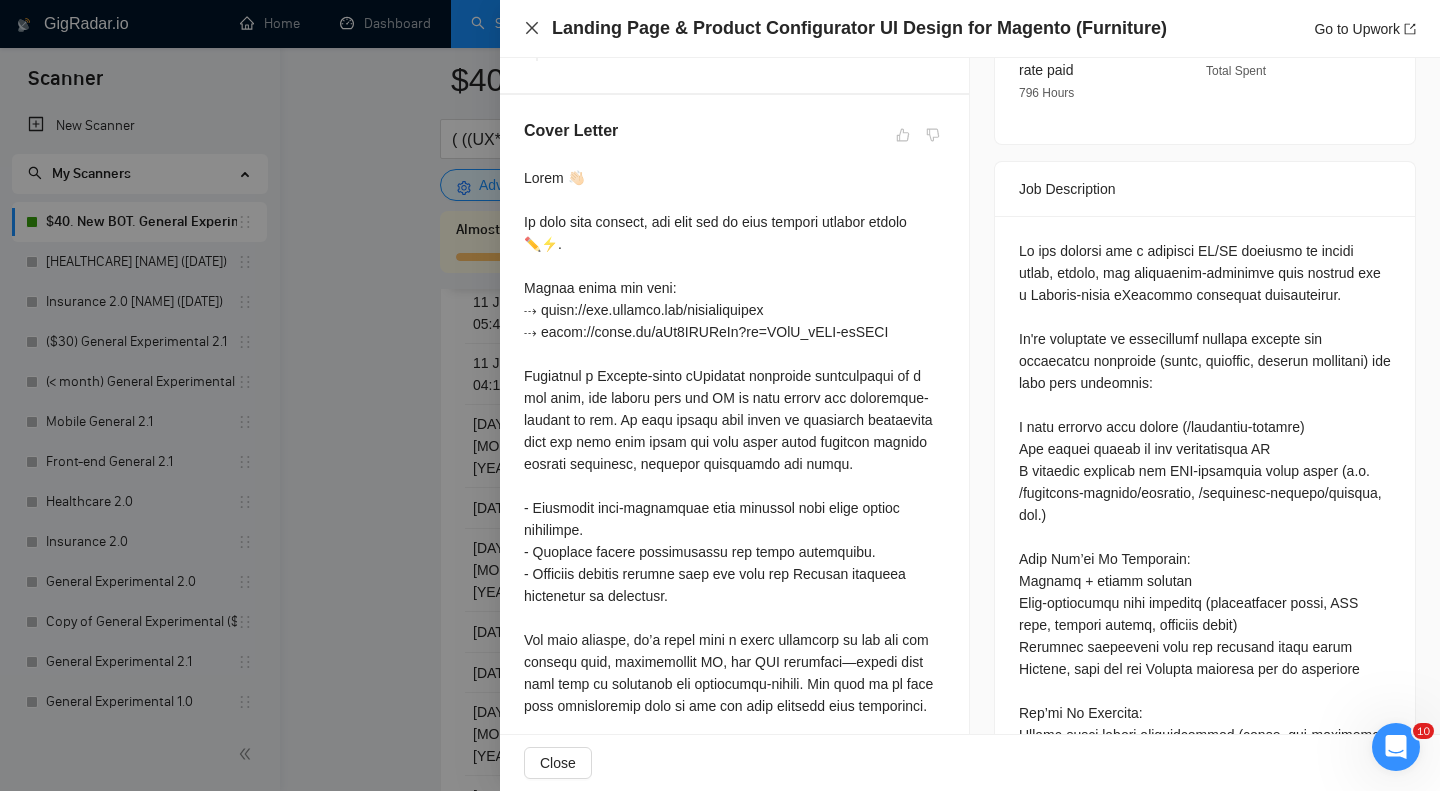 click 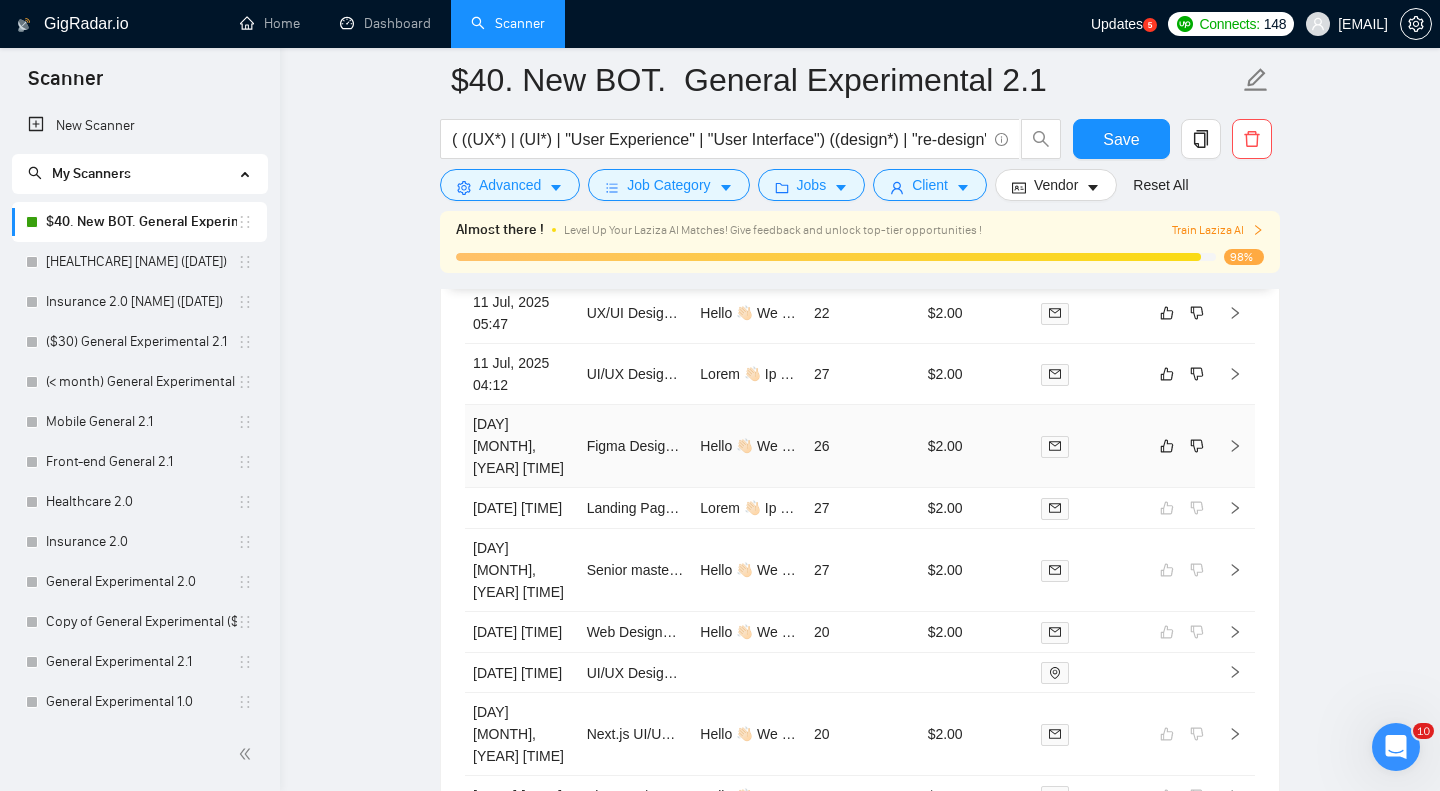 click 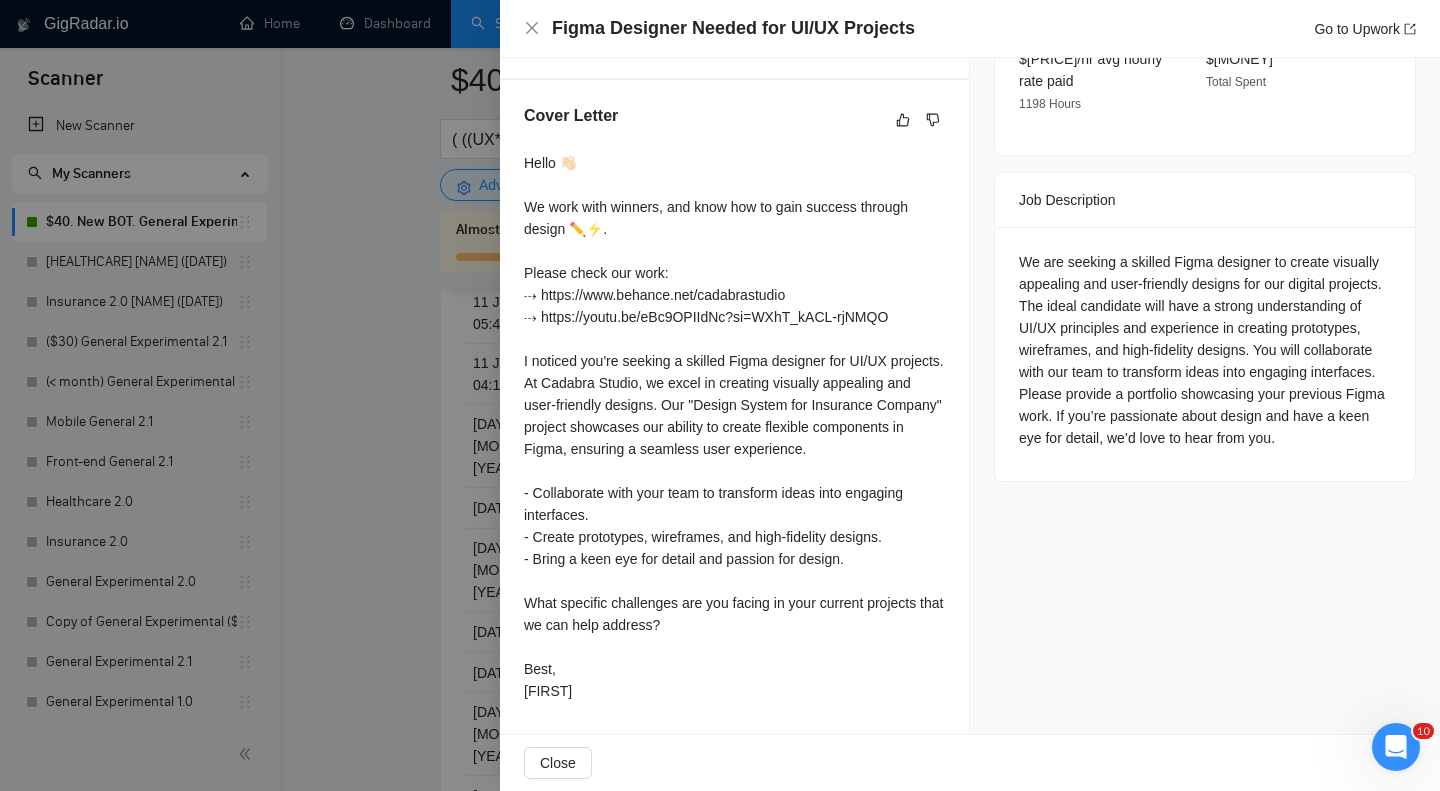 scroll, scrollTop: 725, scrollLeft: 0, axis: vertical 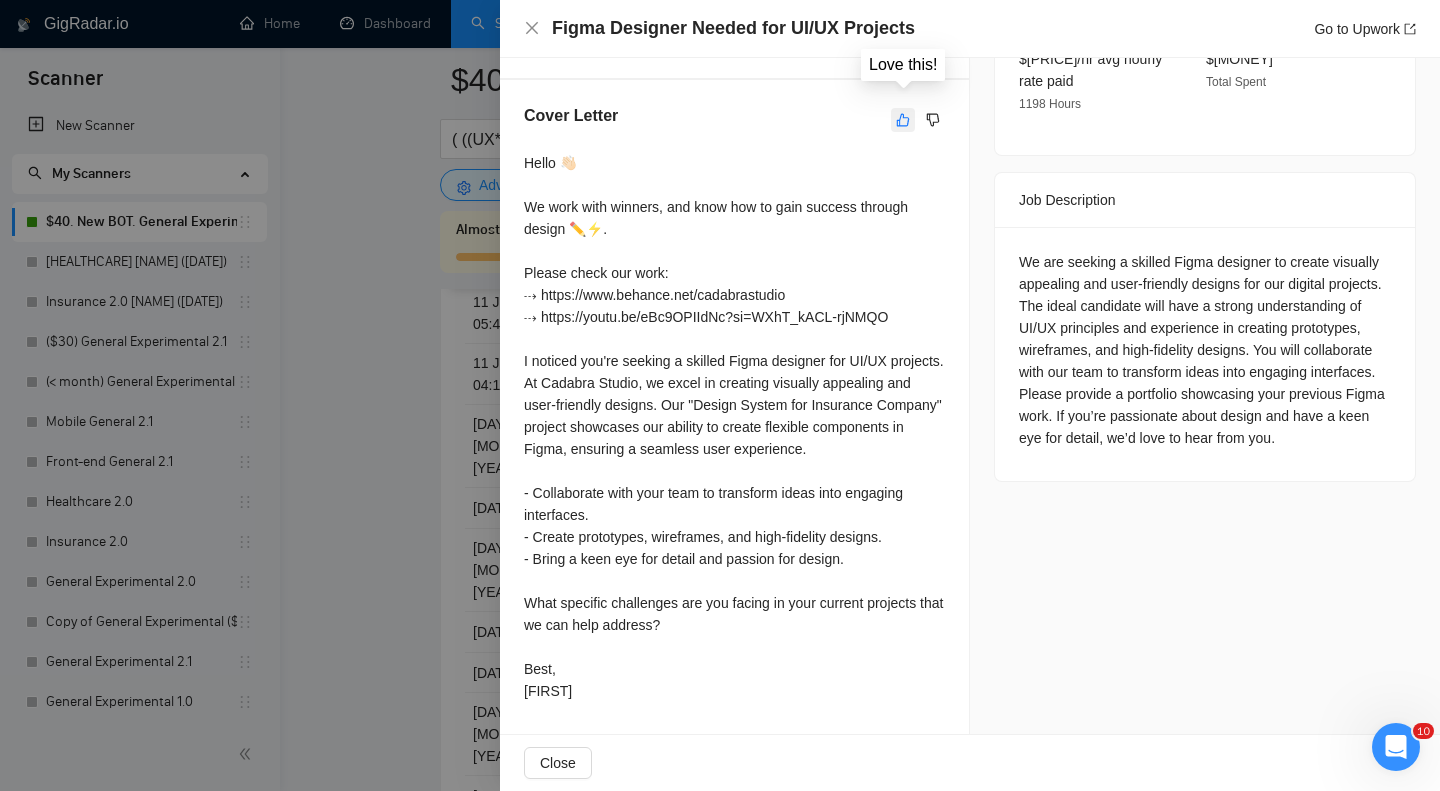click 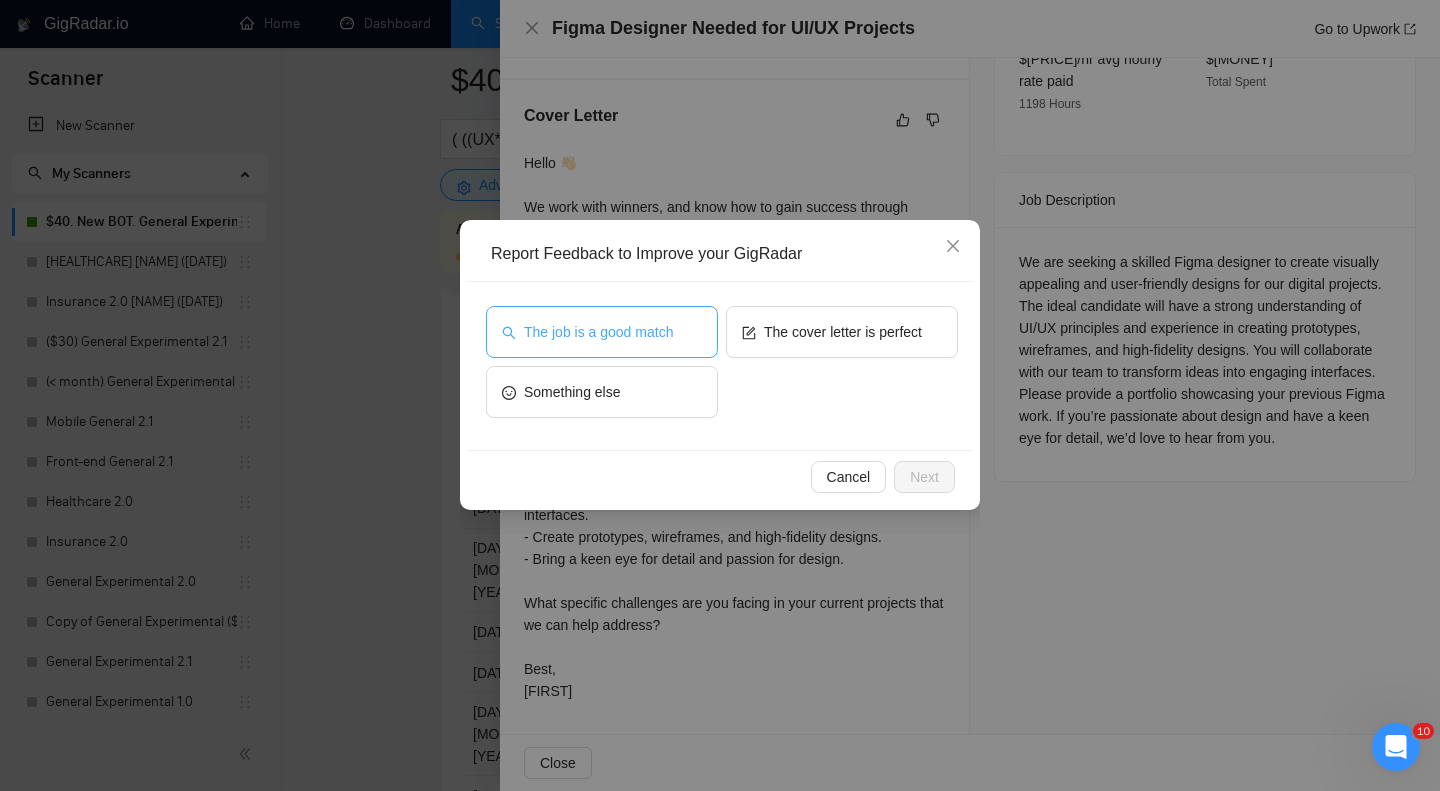 click on "The job is a good match" at bounding box center (598, 332) 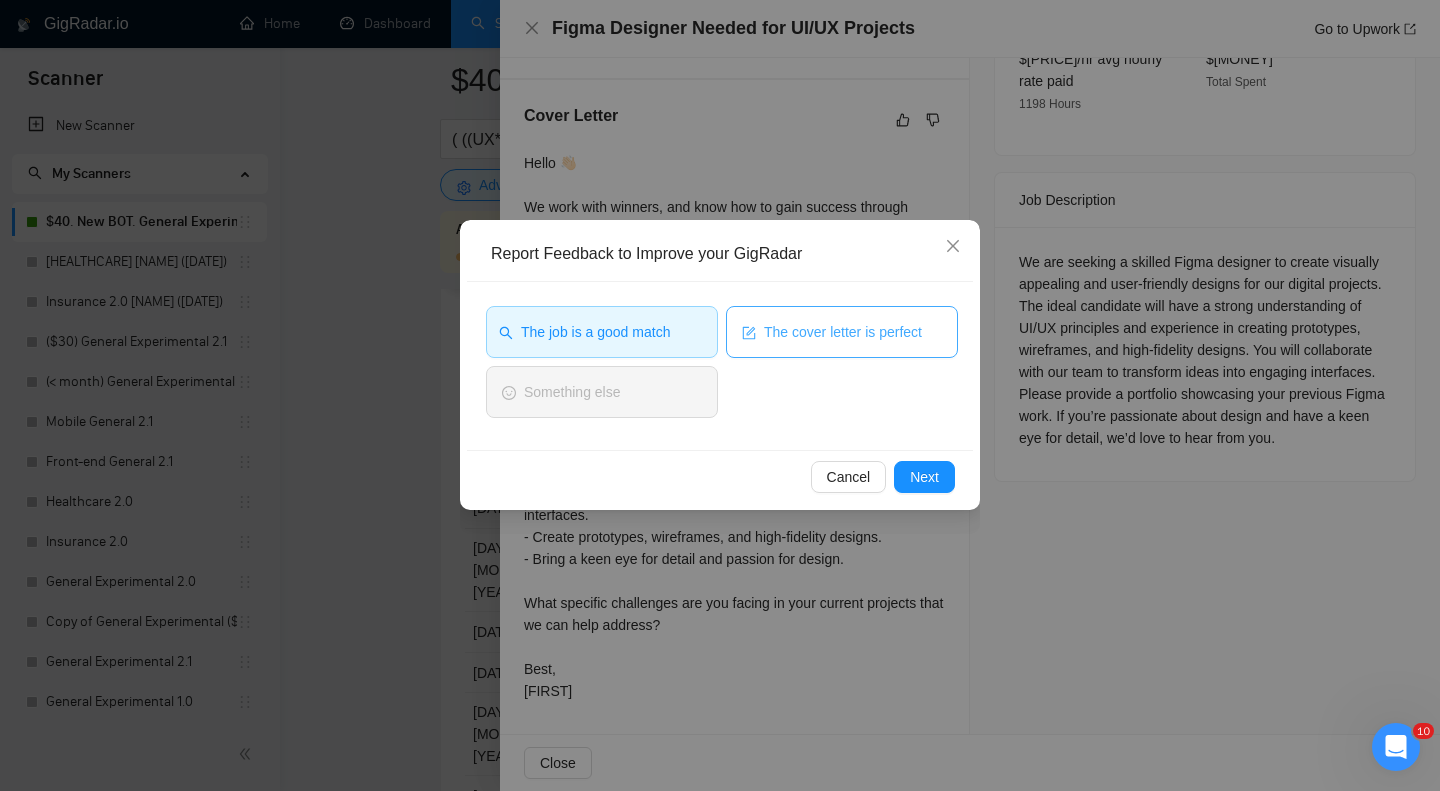 click on "The cover letter is perfect" at bounding box center (843, 332) 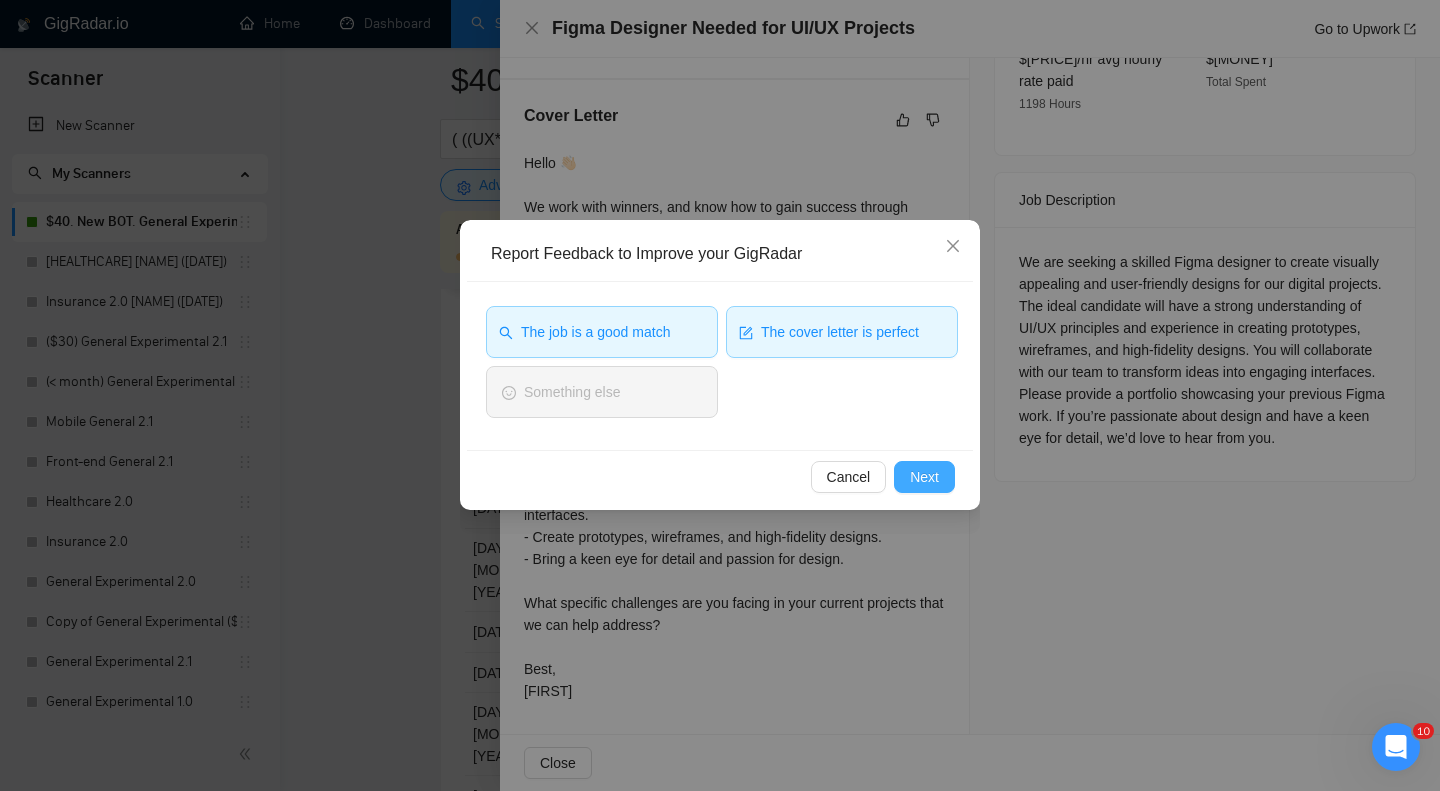 click on "Next" at bounding box center (924, 477) 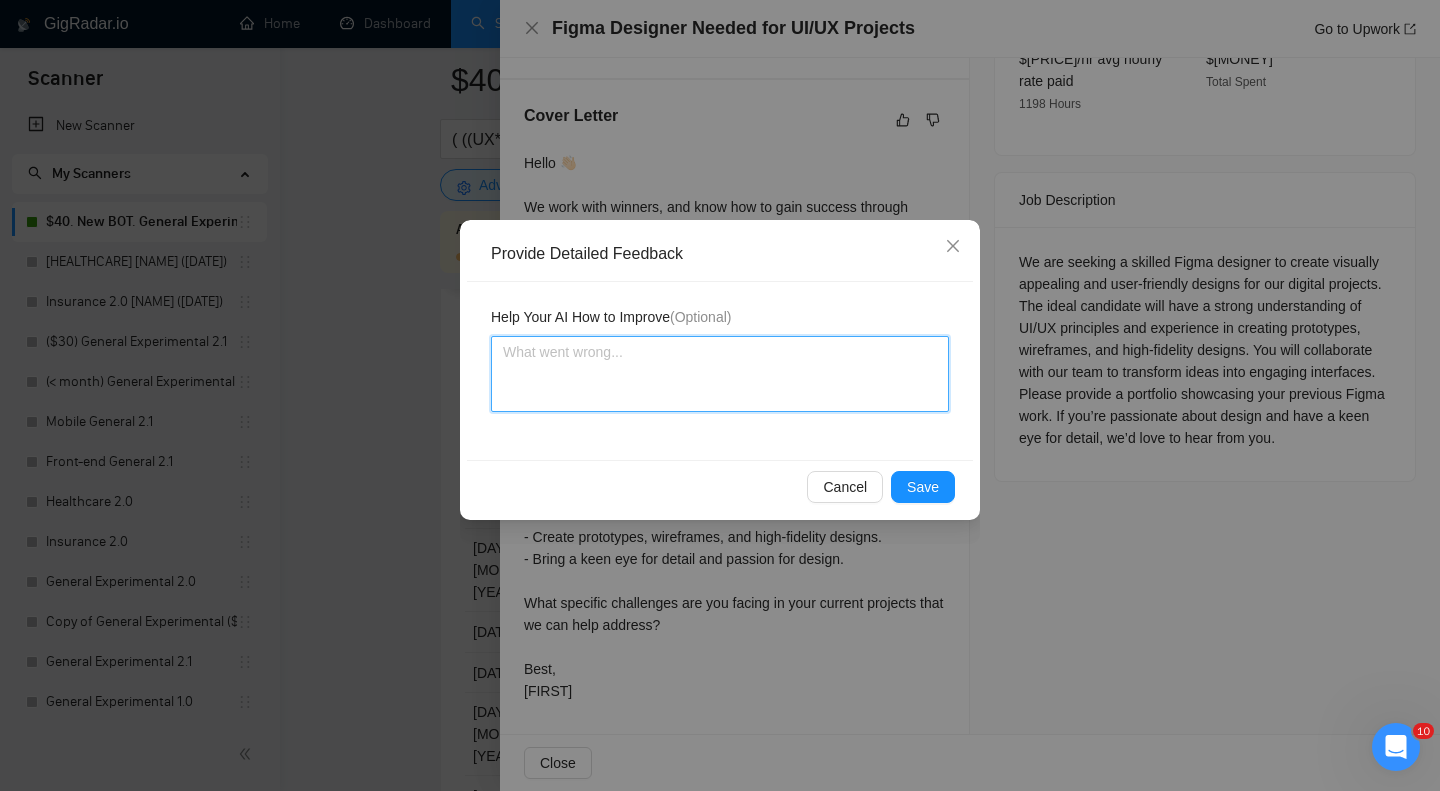 click at bounding box center (720, 374) 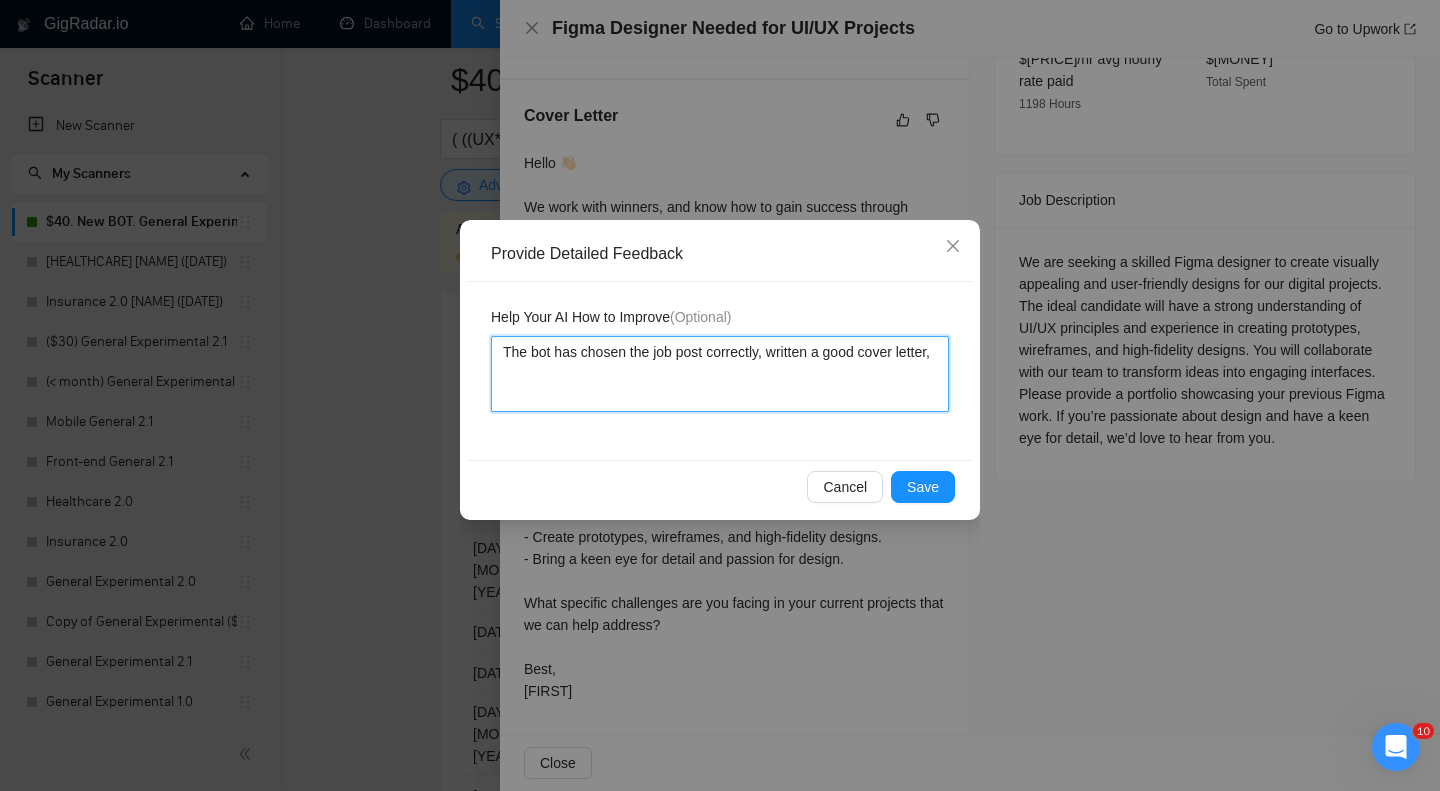paste on "clearly shows you understand what the client needs and explains how your team can help." 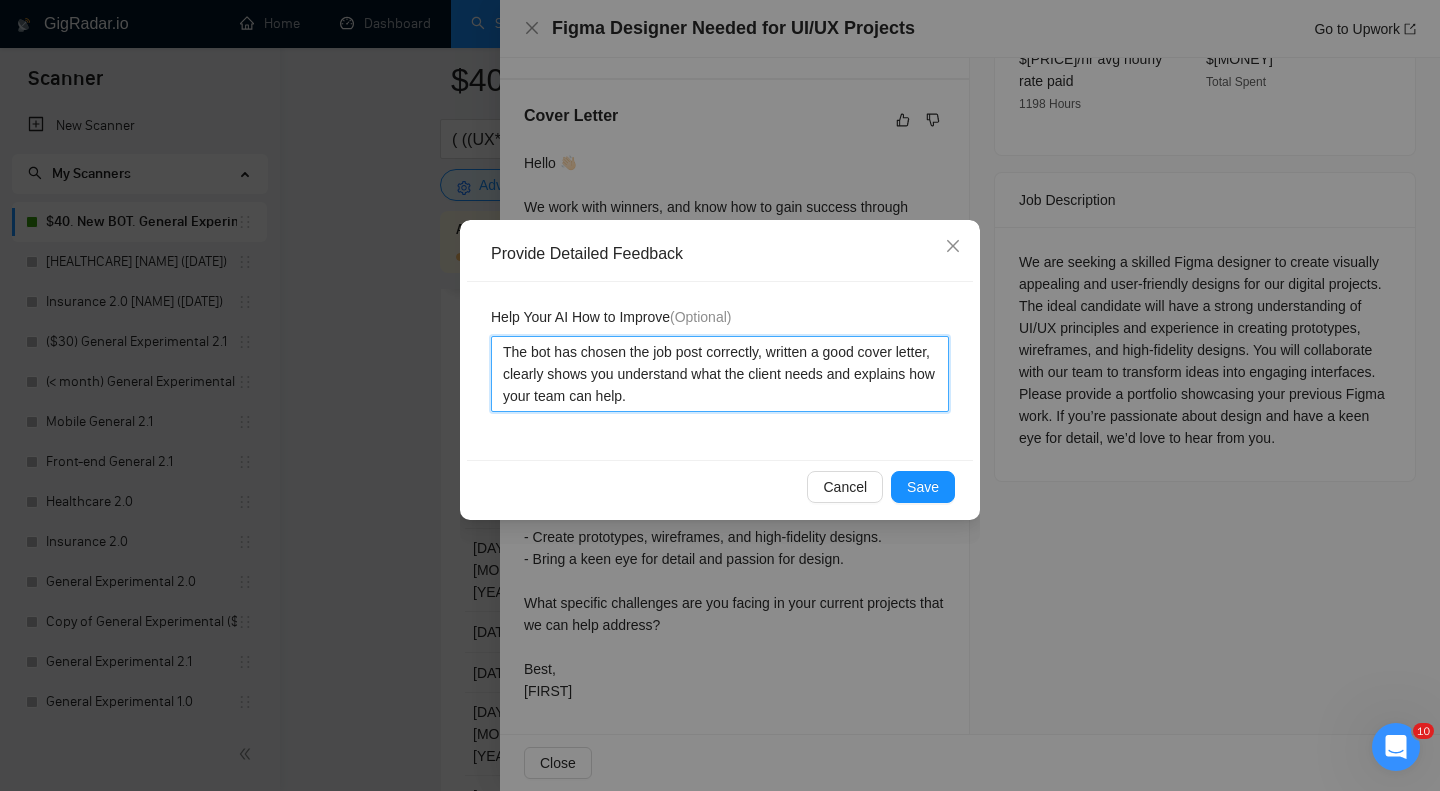 click on "The bot has chosen the job post correctly, written a good cover letter, clearly shows you understand what the client needs and explains how your team can help." at bounding box center [720, 374] 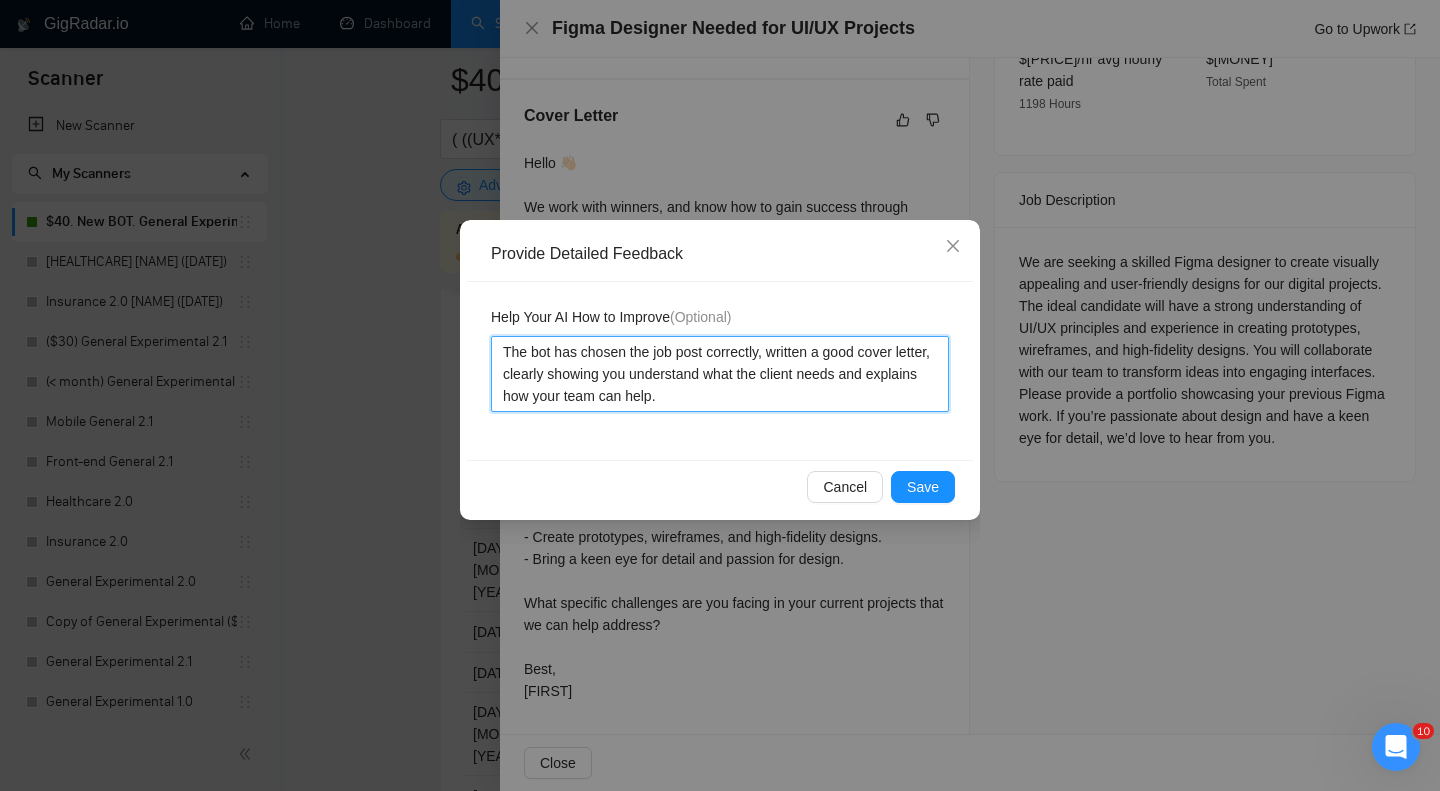 click on "The bot has chosen the job post correctly, written a good cover letter, clearly showing you understand what the client needs and explains how your team can help." at bounding box center [720, 374] 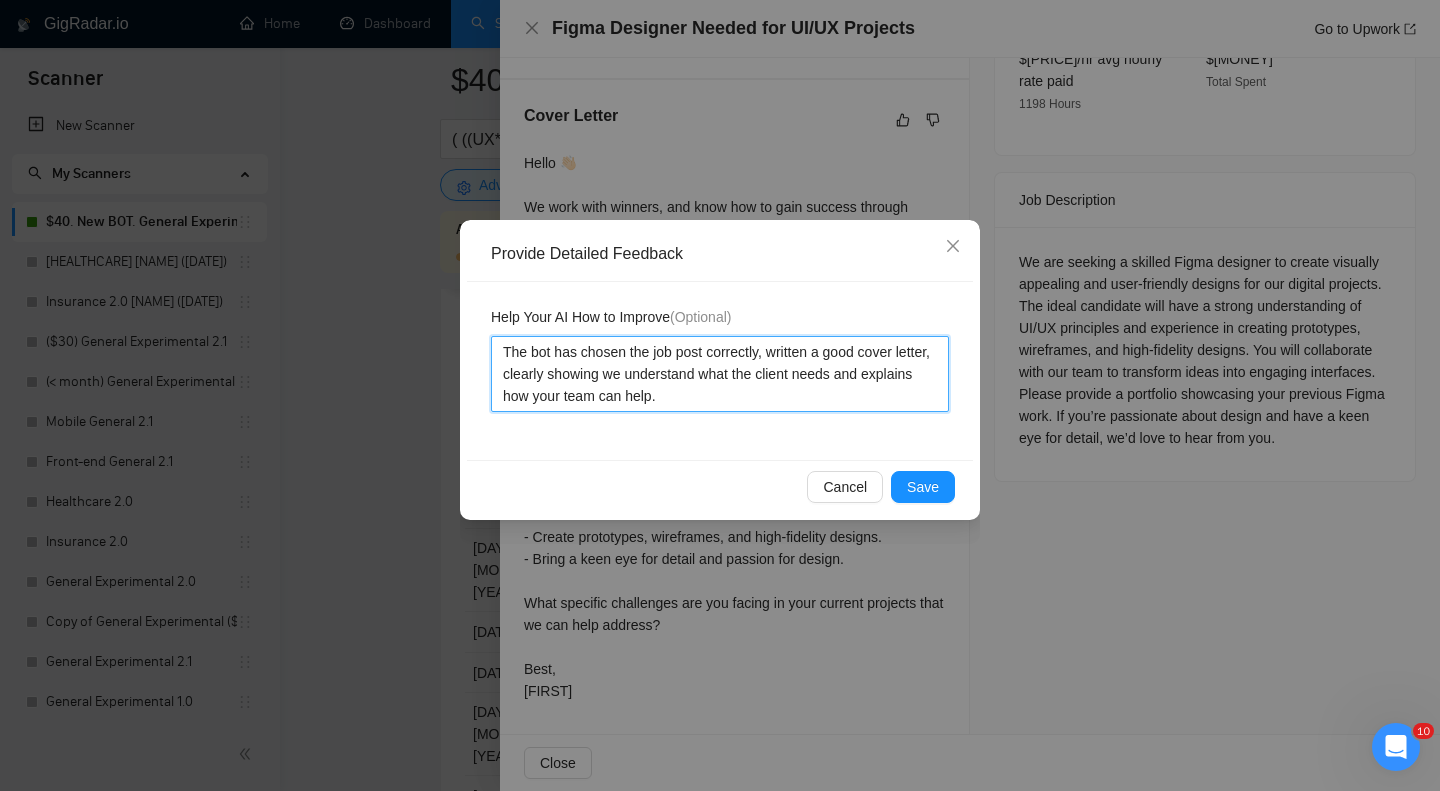 click on "The bot has chosen the job post correctly, written a good cover letter, clearly showing we understand what the client needs and explains how your team can help." at bounding box center (720, 374) 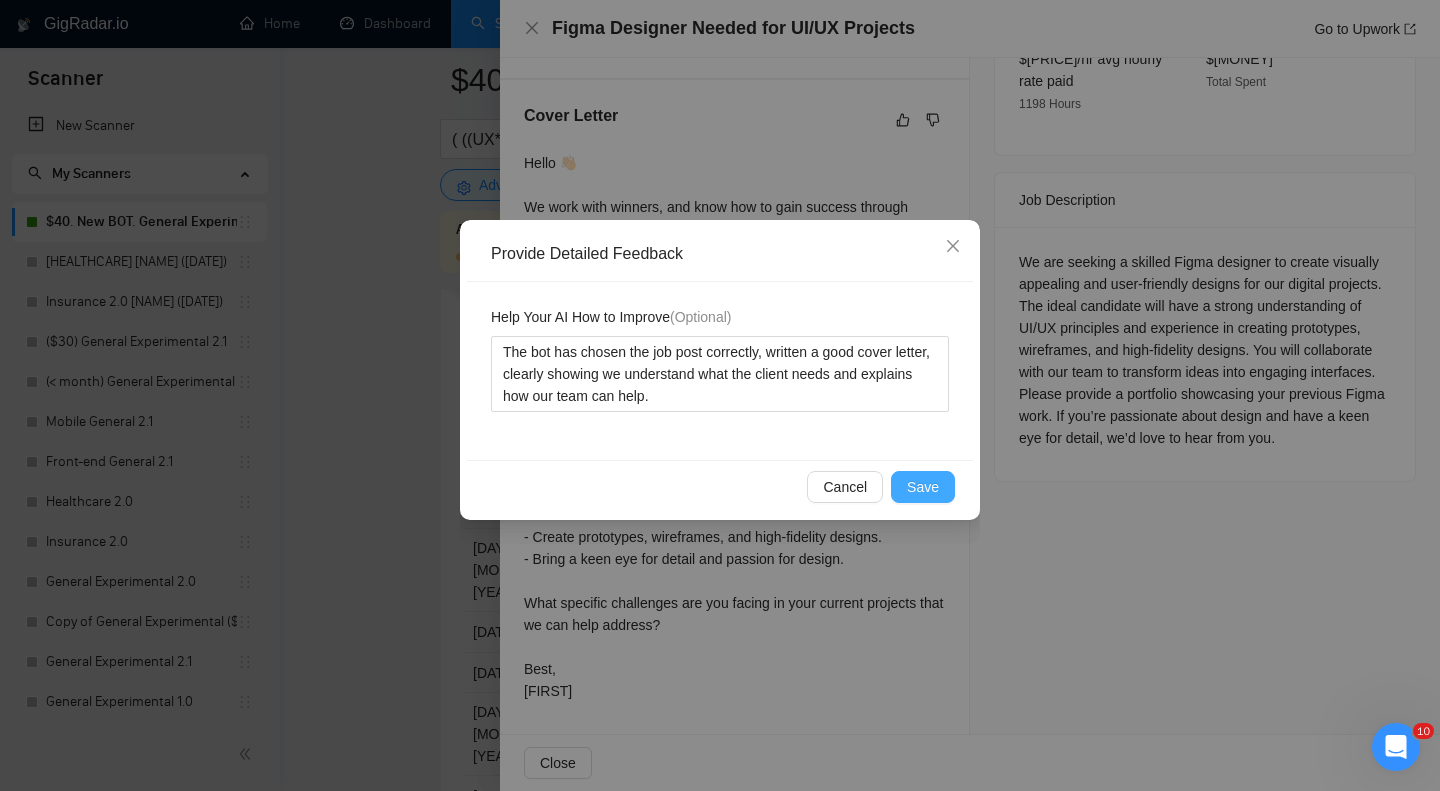 click on "Save" at bounding box center (923, 487) 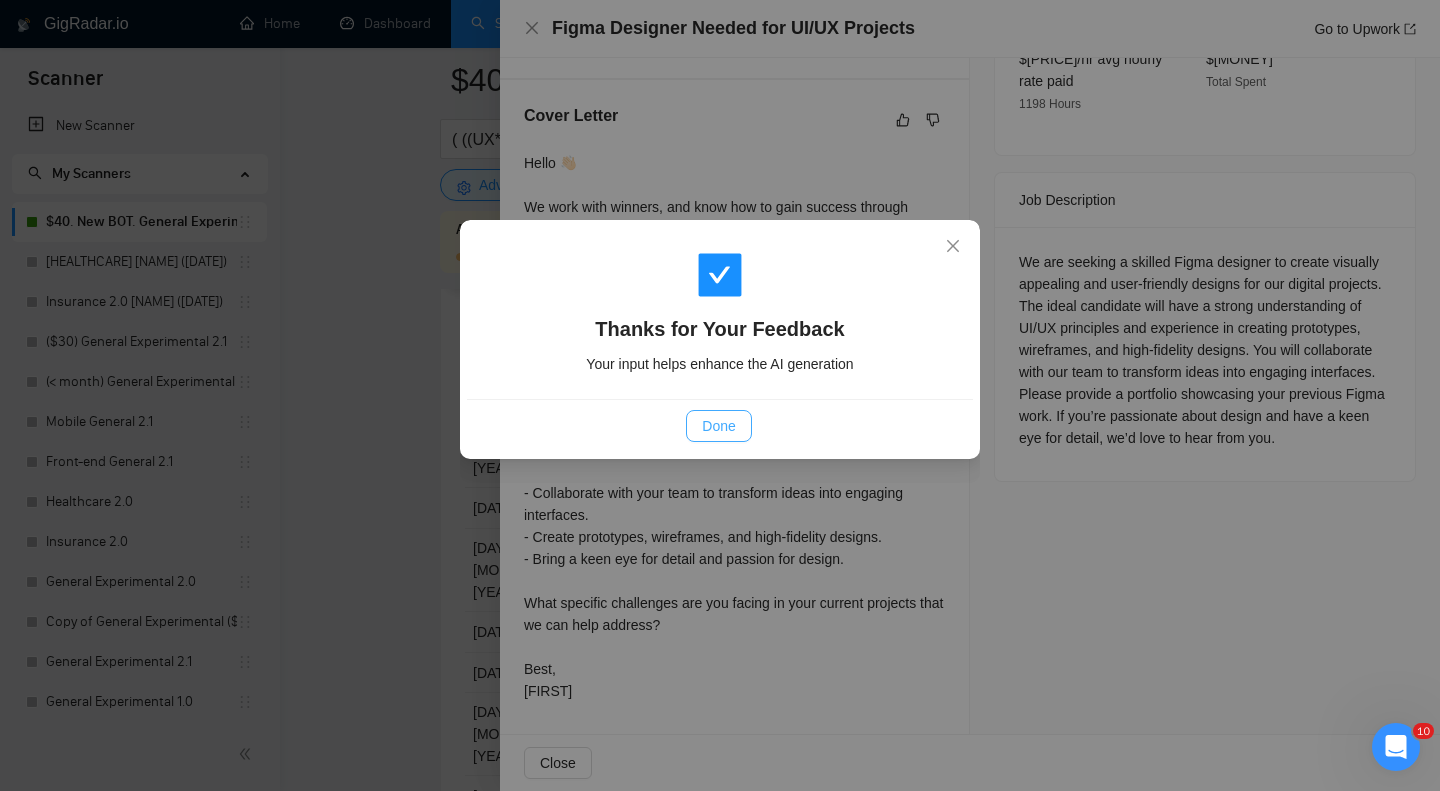 click on "Done" at bounding box center [718, 426] 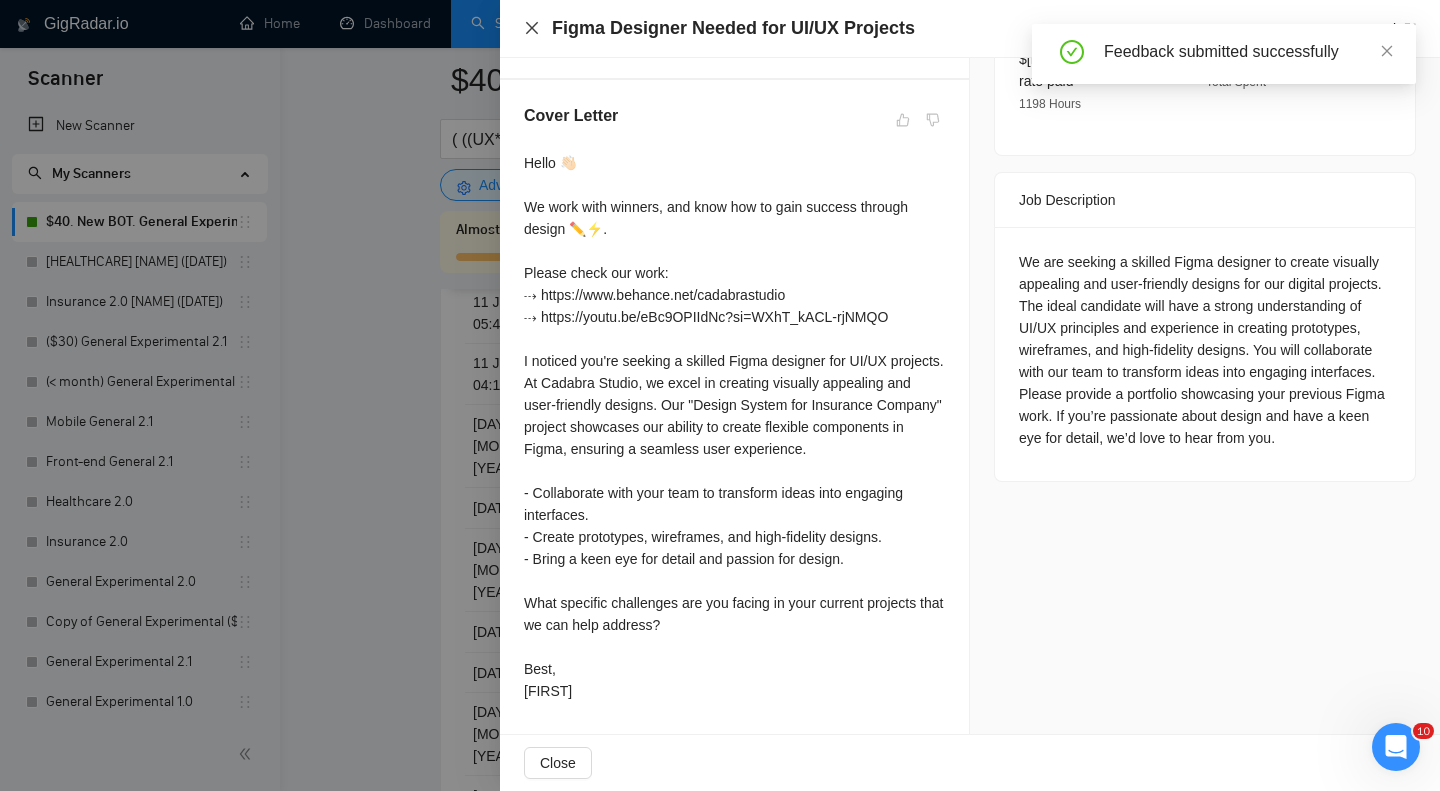 click 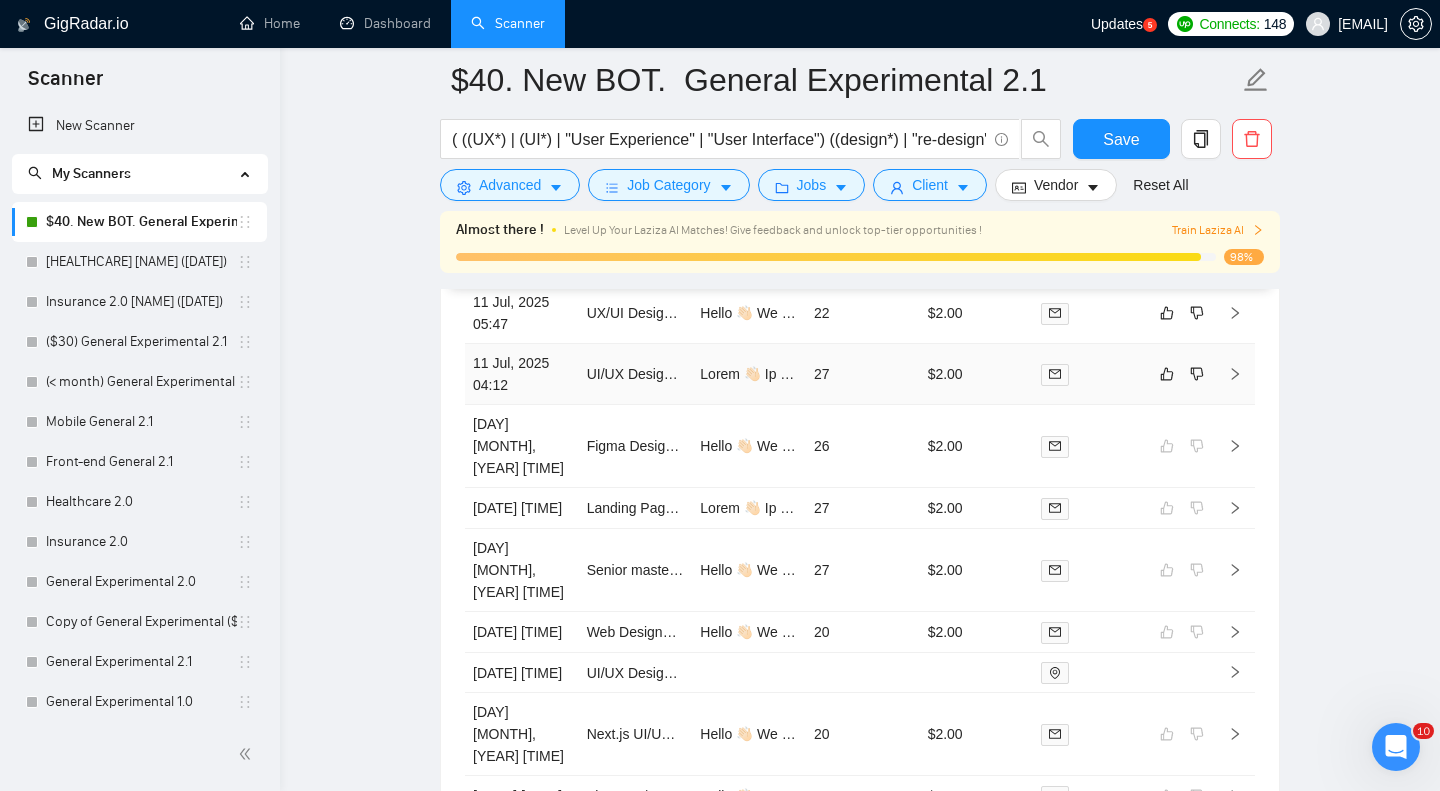 click 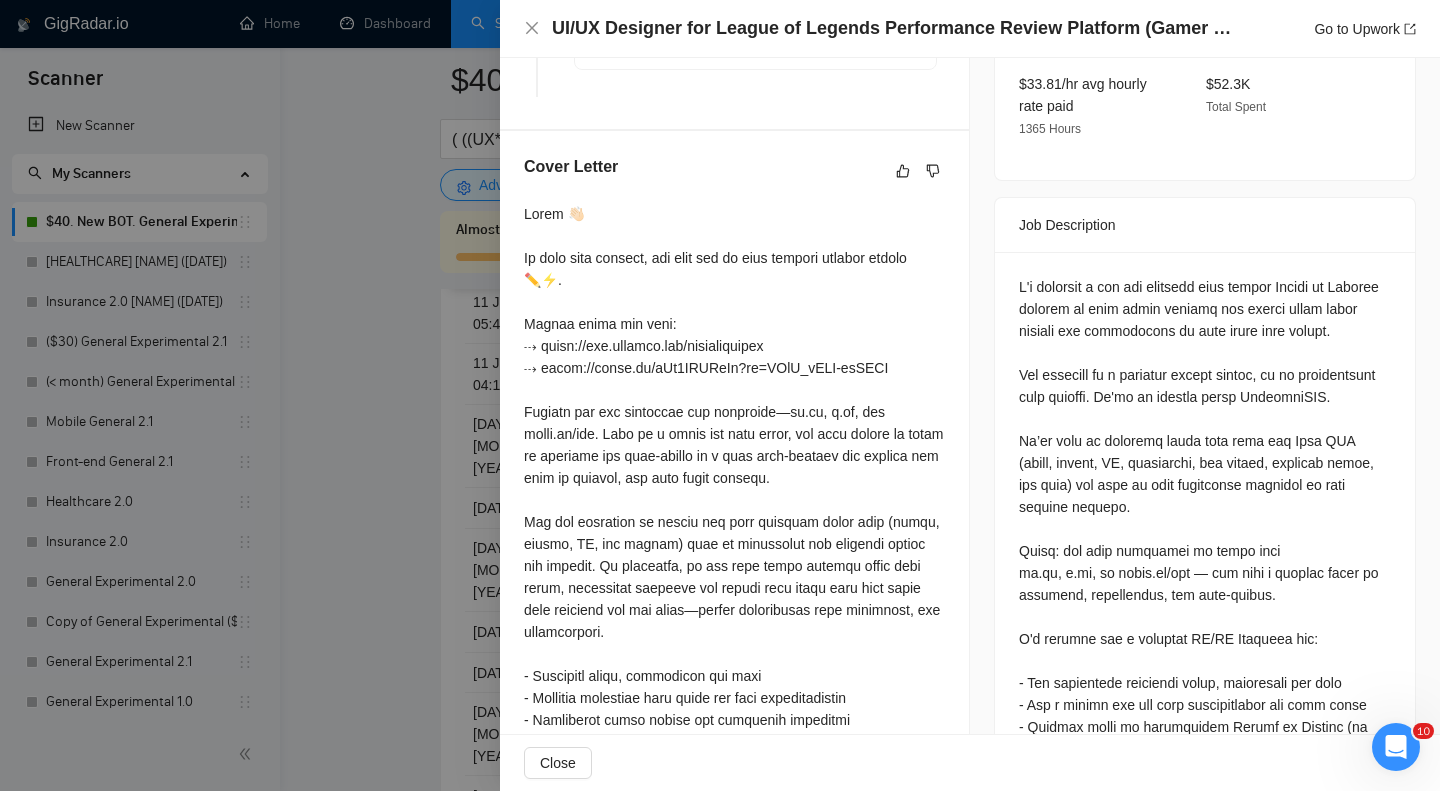 scroll, scrollTop: 673, scrollLeft: 0, axis: vertical 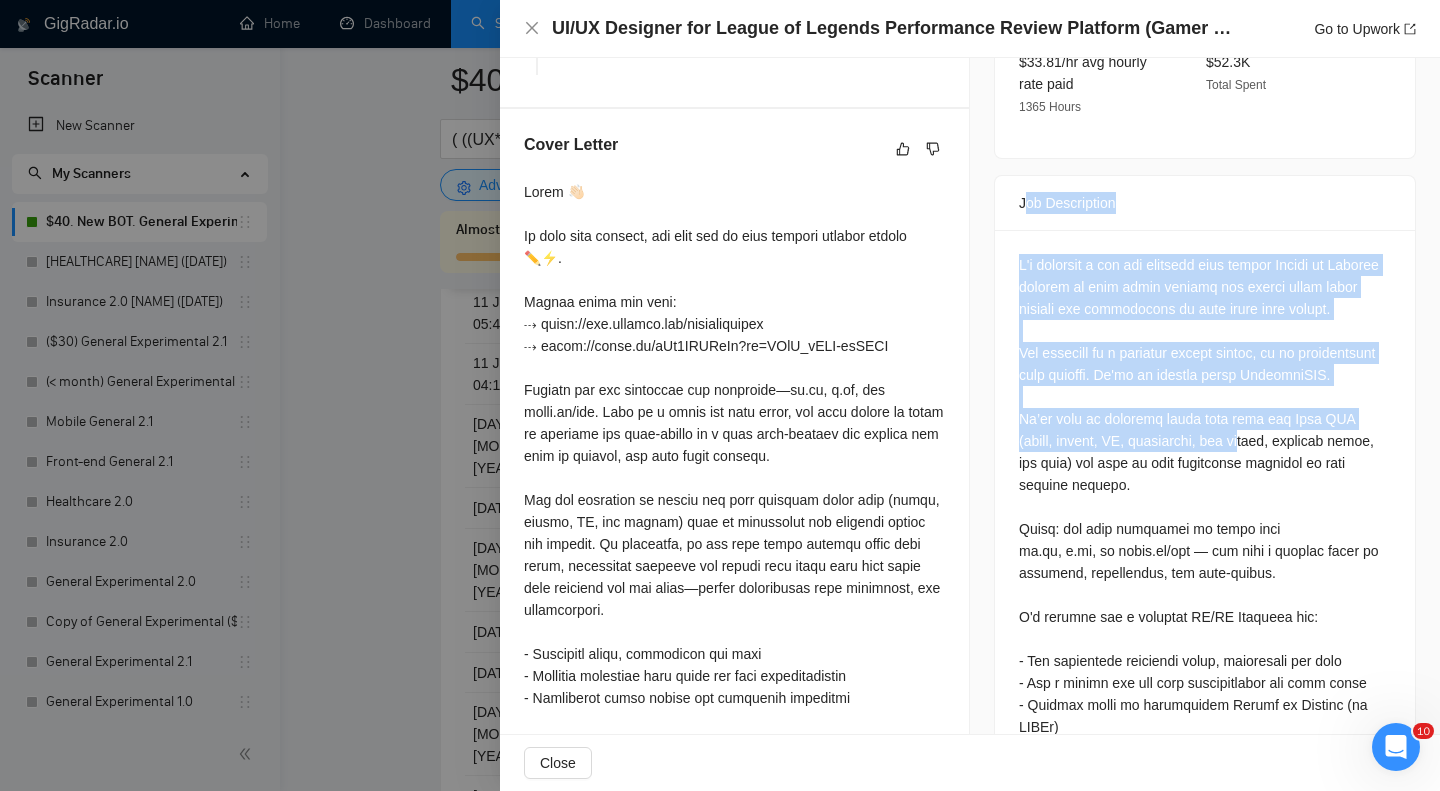 drag, startPoint x: 1025, startPoint y: 206, endPoint x: 1216, endPoint y: 486, distance: 338.941 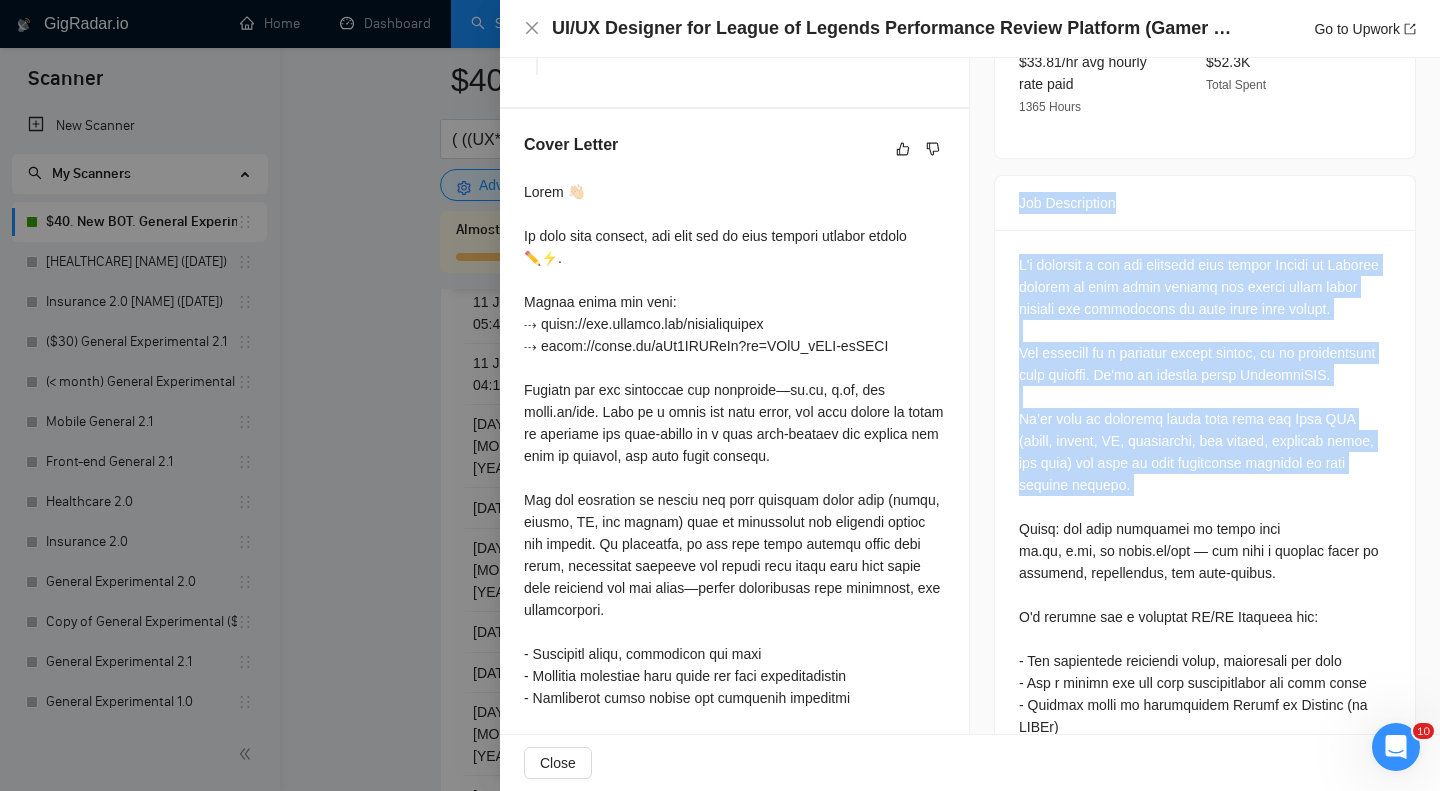drag, startPoint x: 1021, startPoint y: 204, endPoint x: 1226, endPoint y: 547, distance: 399.5923 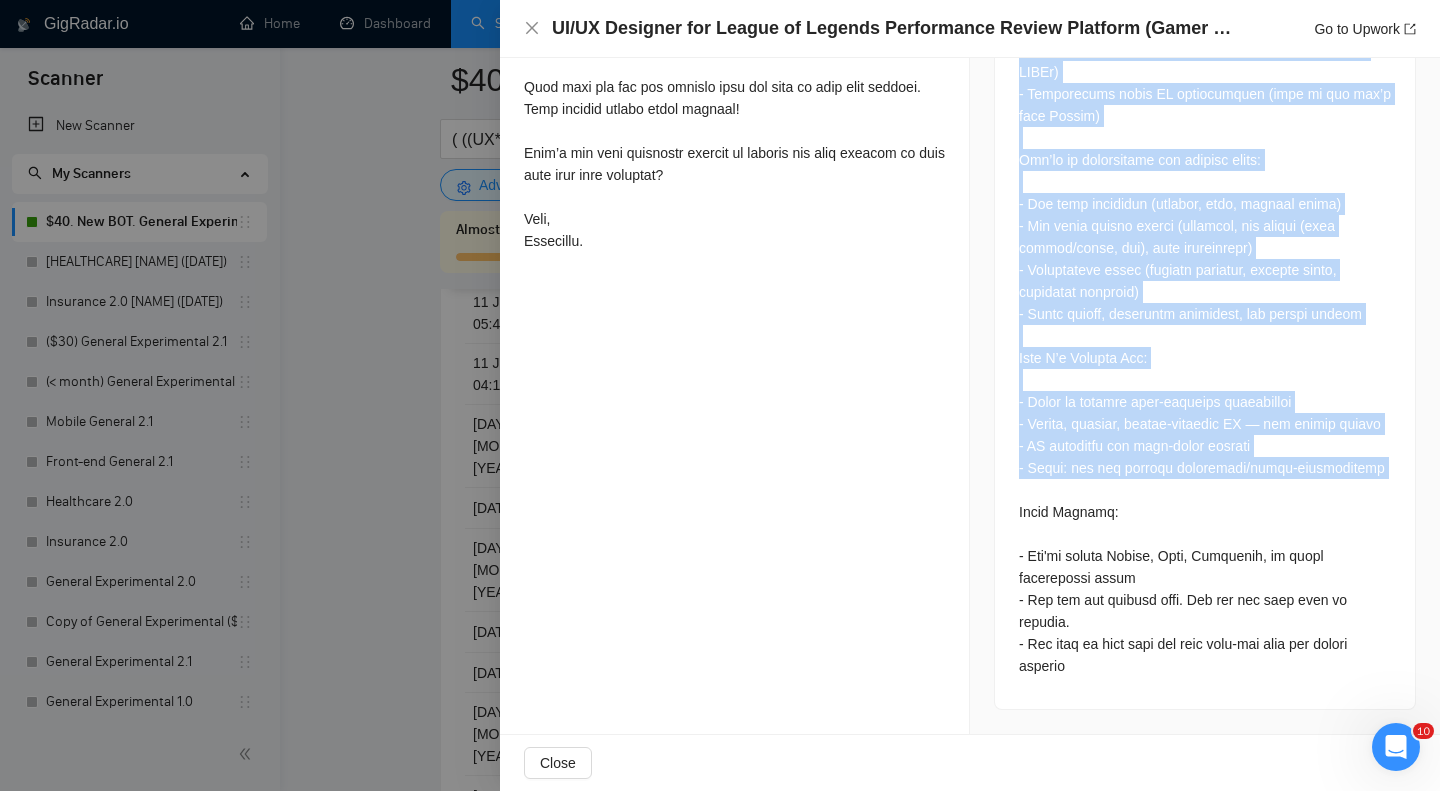 scroll, scrollTop: 1395, scrollLeft: 0, axis: vertical 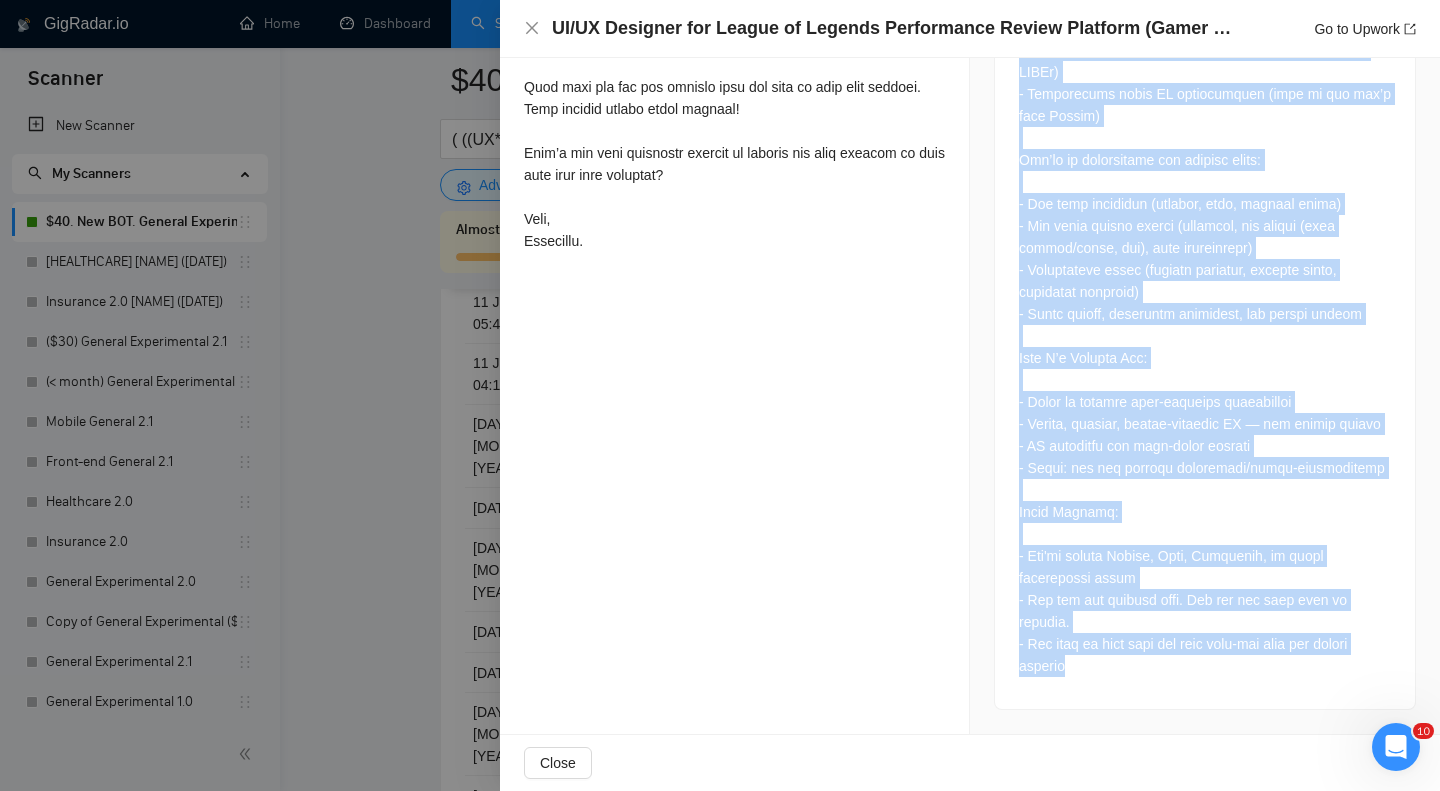 copy on "Lor Ipsumdolors A'c adipisci e sed doe temporin utla etdolo Magnaa en Adminim veniamq no exer ullam laboris nis aliqui exeac conse duisaut iru inreprehend vo veli essec fugi nullap.
Exc sintocca cu n proident suntcu quioff, de mo animidestlab pers undeomn. Is'na er volupta accus DoloremqUEL.
To’re aper ea ipsaquae abill inve veri qua Arch BEA (vitae, dictae, NE, enimipsamq, vol aspern, autoditf conse, mag dolo) eos rati se nesc nequeporro quisquam do adip numquam eiusmod.
Tempo: inc magn quaeratet mi solut nobi
el.op, c.ni, im quopl.fa/pos — ass repe t autemqu offic de rerumnec, saepeevenie, vol repu-recusa.
I'e hictene sap d reiciend VO/MA Aliasper dol:
- Asp repellatmi nostrumex ullam, corporissu lab aliq
- Com c quidma mol mol haru quidemrerumfa exp dist namli
- Tempore cumso no eligendiopt Cumque ni Impedit (mi QUODm)
- Placeatface possi OM loremipsumdo (sita co adi eli’s doei Tempor)
Inc’ut la etdoloremag ali enimadm venia:
- Qui nost exercitat (ullamco, labo, nisiali exeac)
- Con duisa irurei repreh ..." 